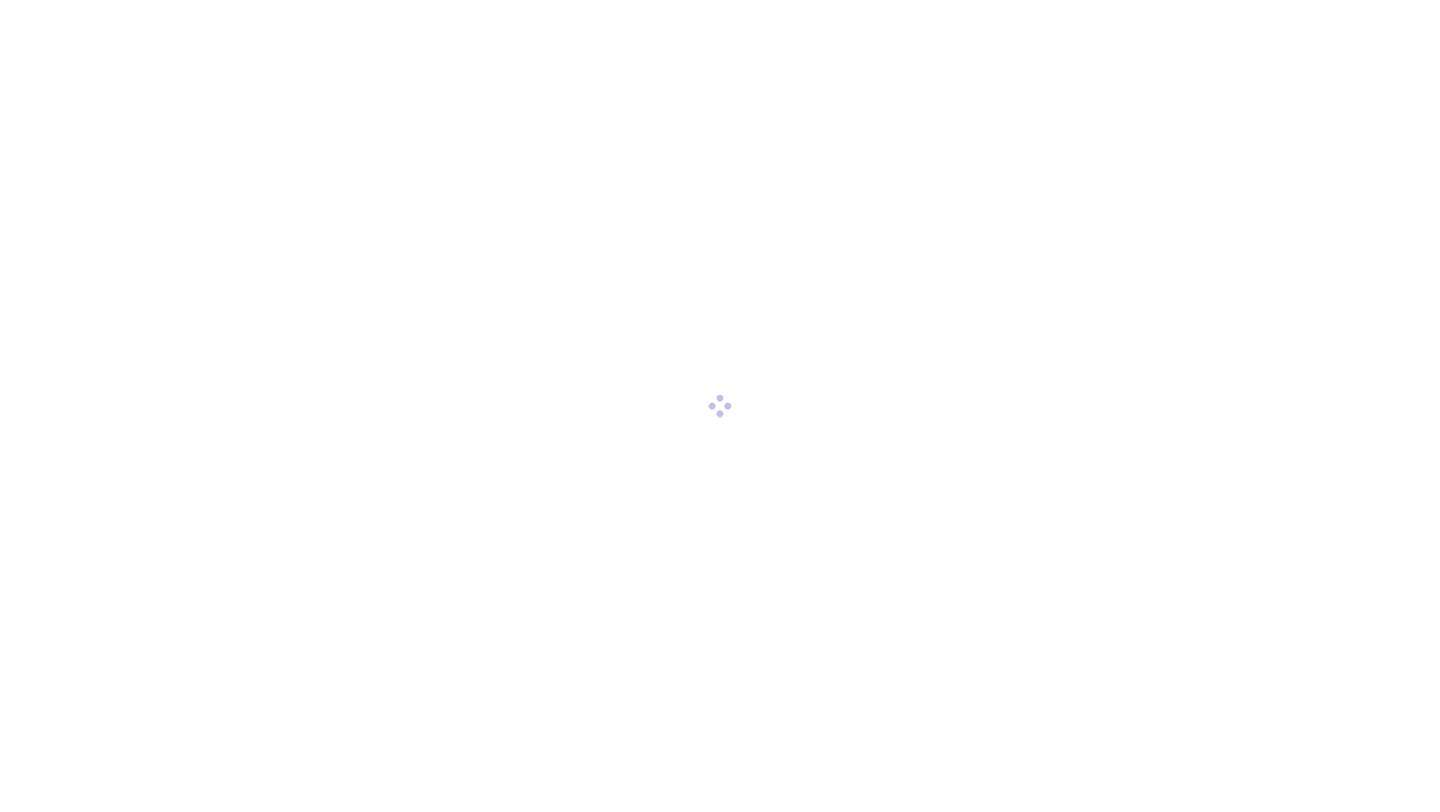 scroll, scrollTop: 0, scrollLeft: 0, axis: both 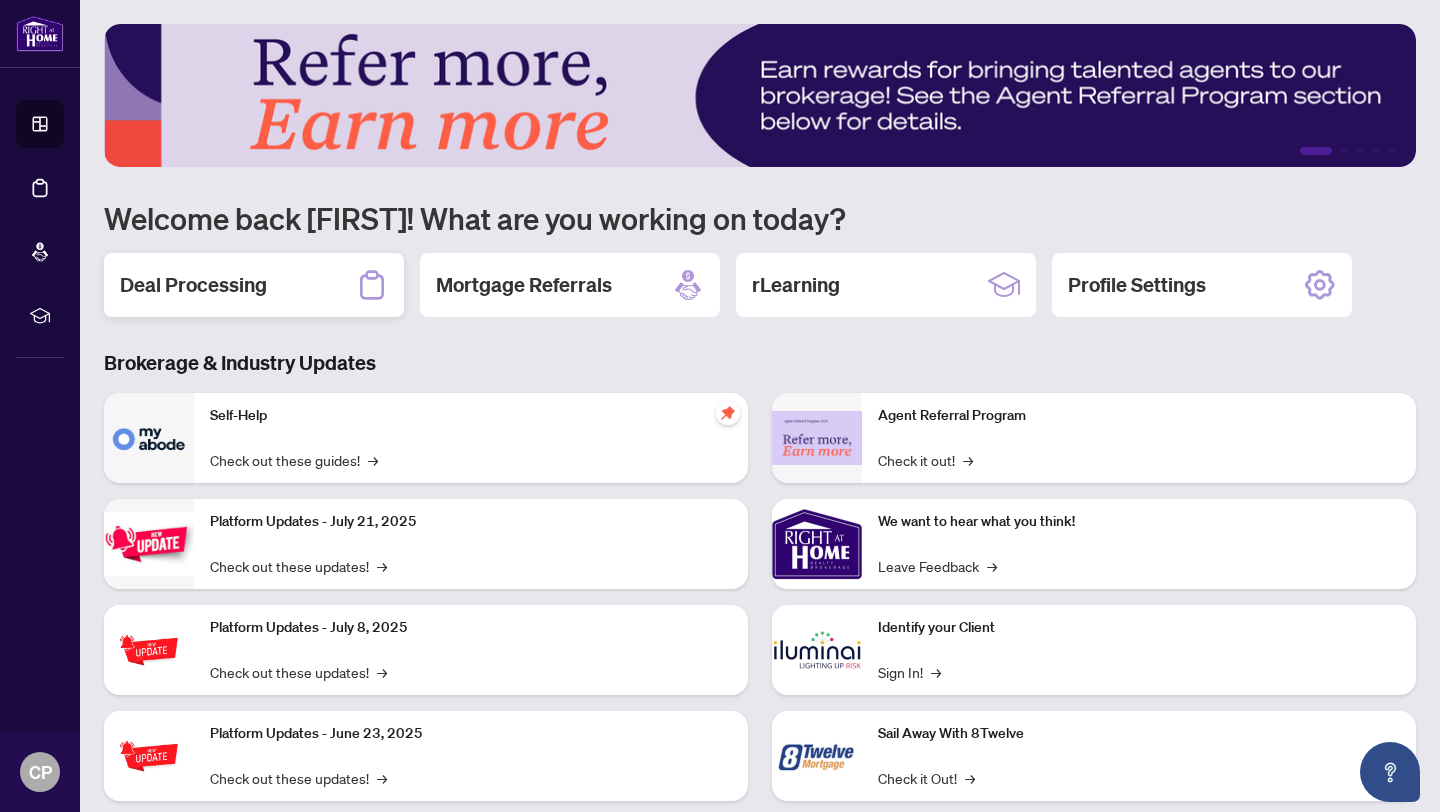 click on "Deal Processing" at bounding box center [193, 285] 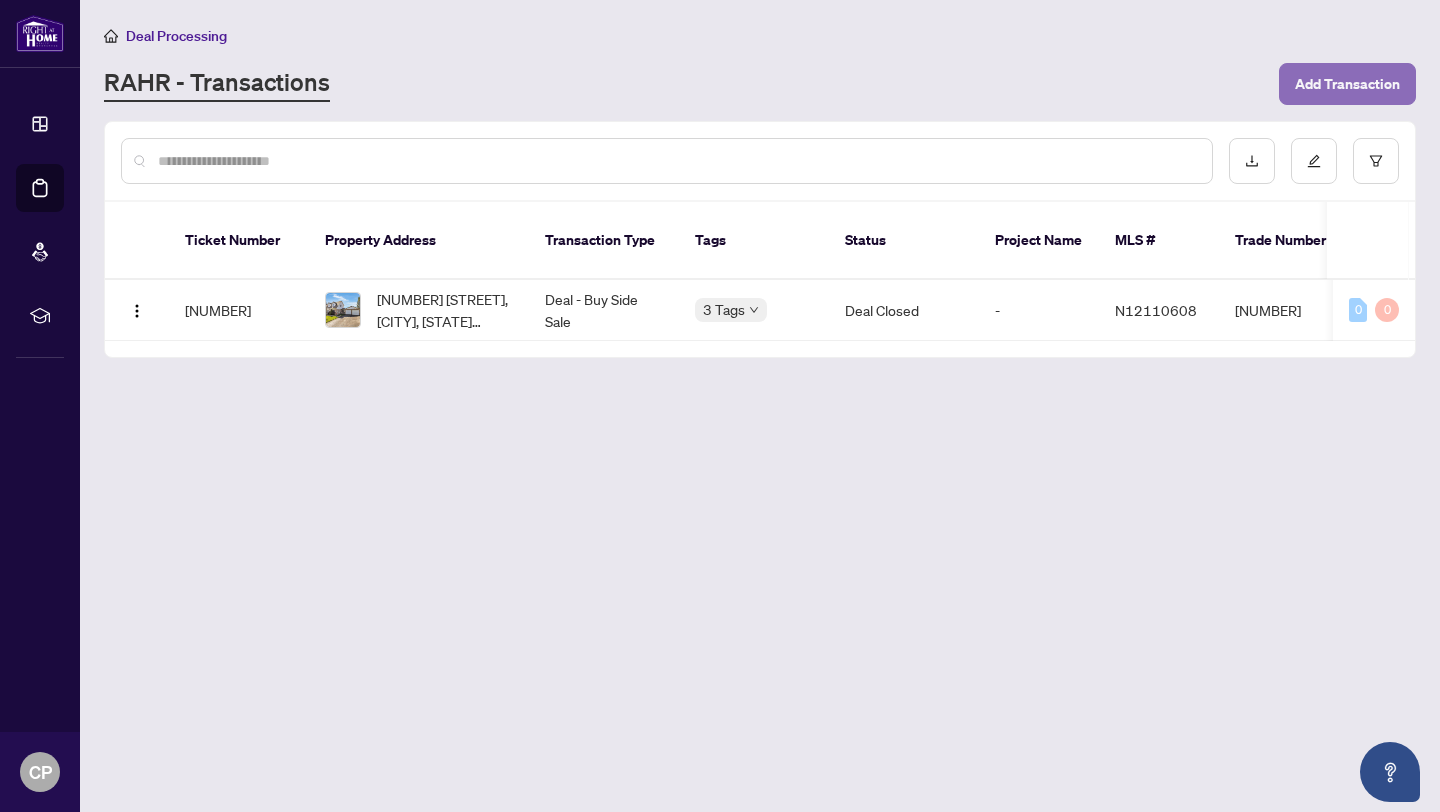 click on "Add Transaction" at bounding box center [1347, 84] 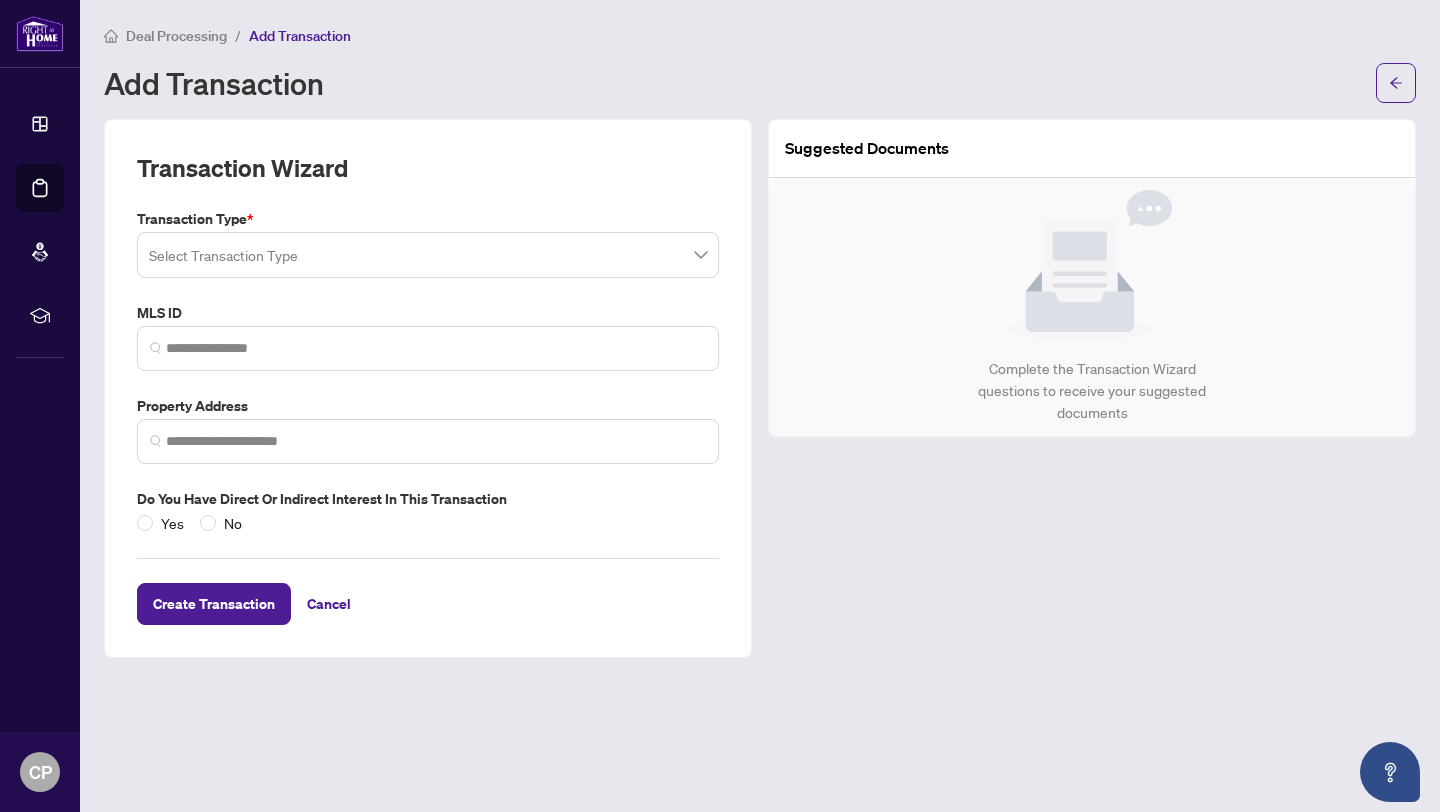 click at bounding box center (428, 255) 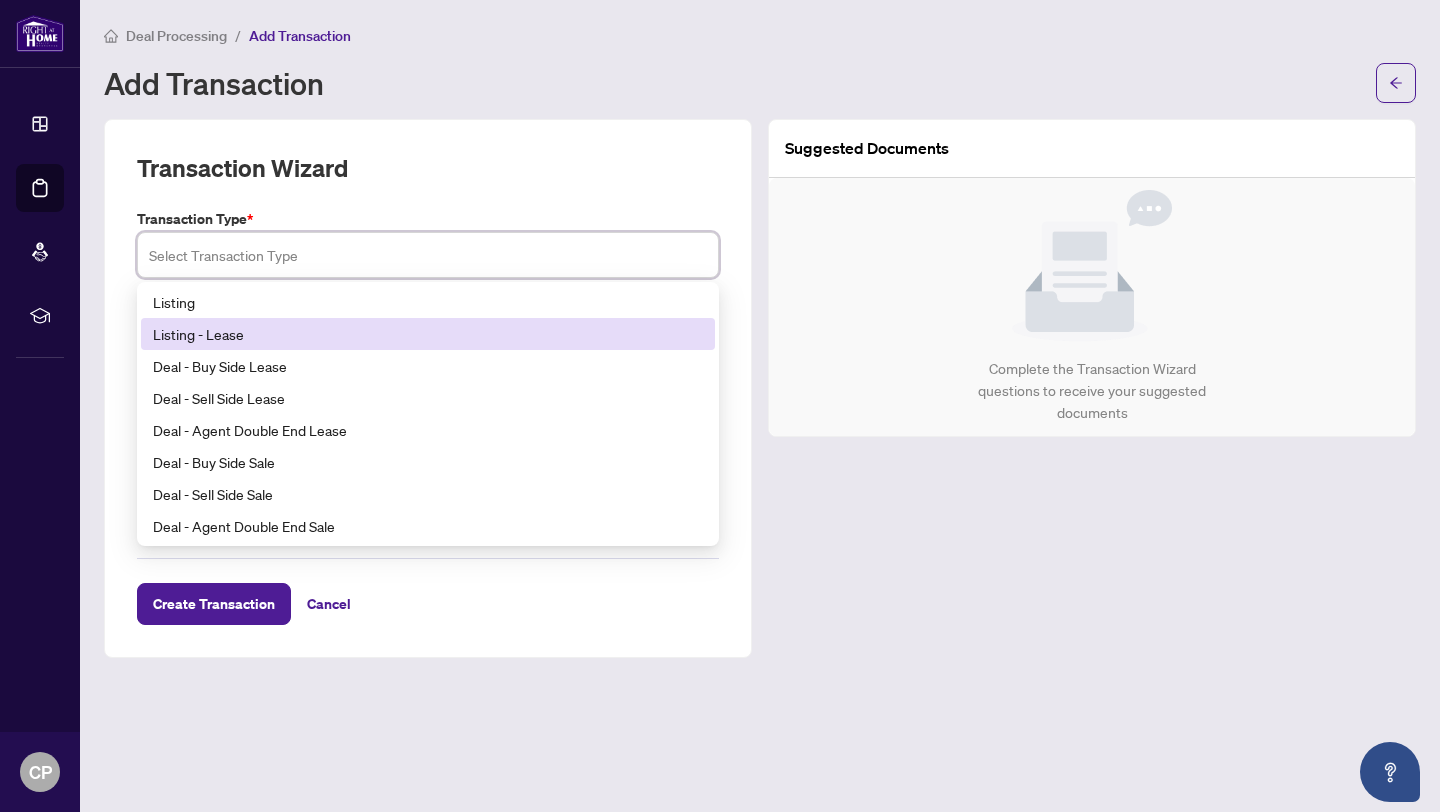 click on "Listing - Lease" at bounding box center [428, 334] 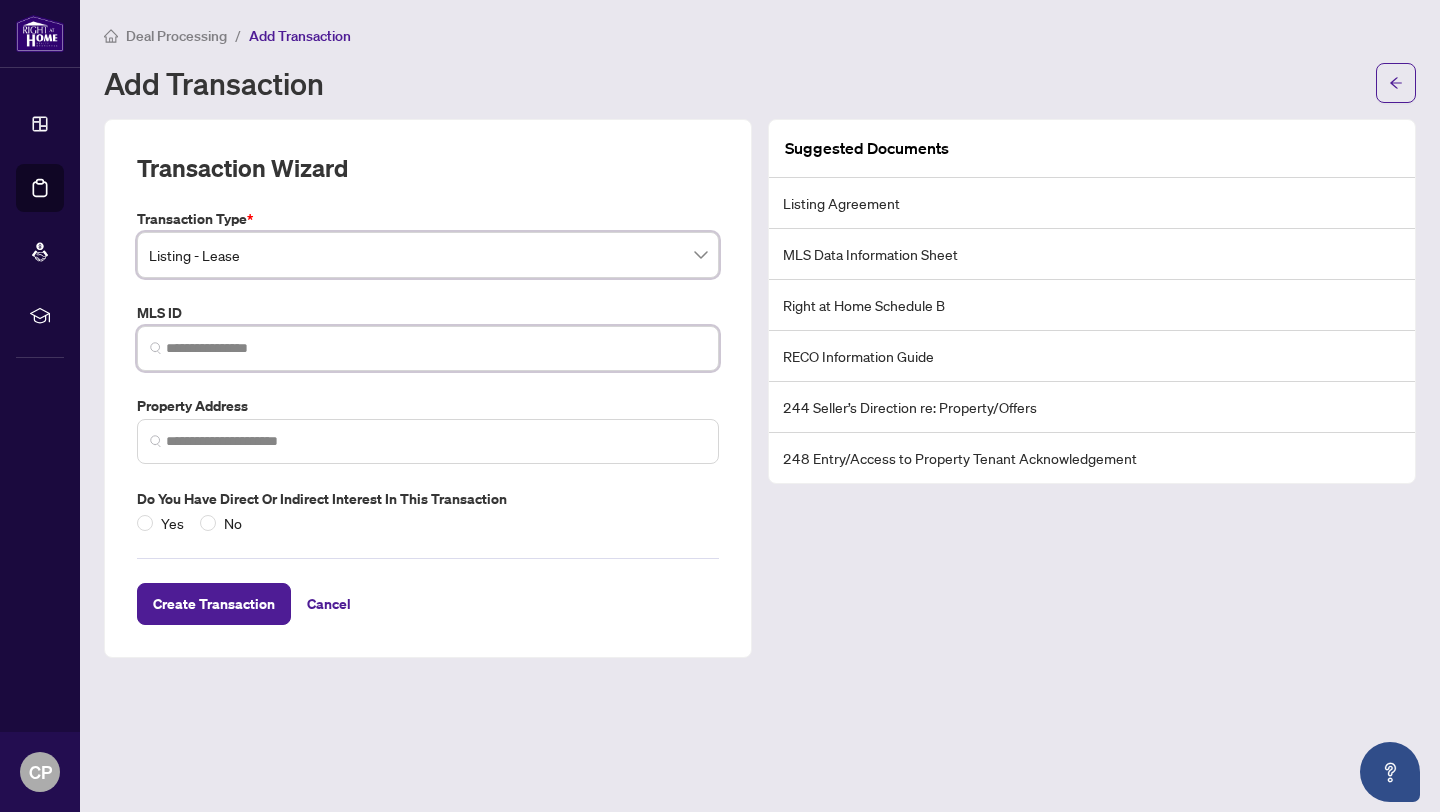 click at bounding box center [436, 348] 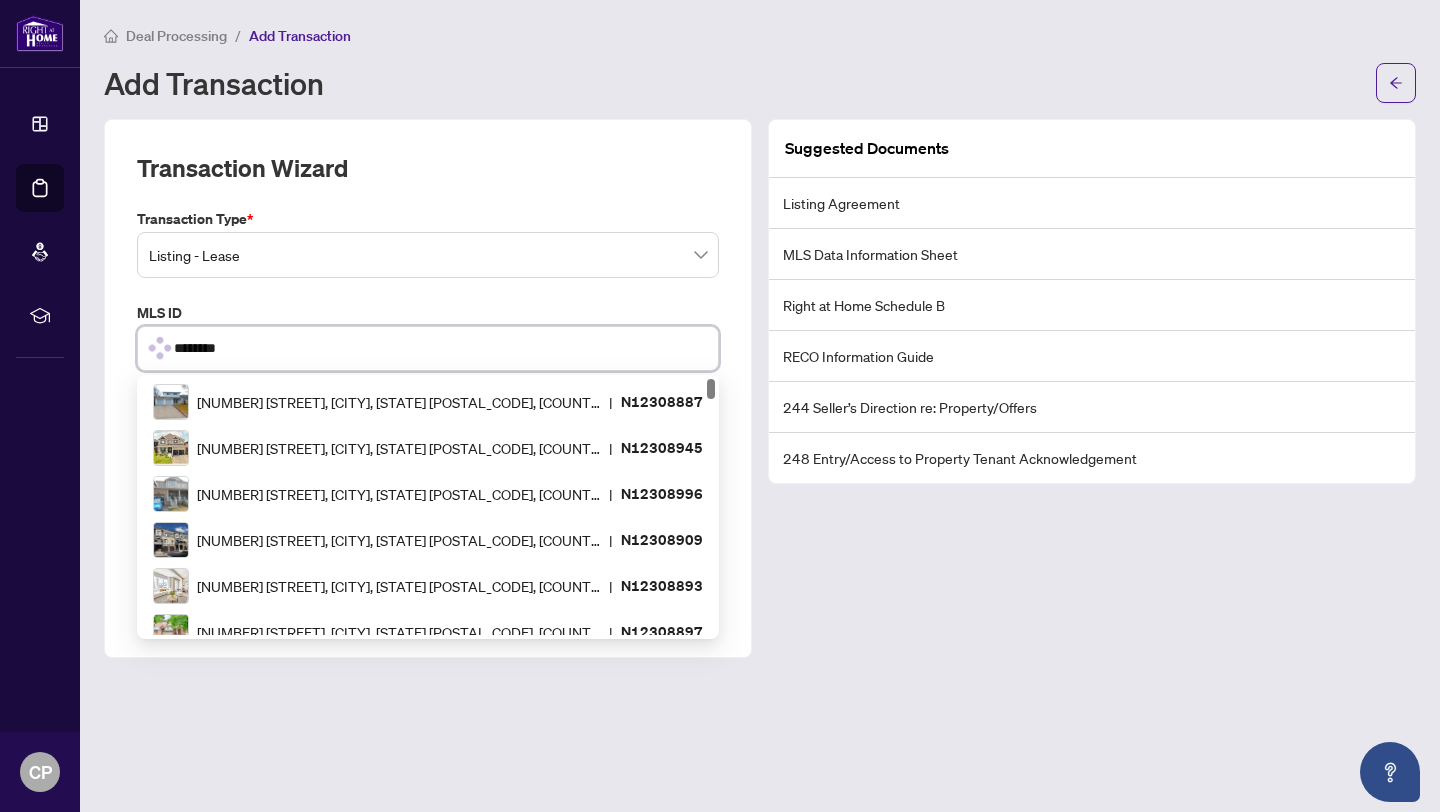 type on "*********" 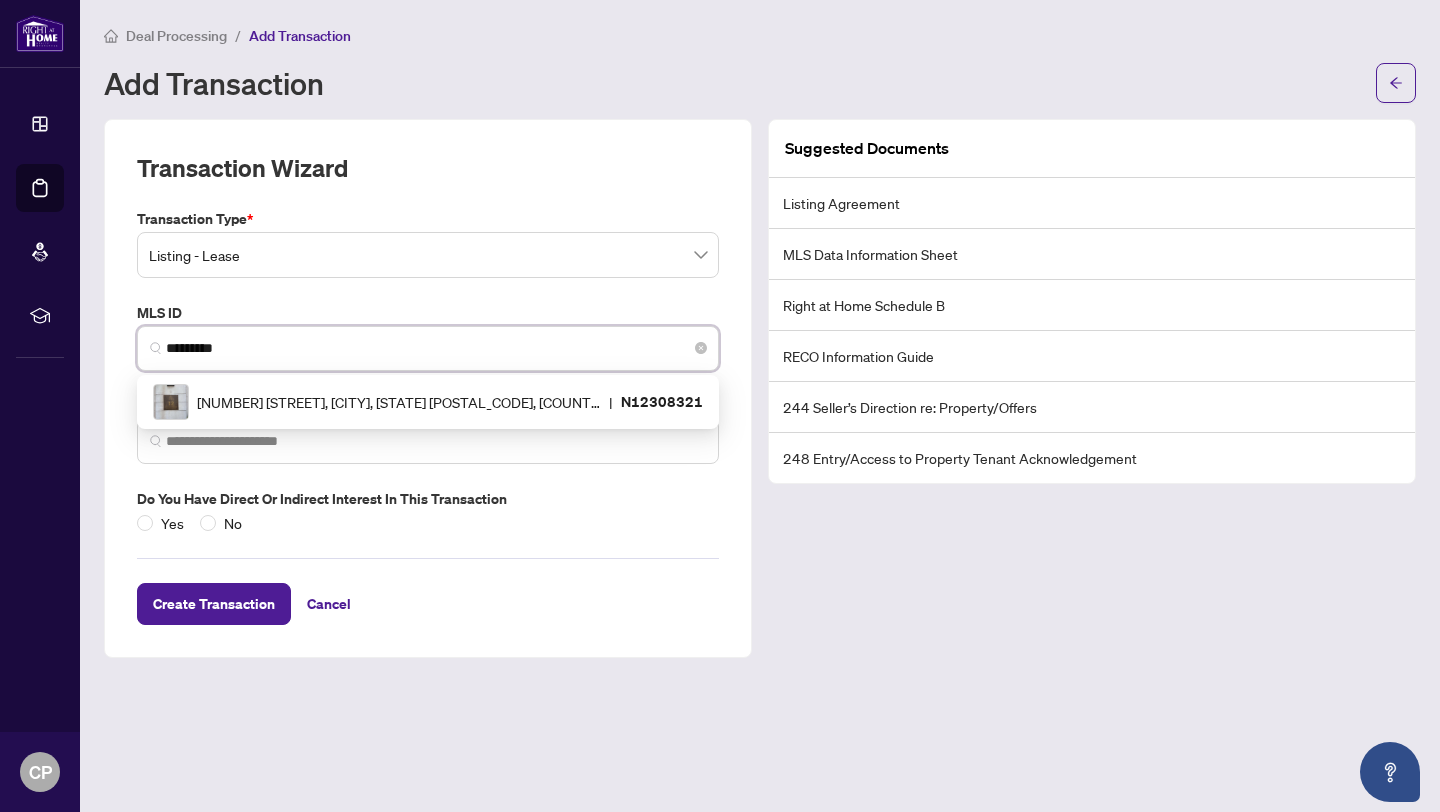 scroll, scrollTop: 0, scrollLeft: 0, axis: both 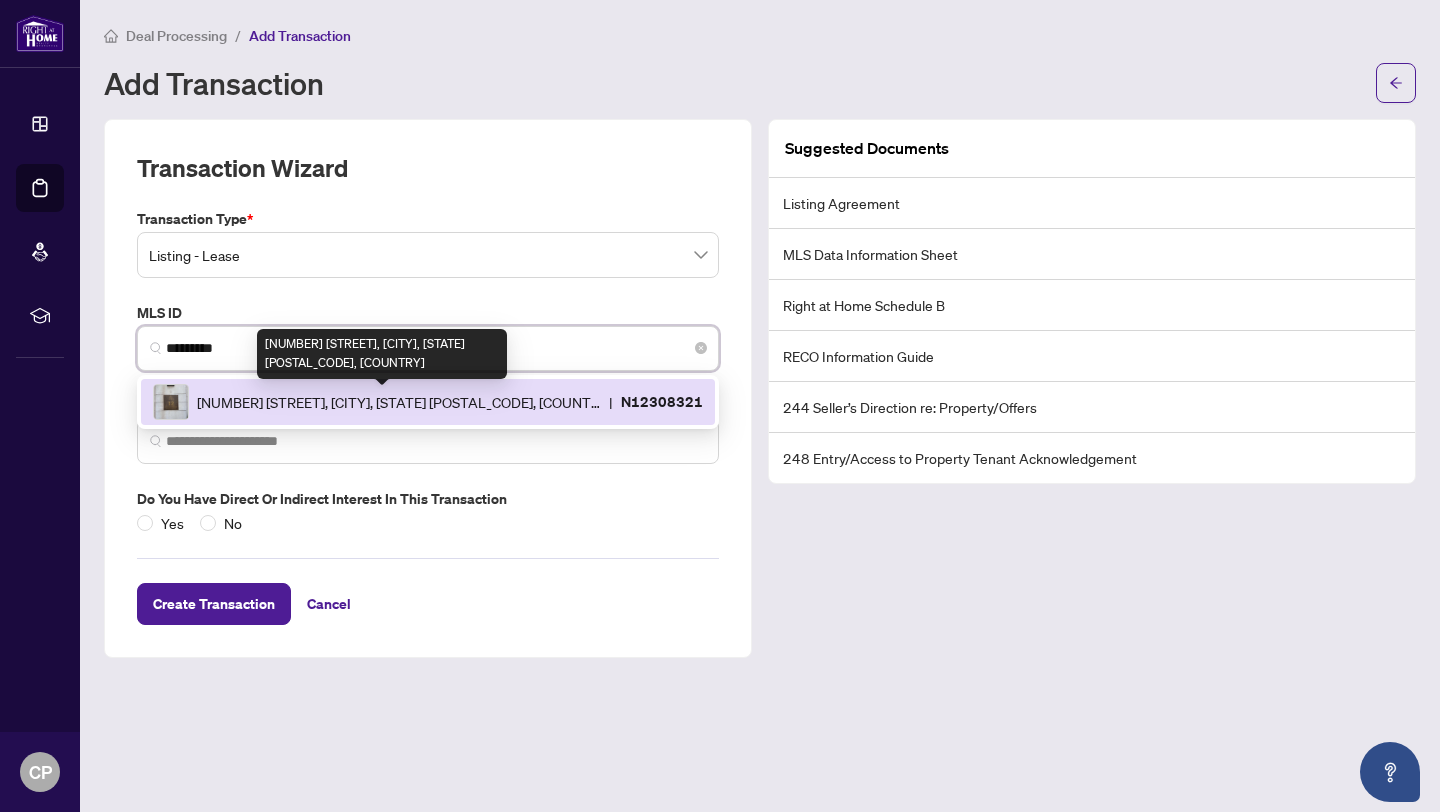 click on "[NUMBER] [STREET], [CITY], [STATE] [POSTAL_CODE], [COUNTRY]" at bounding box center (399, 402) 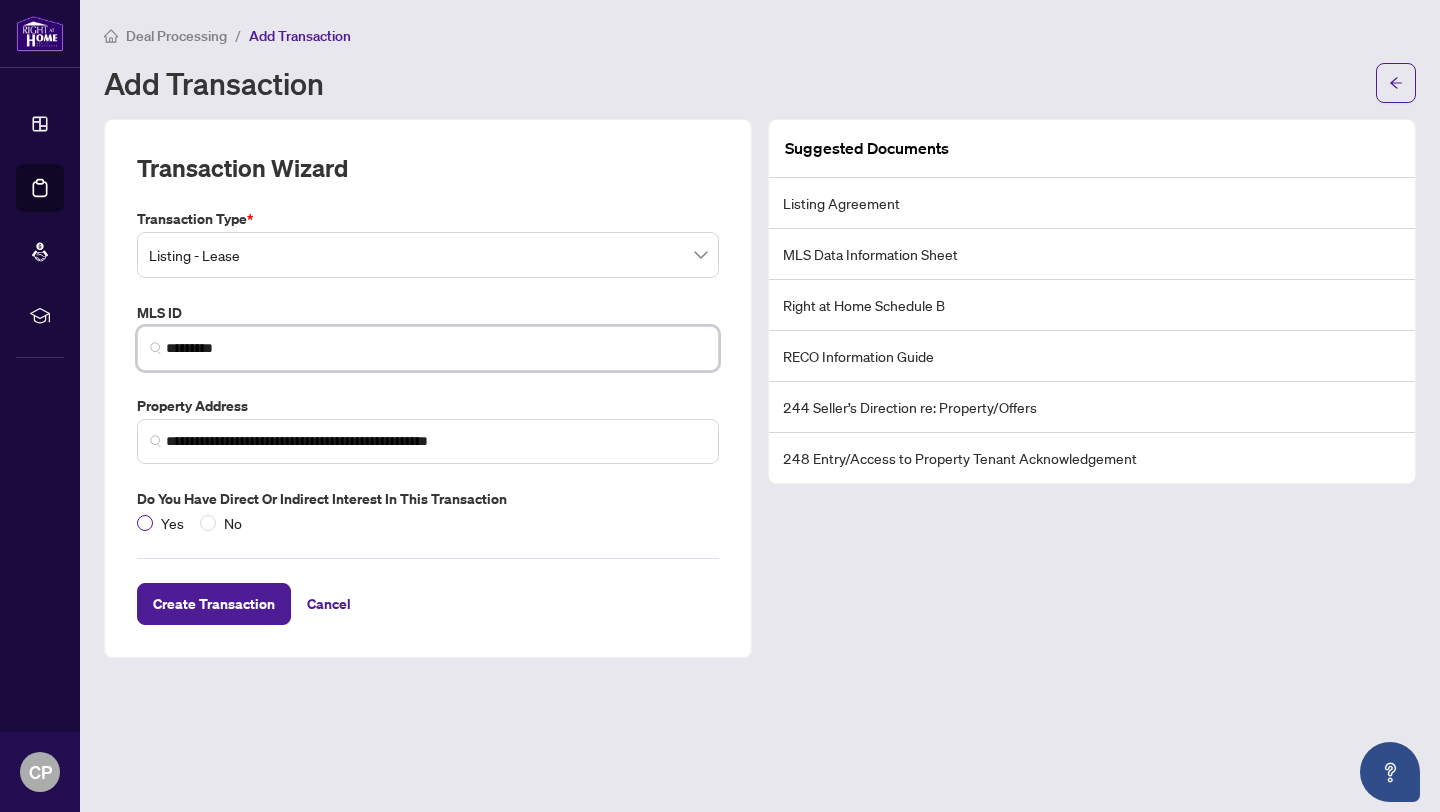type on "*********" 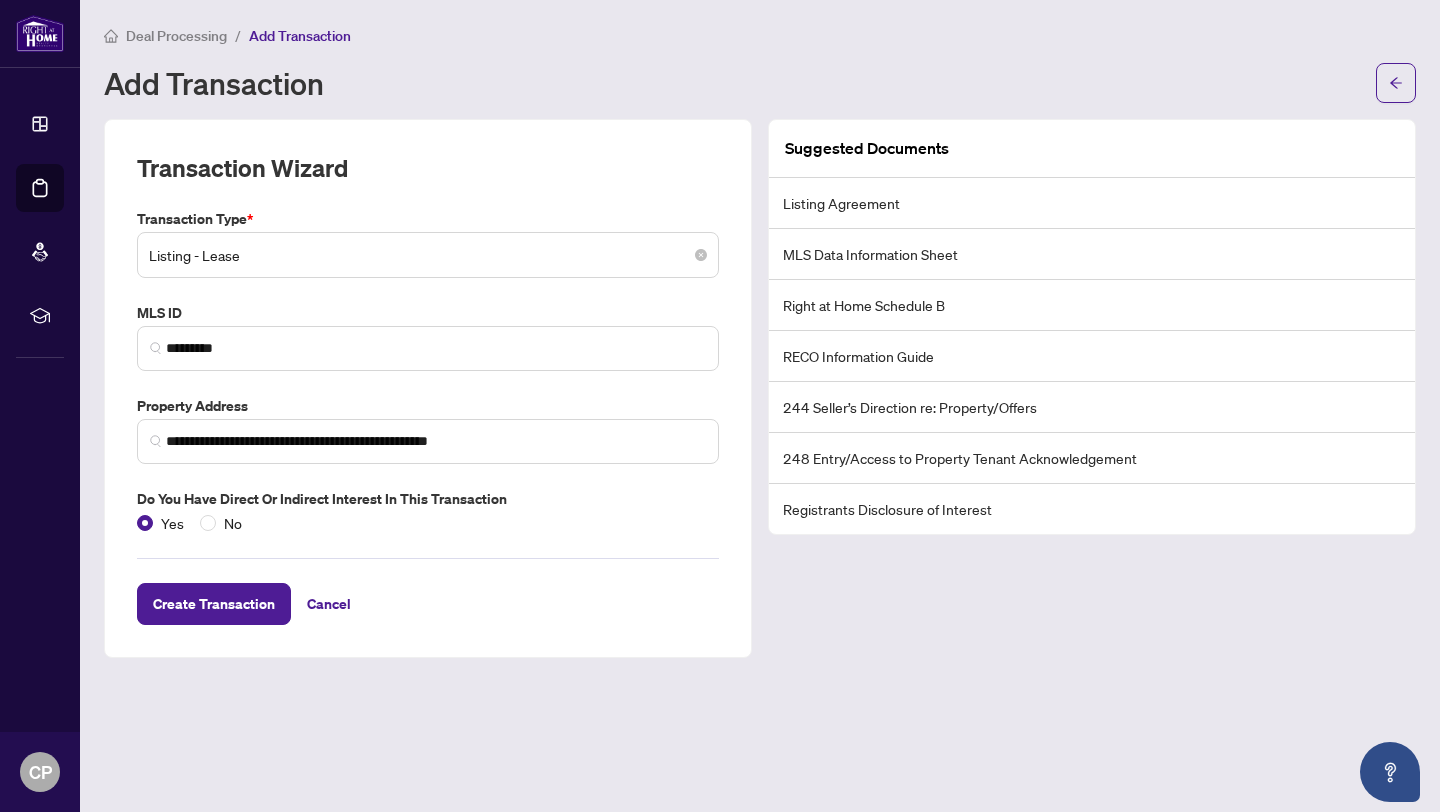 click on "Listing - Lease" at bounding box center [428, 255] 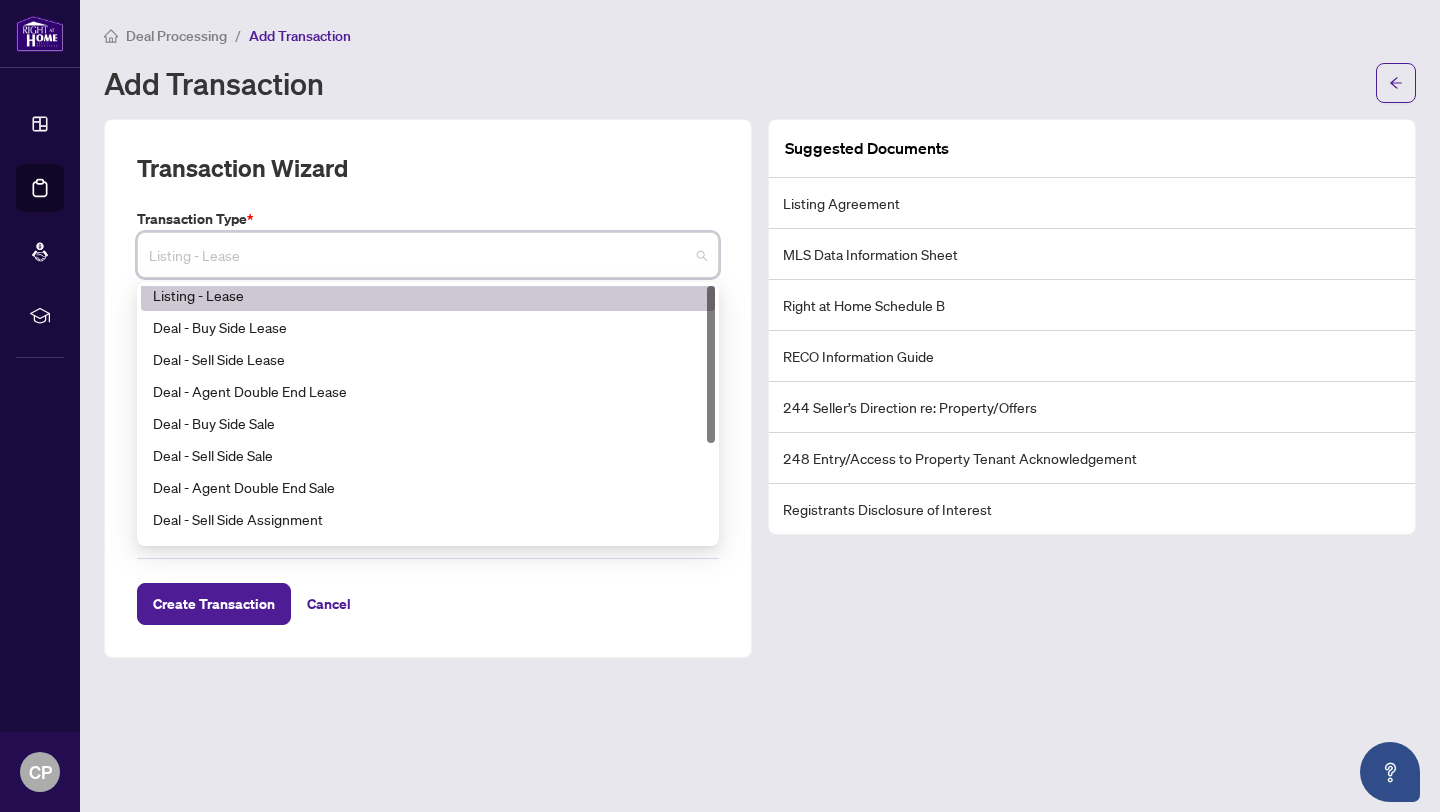 scroll, scrollTop: 0, scrollLeft: 0, axis: both 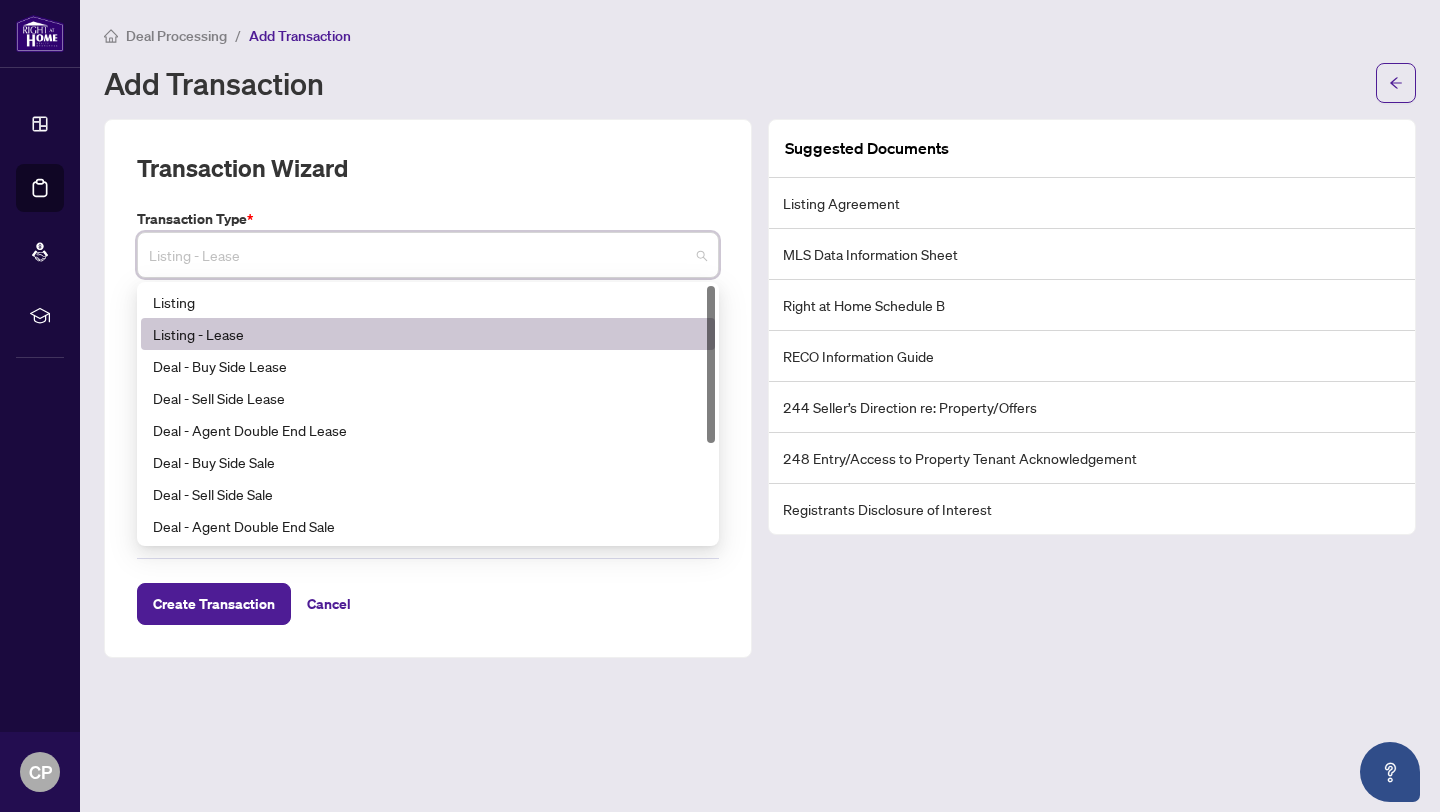 drag, startPoint x: 709, startPoint y: 354, endPoint x: 725, endPoint y: 328, distance: 30.528675 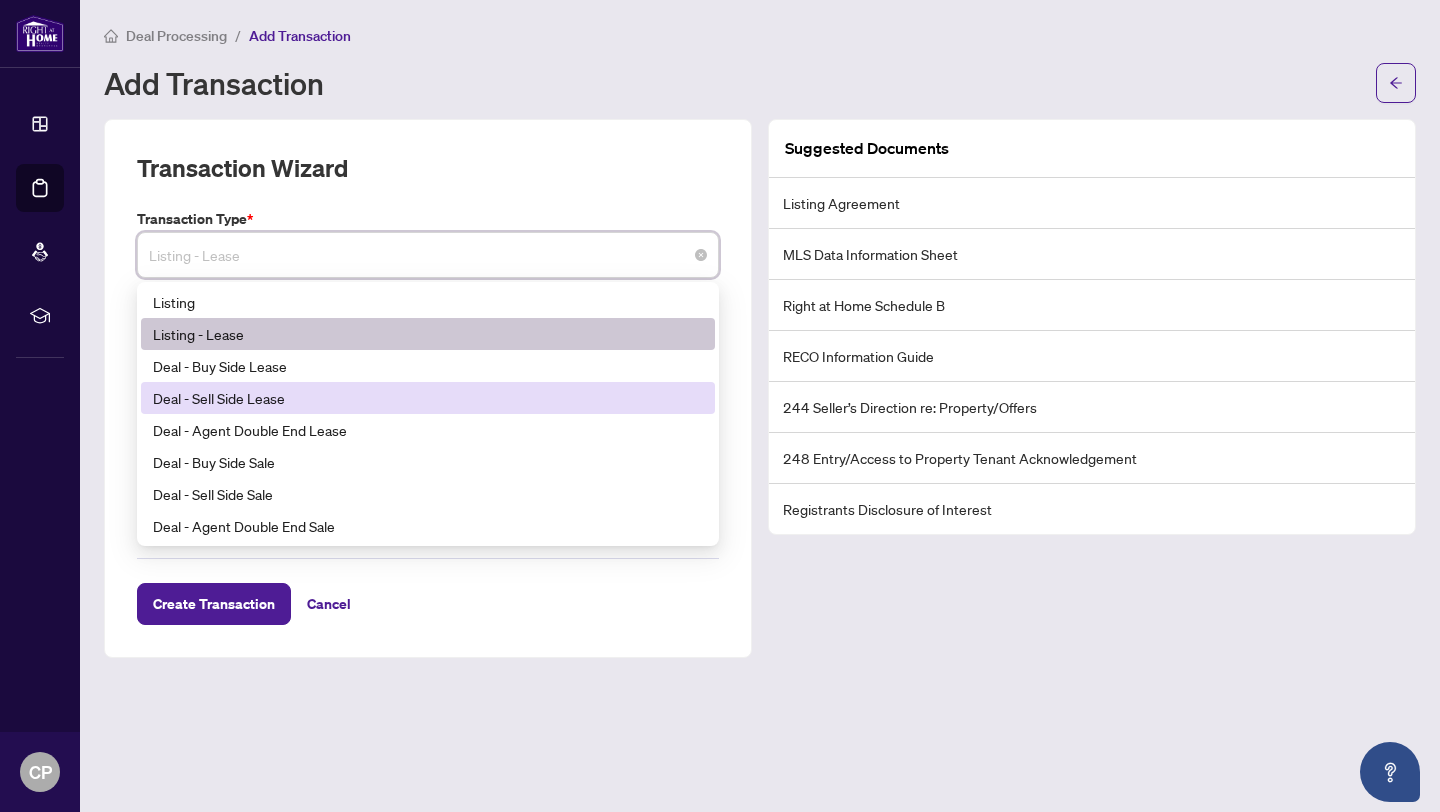 click on "Deal - Sell Side Lease" at bounding box center (428, 398) 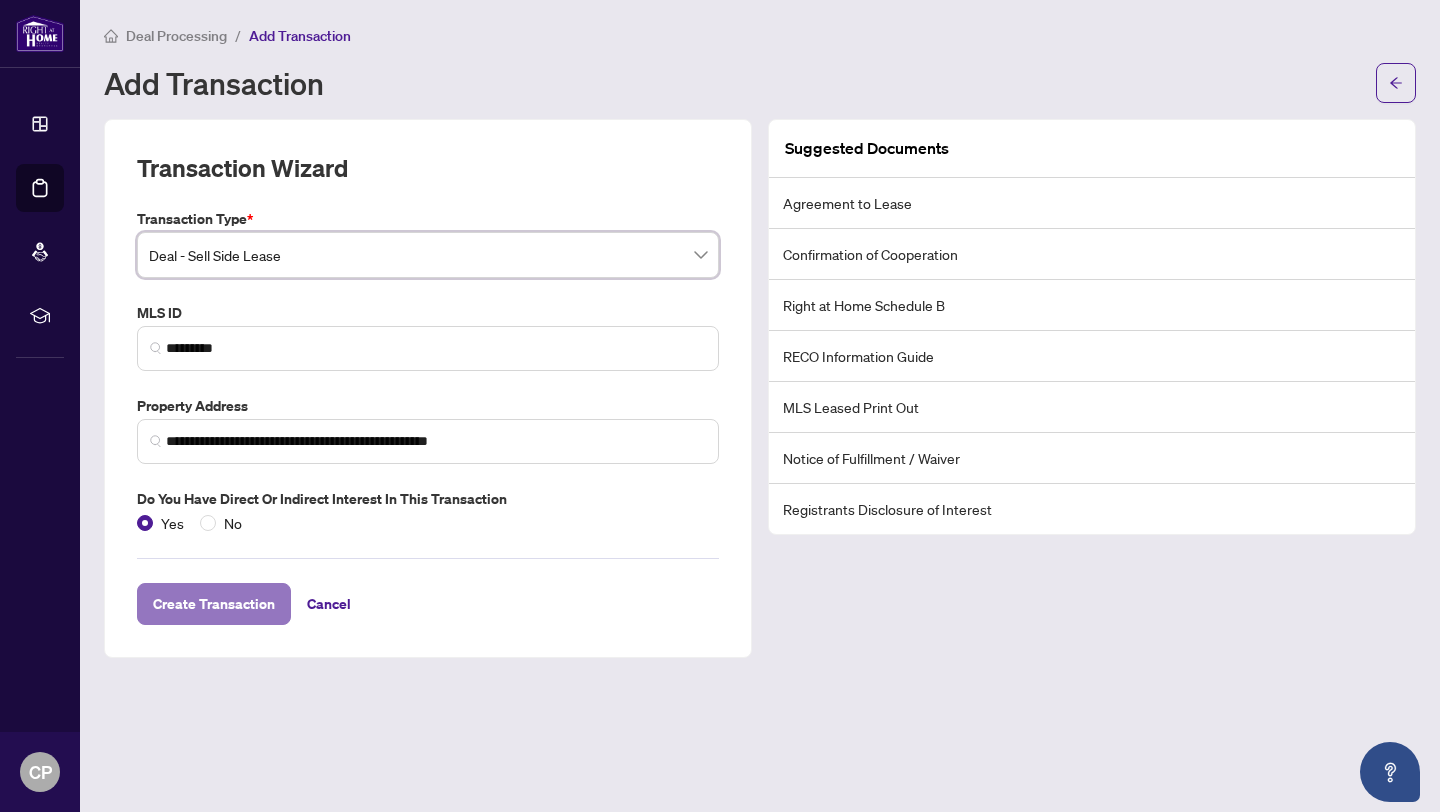 click on "Create Transaction" at bounding box center (214, 604) 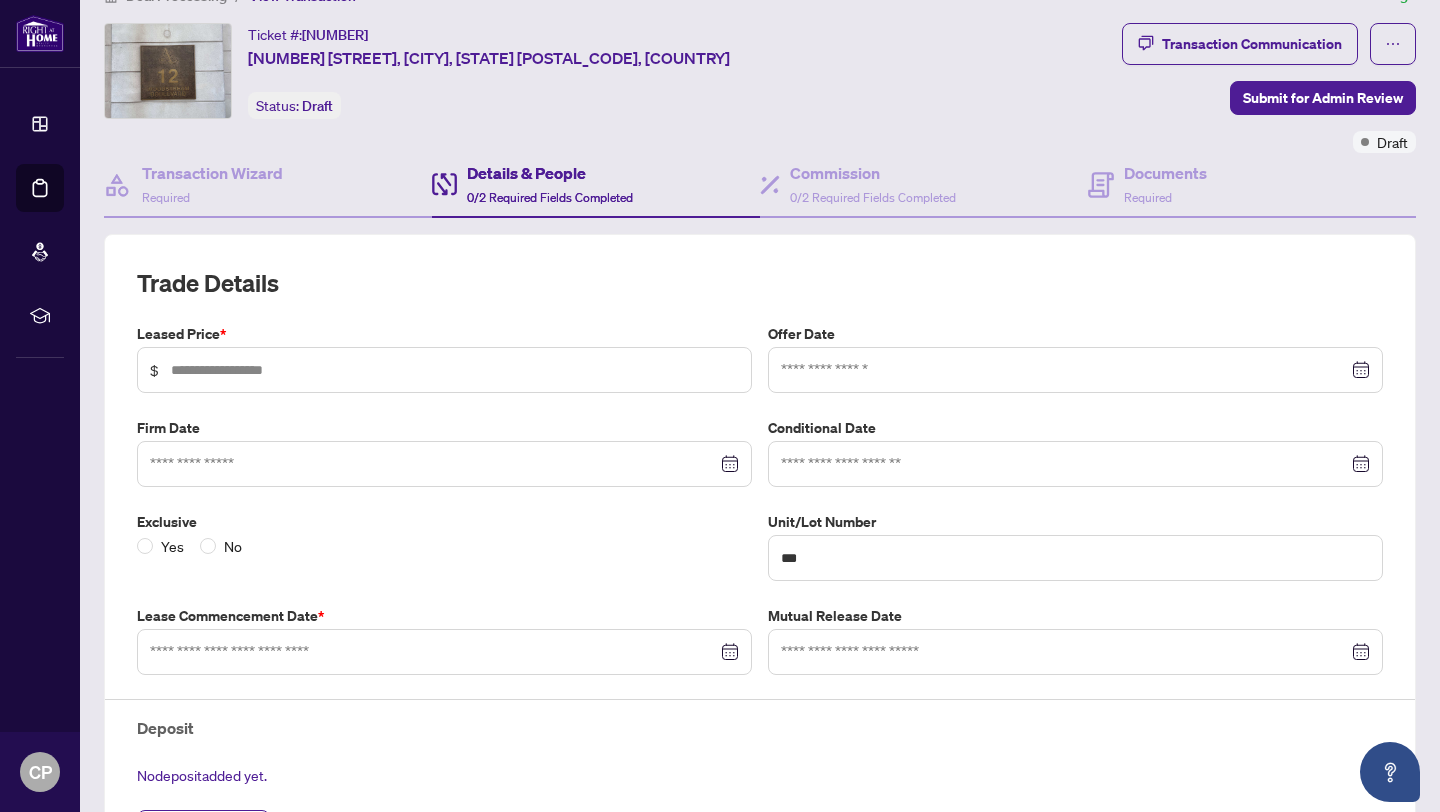 scroll, scrollTop: 80, scrollLeft: 0, axis: vertical 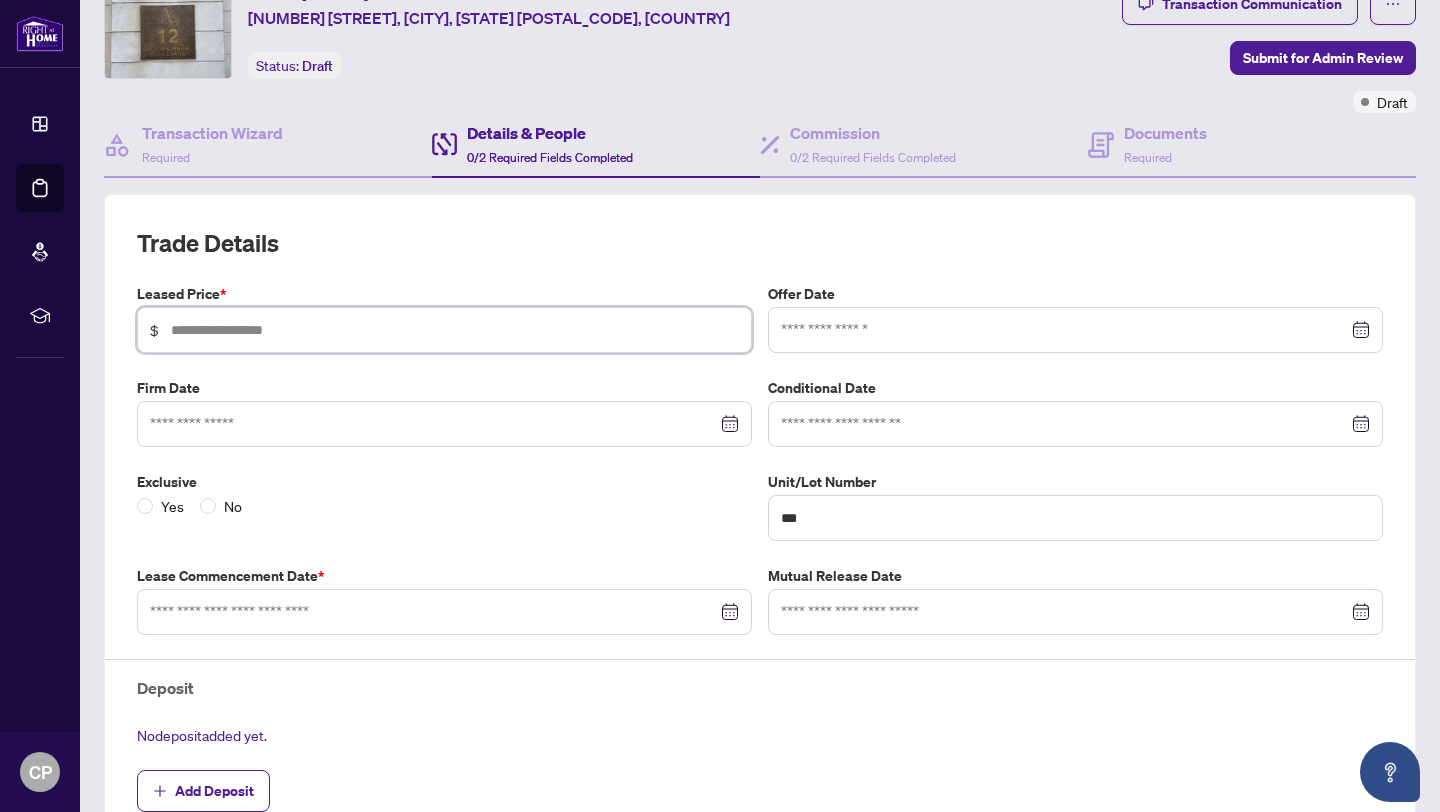 click at bounding box center [455, 330] 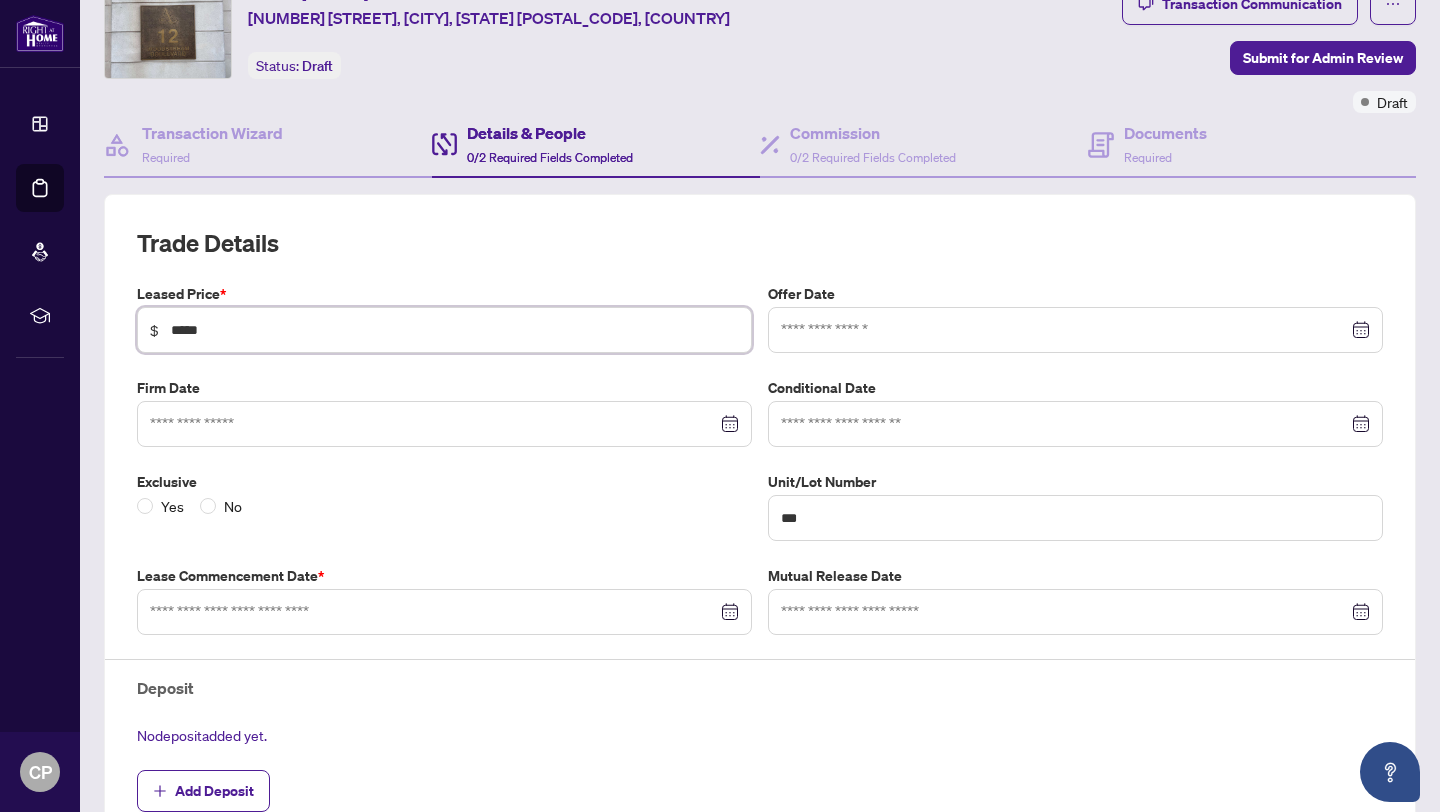 type on "*****" 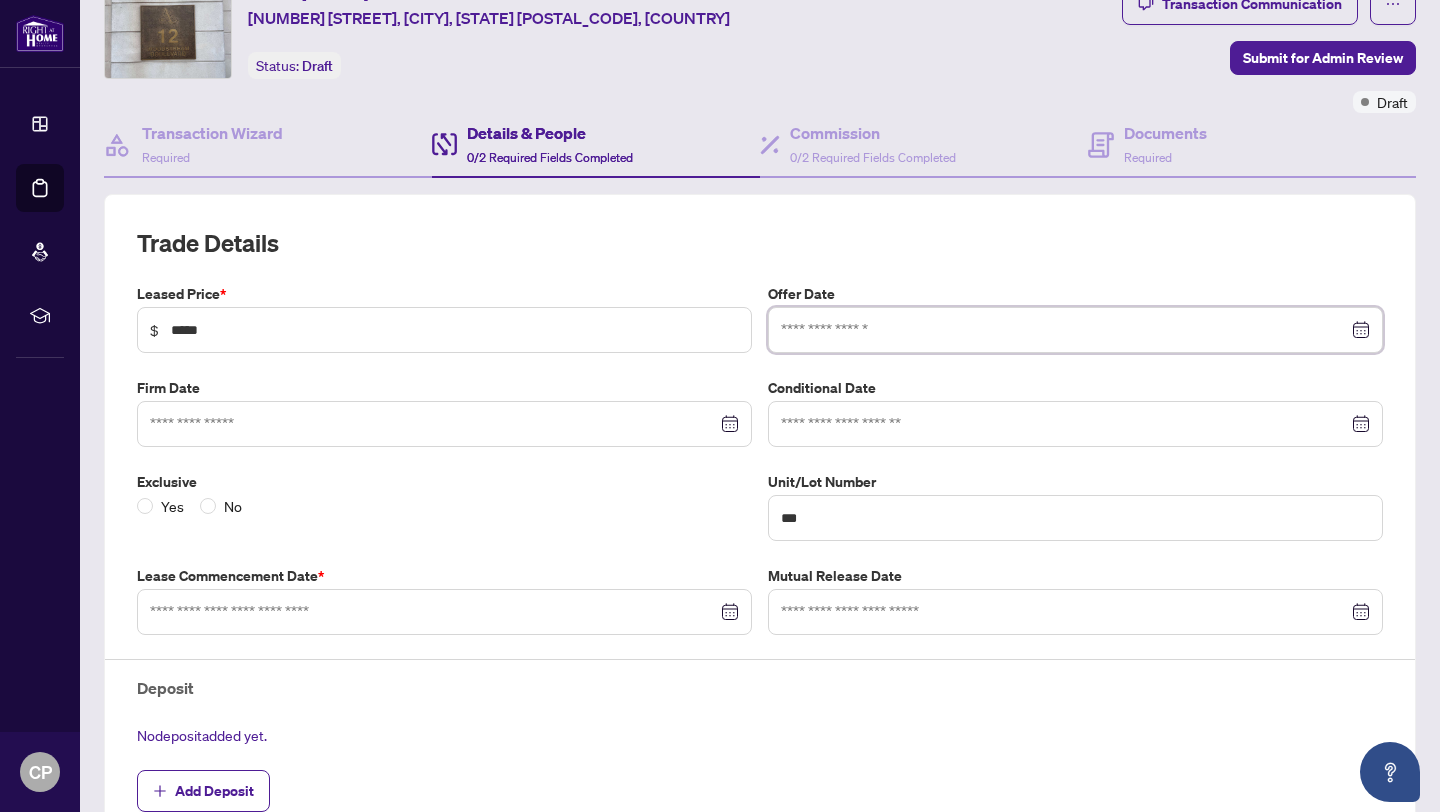 click at bounding box center [1064, 330] 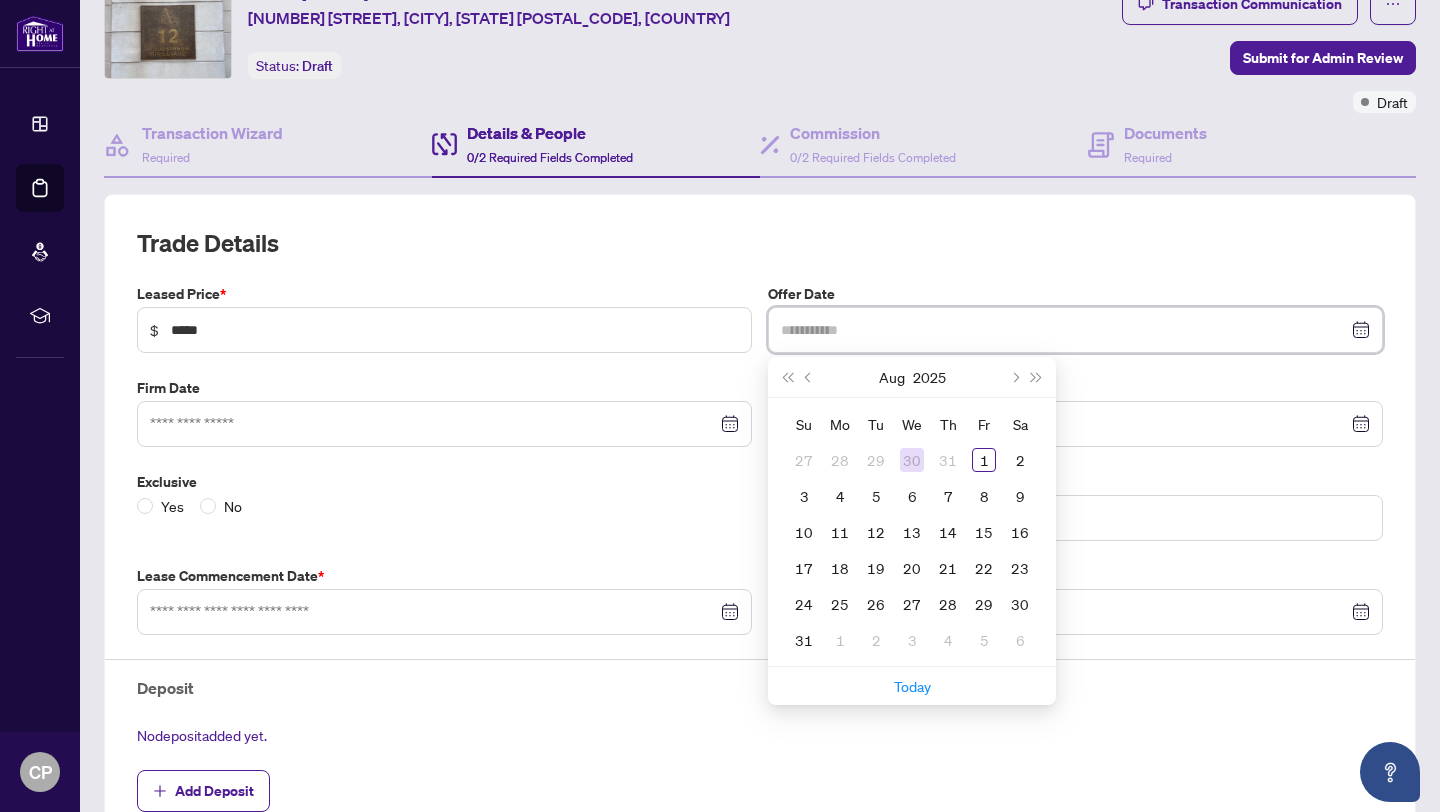 type on "**********" 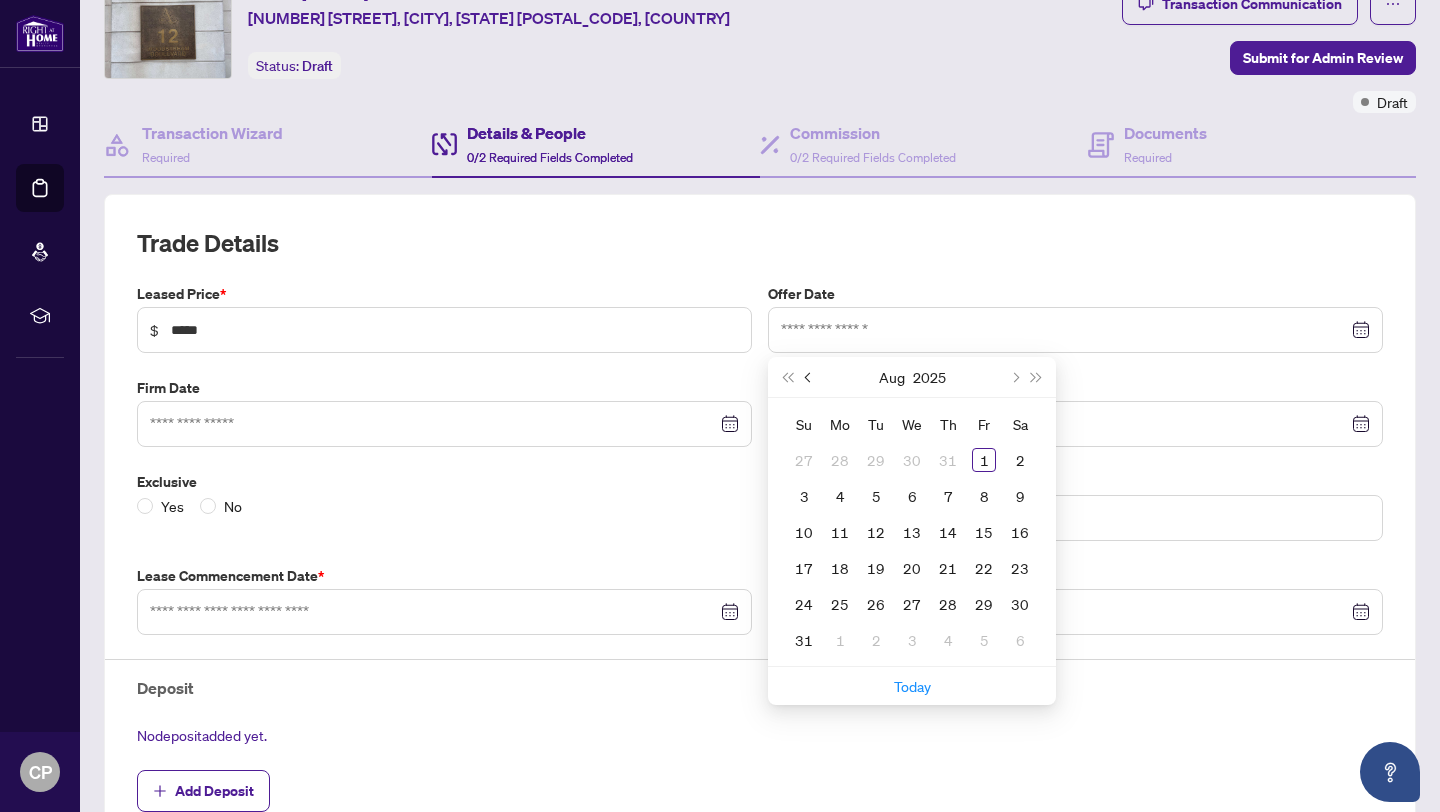click at bounding box center (809, 377) 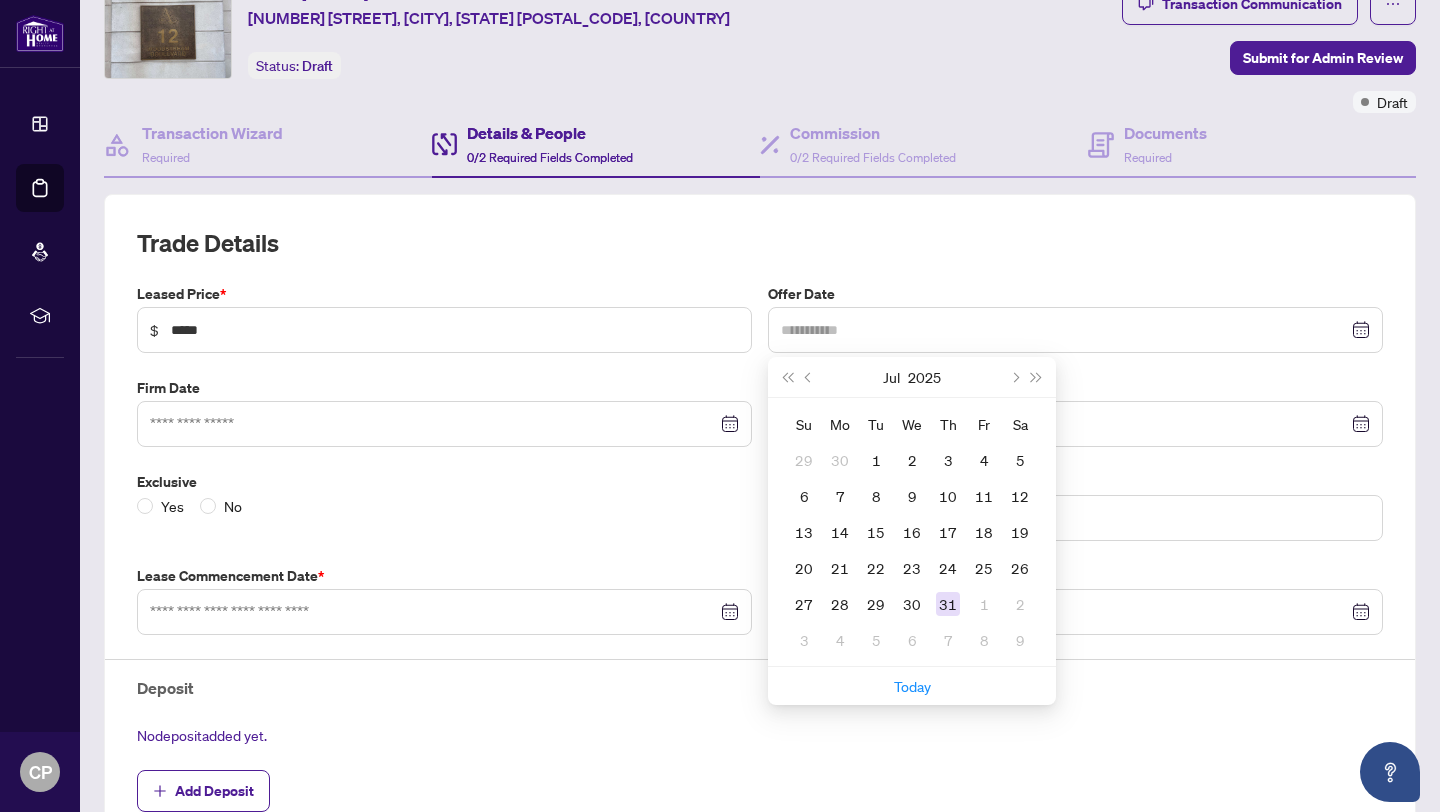 type on "**********" 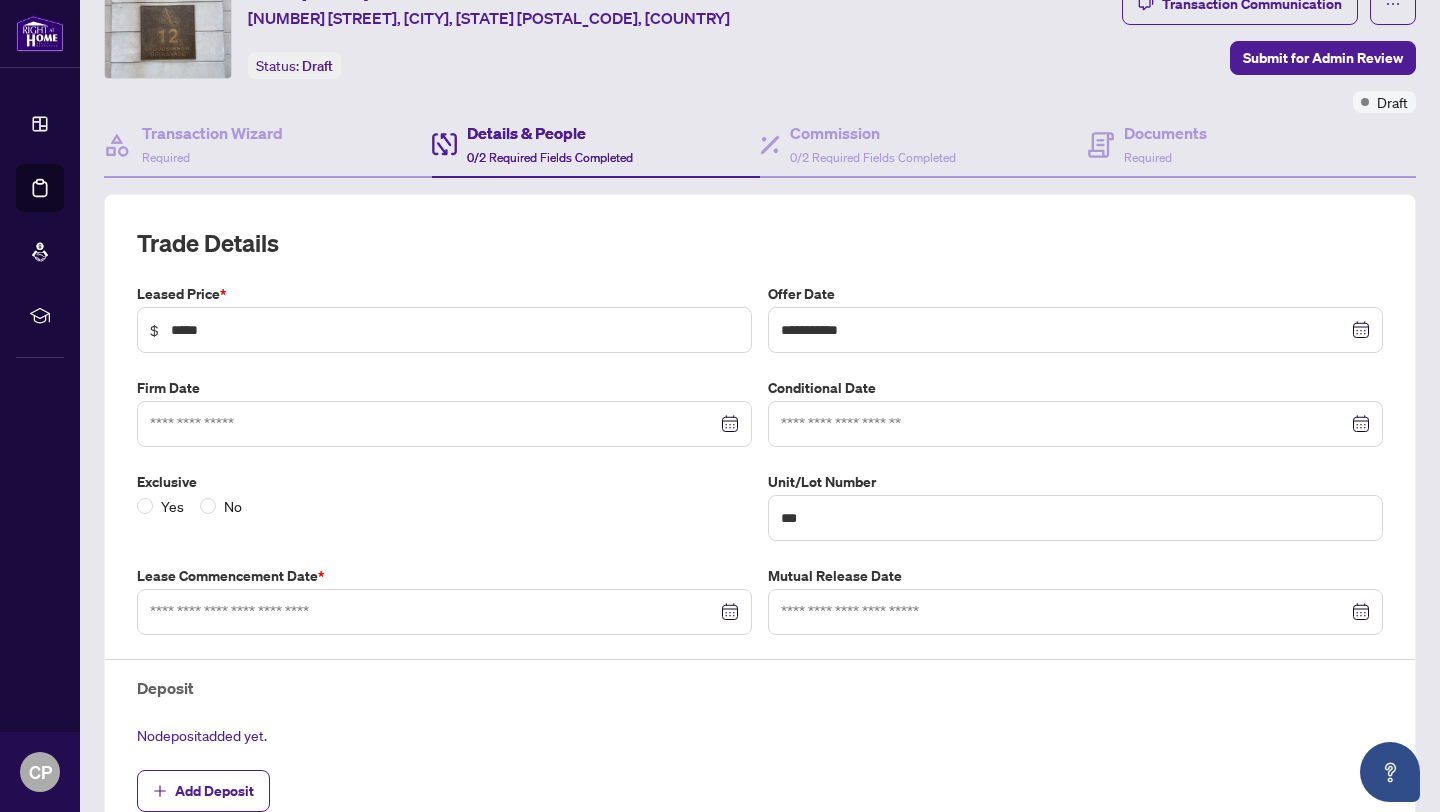 click at bounding box center (444, 424) 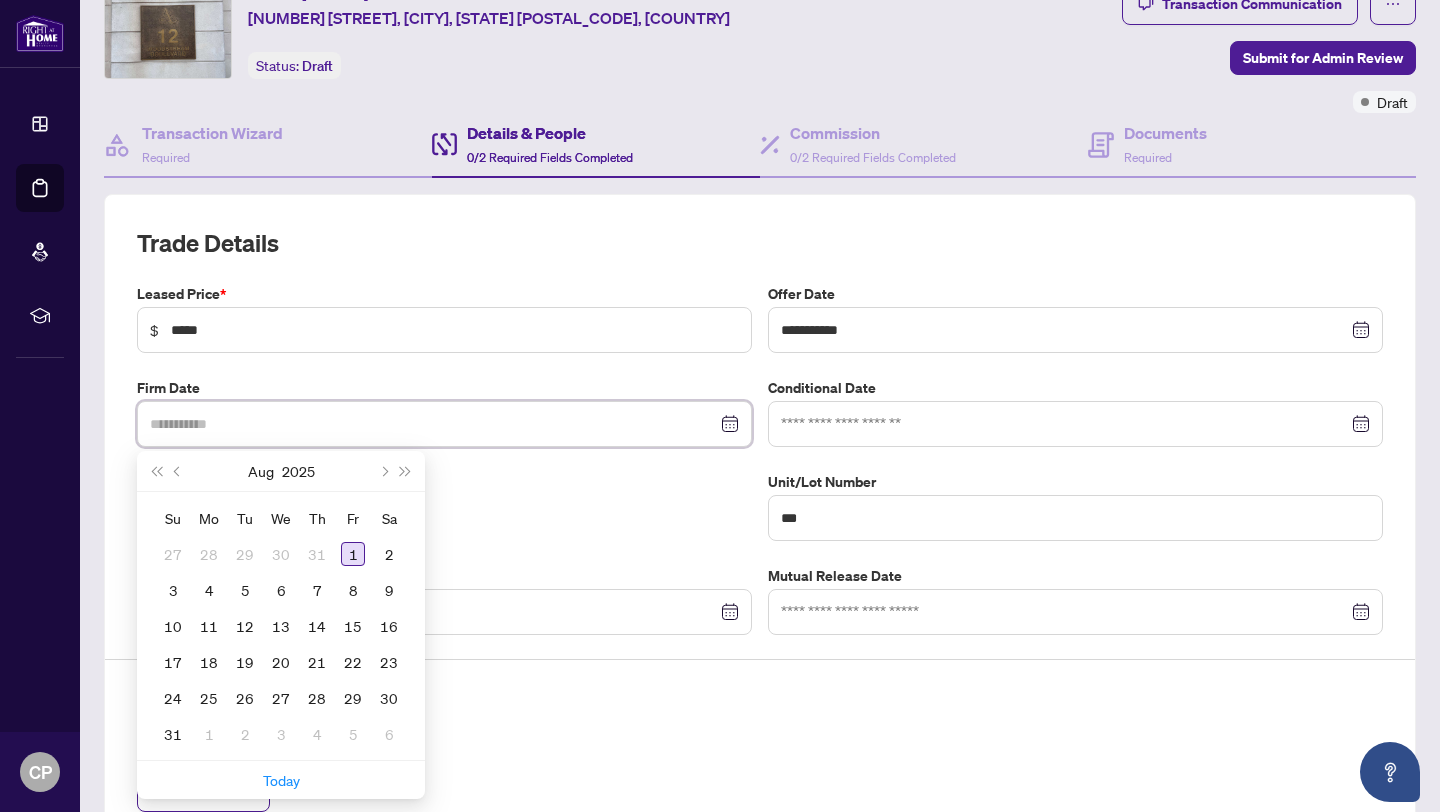 type on "**********" 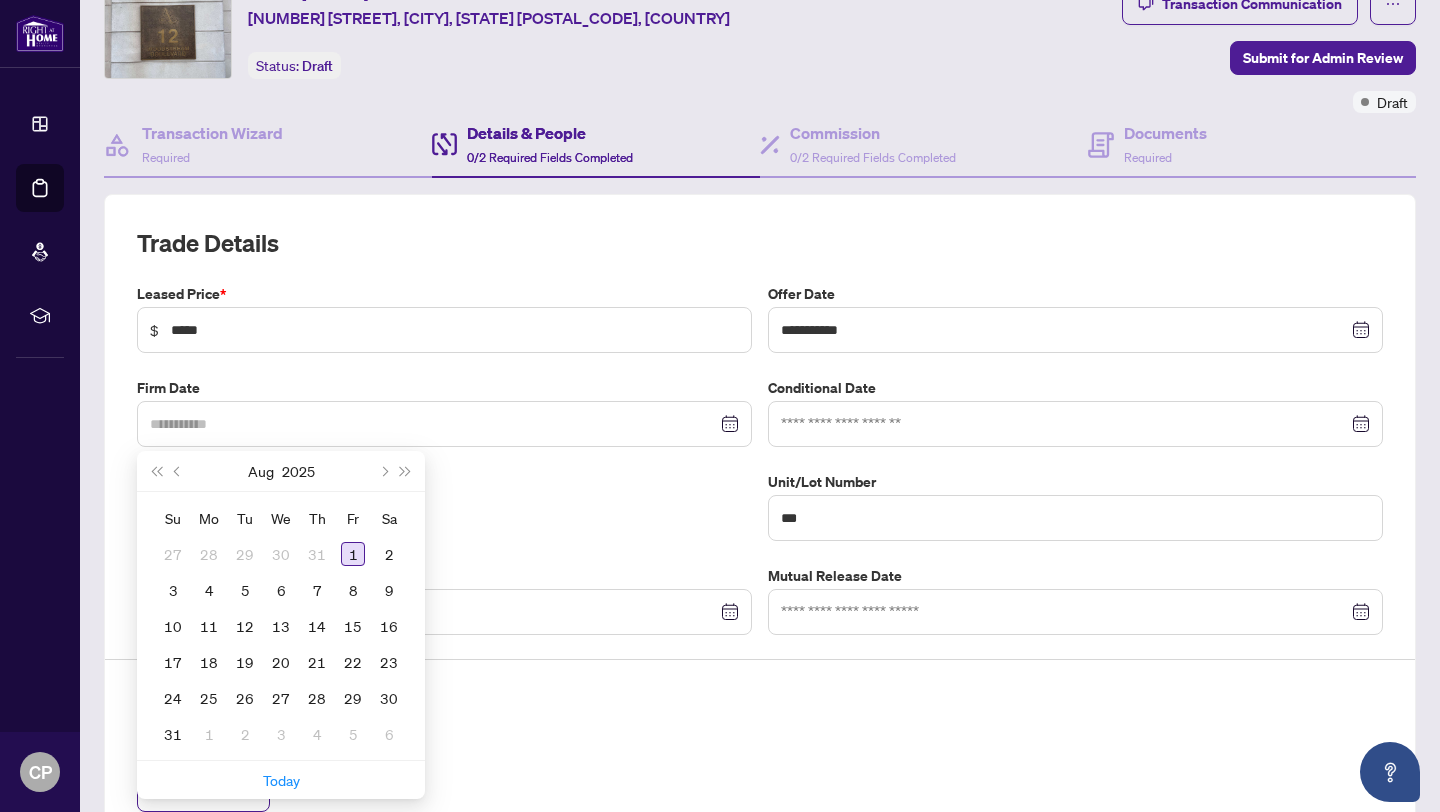 click on "1" at bounding box center (353, 554) 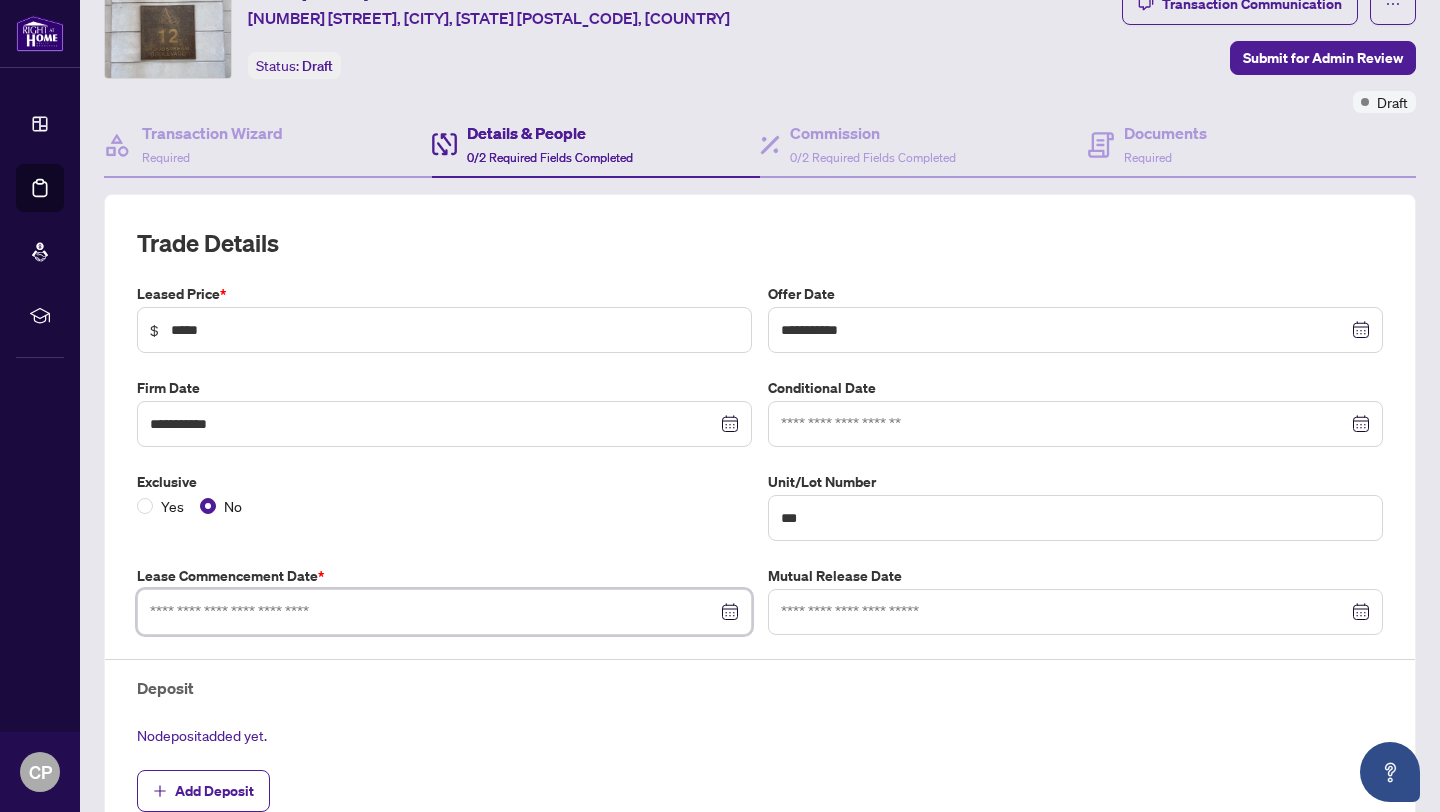 click at bounding box center [433, 612] 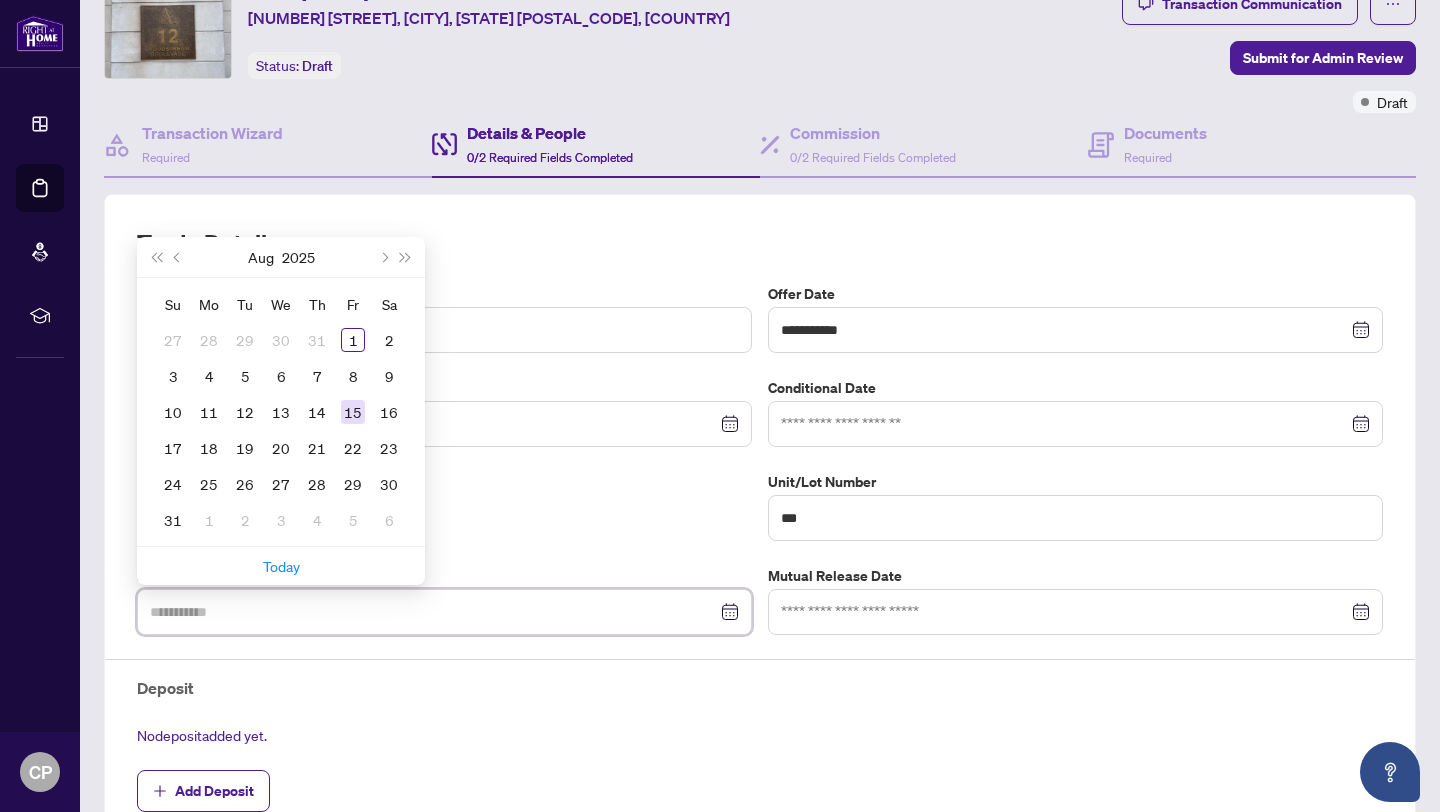 type on "**********" 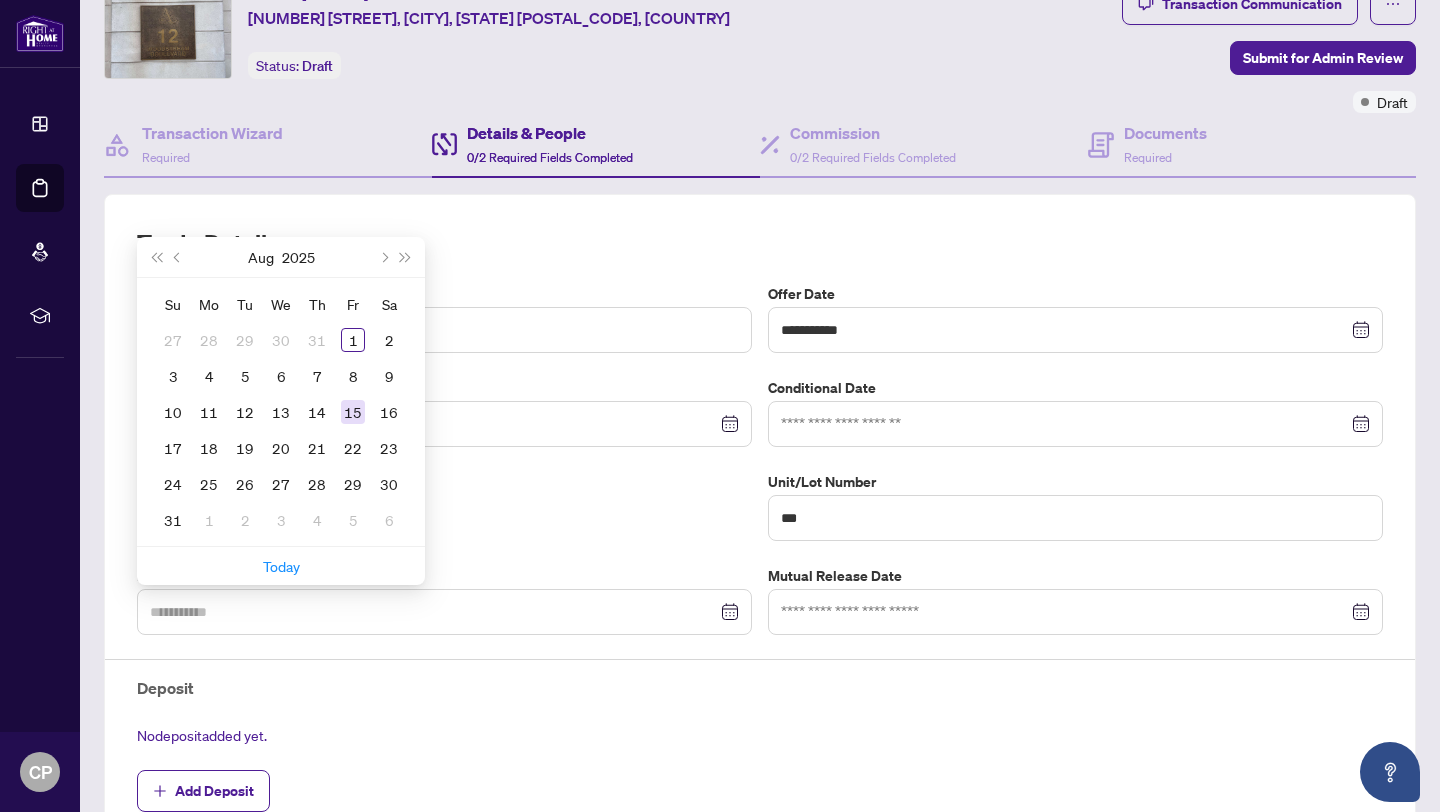 click on "15" at bounding box center (353, 412) 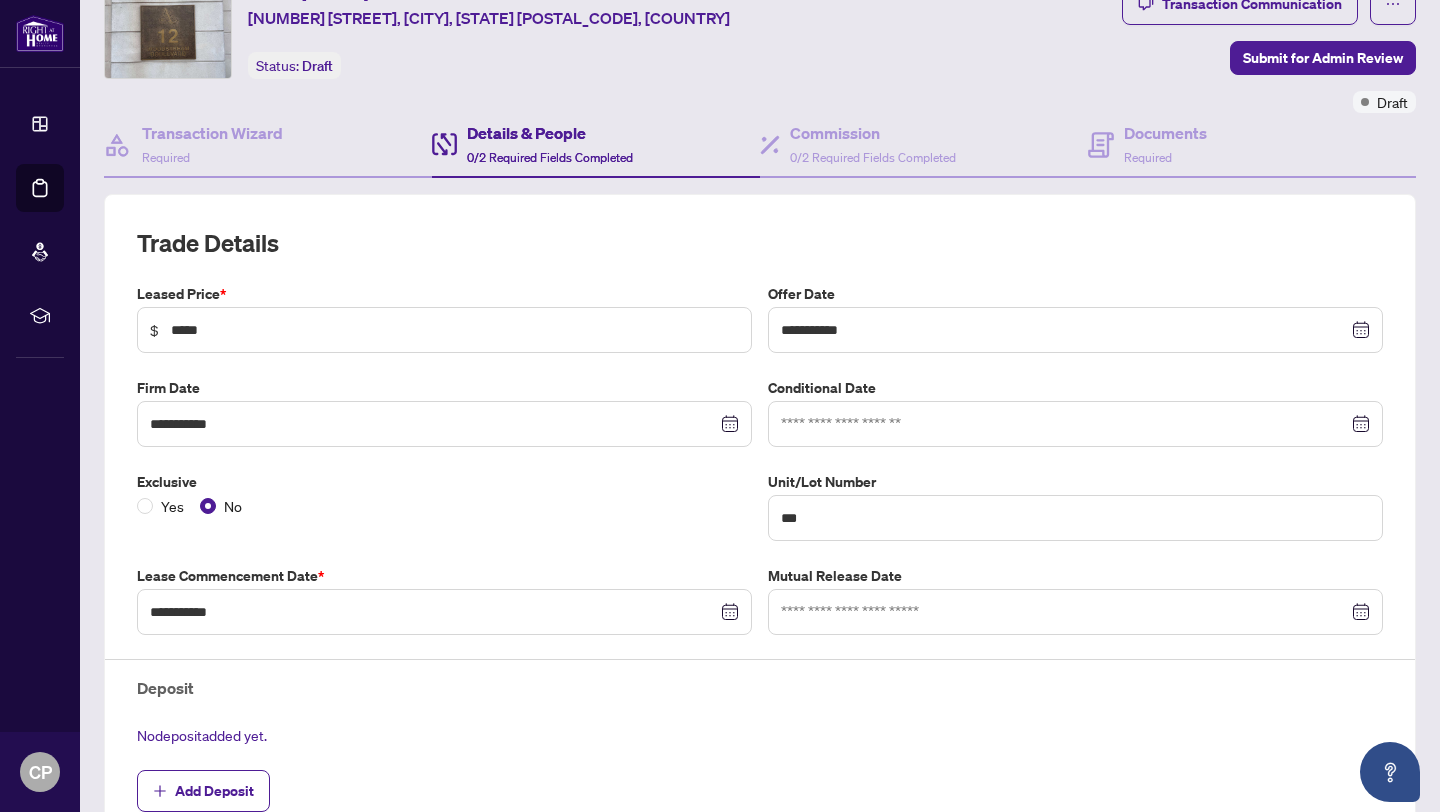 click on "**********" at bounding box center (760, 560) 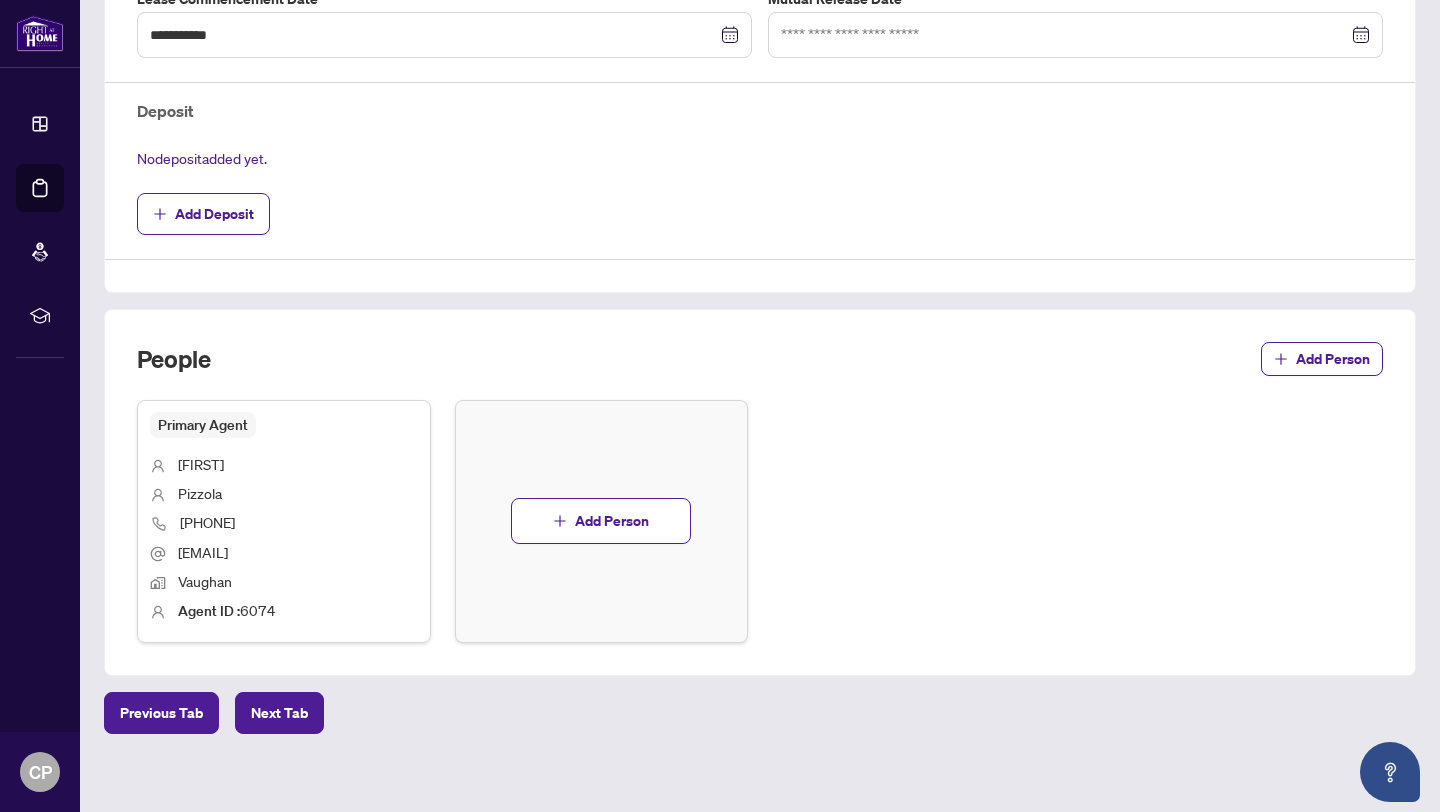 scroll, scrollTop: 671, scrollLeft: 0, axis: vertical 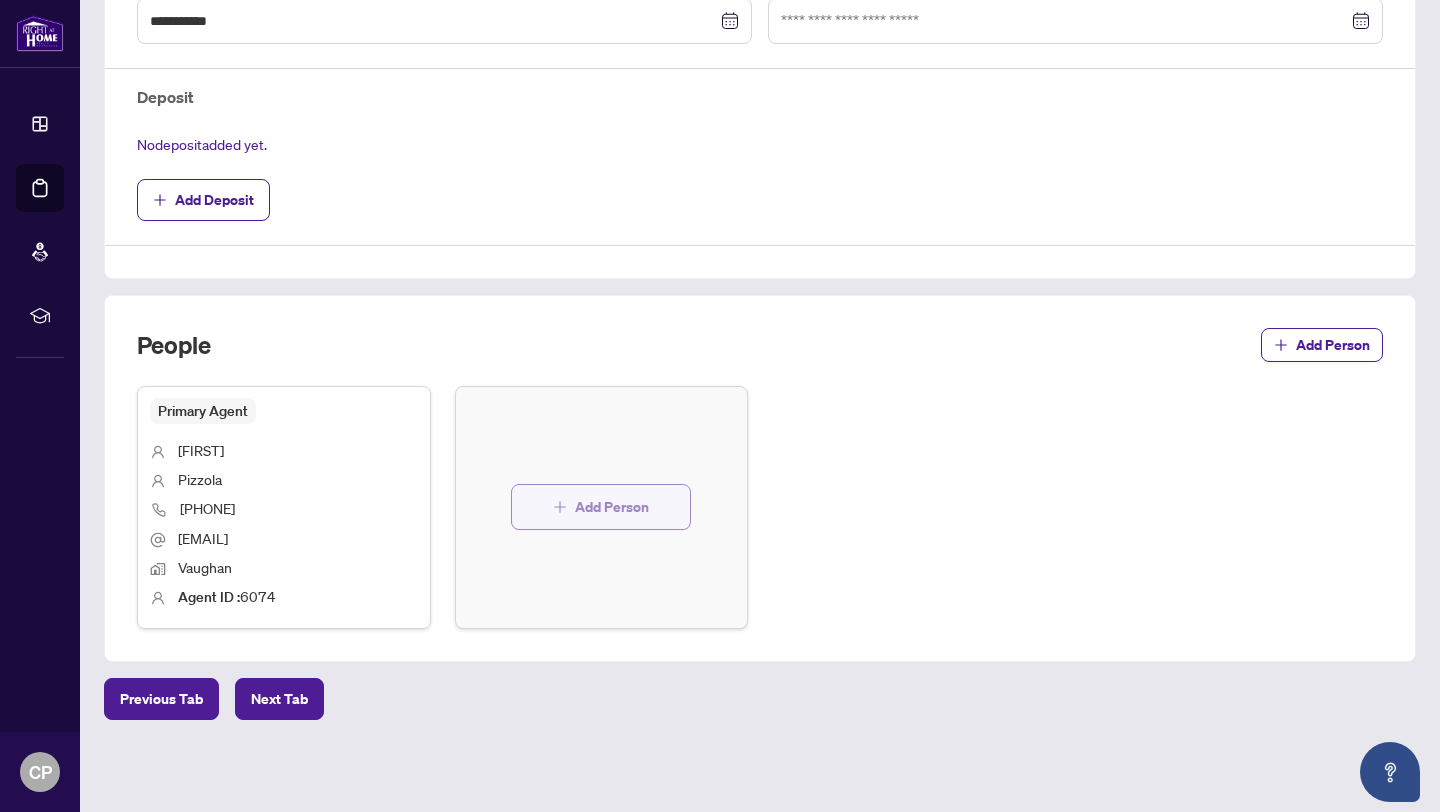 click on "Add Person" at bounding box center (612, 507) 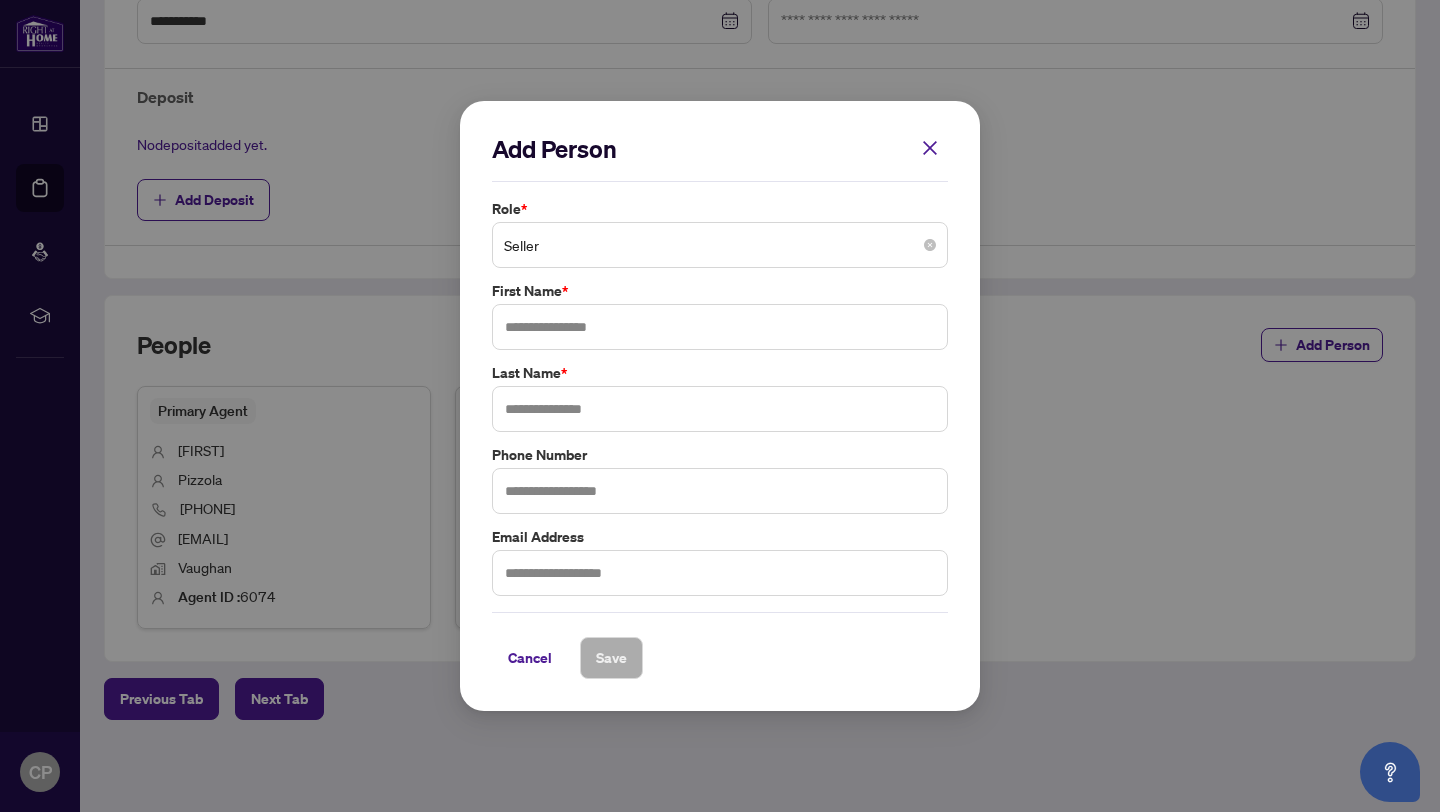 click on "Seller" at bounding box center (720, 245) 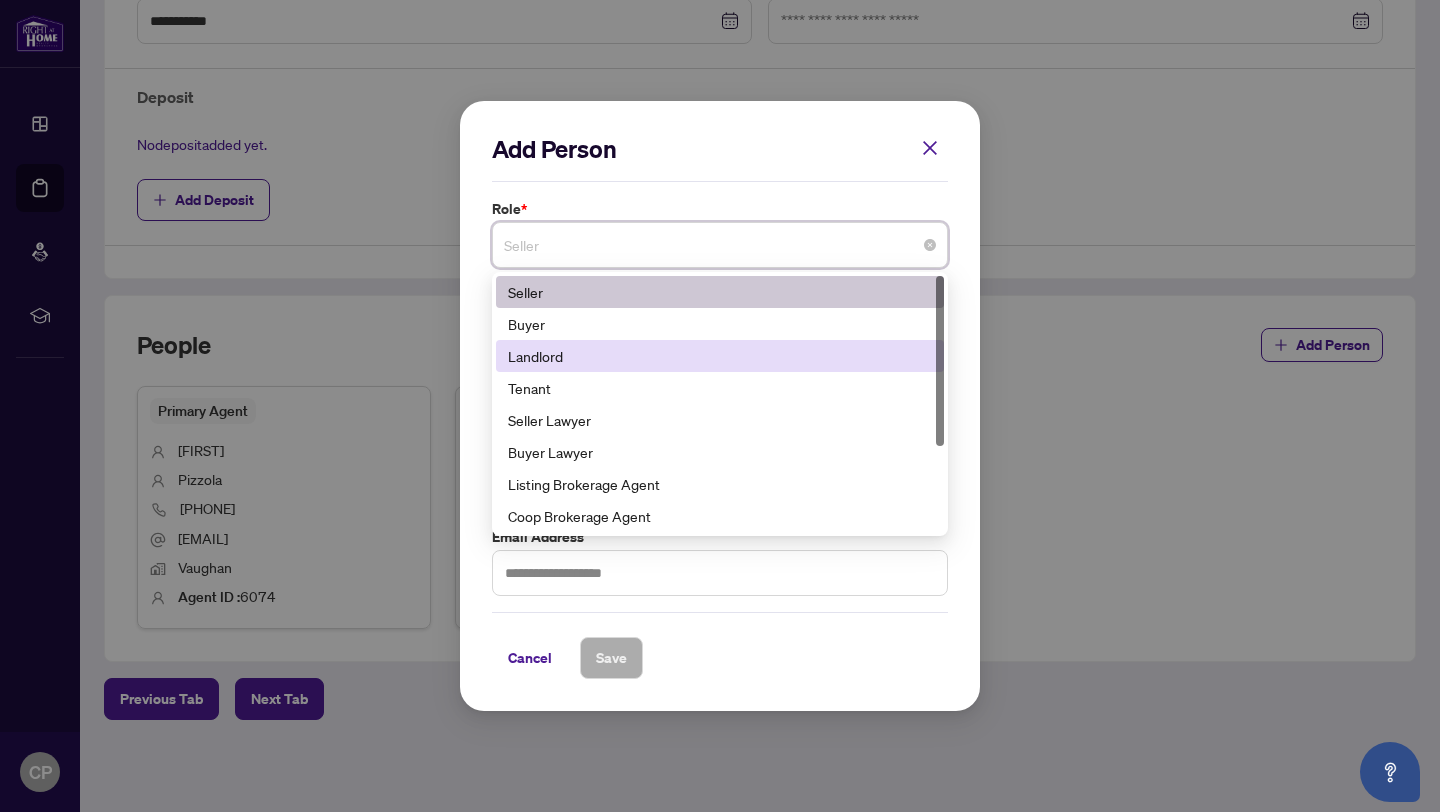 click on "Landlord" at bounding box center (720, 356) 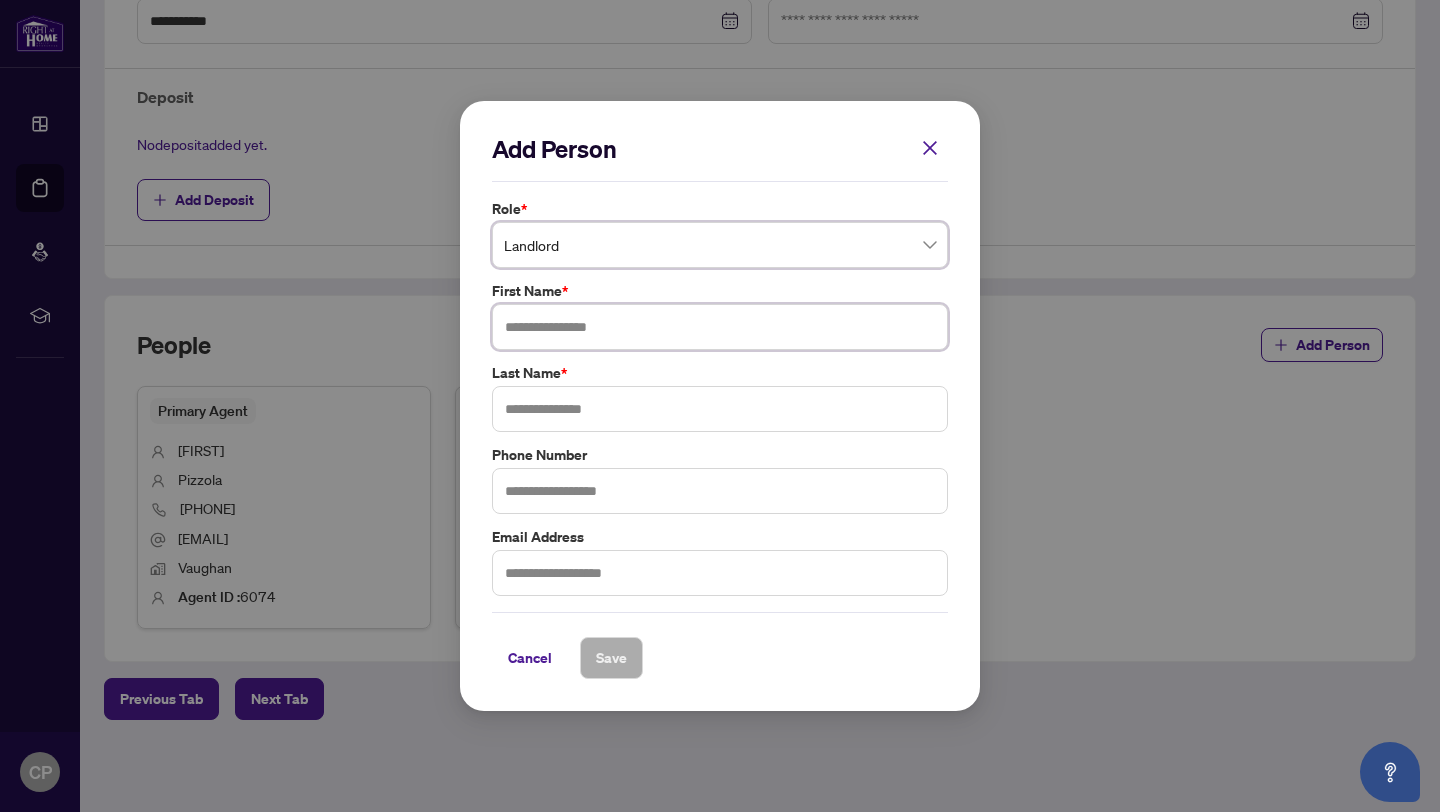 click at bounding box center (720, 327) 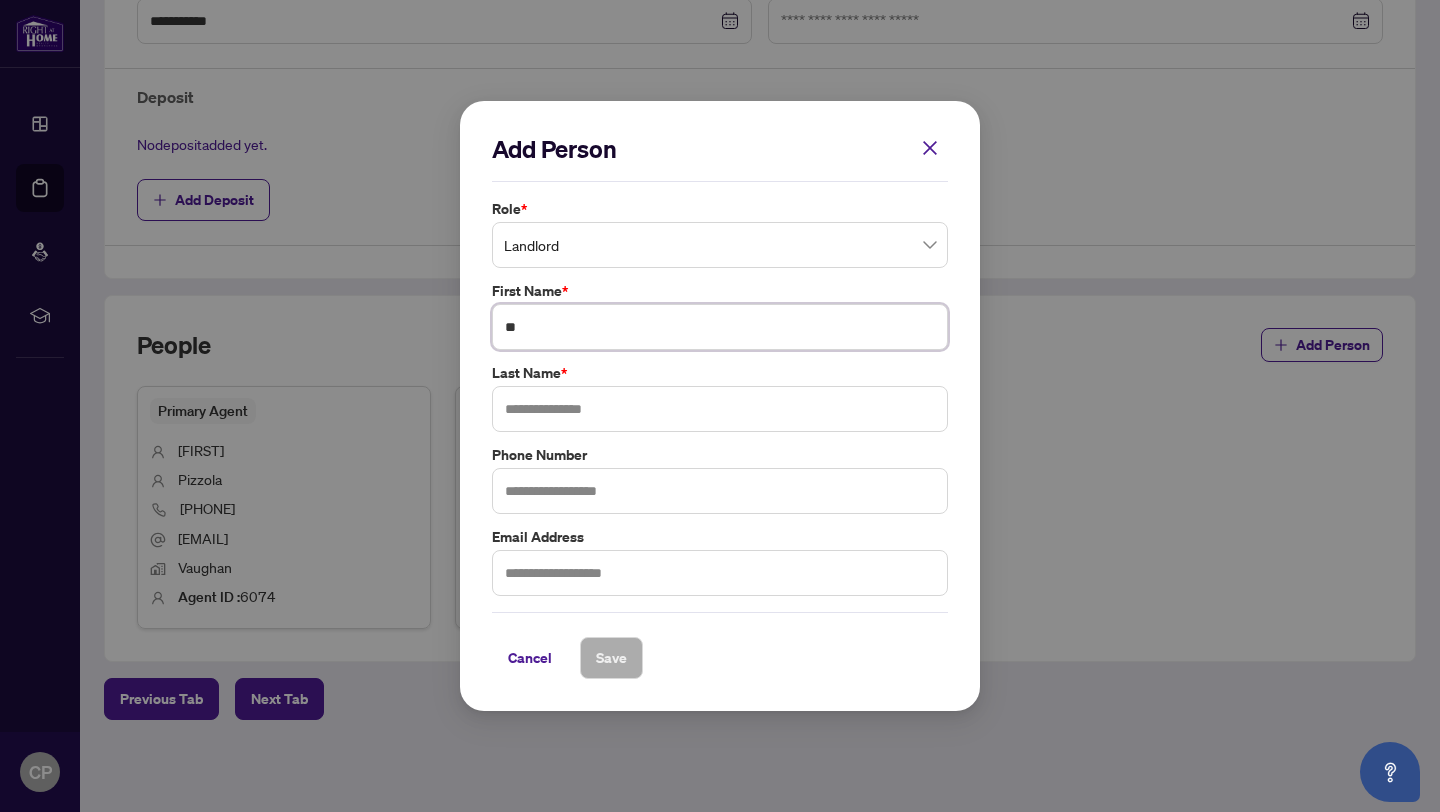 type on "*" 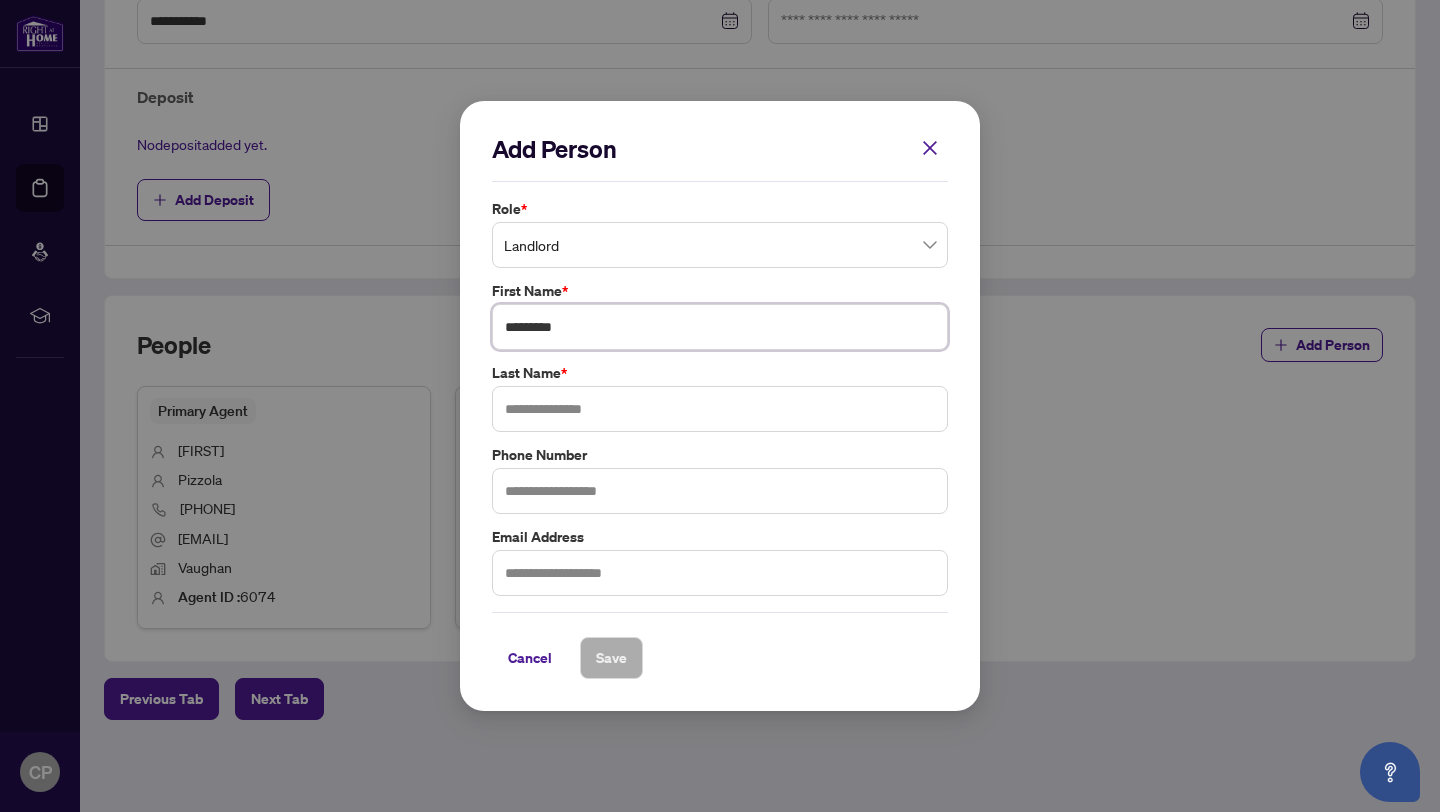 type on "*********" 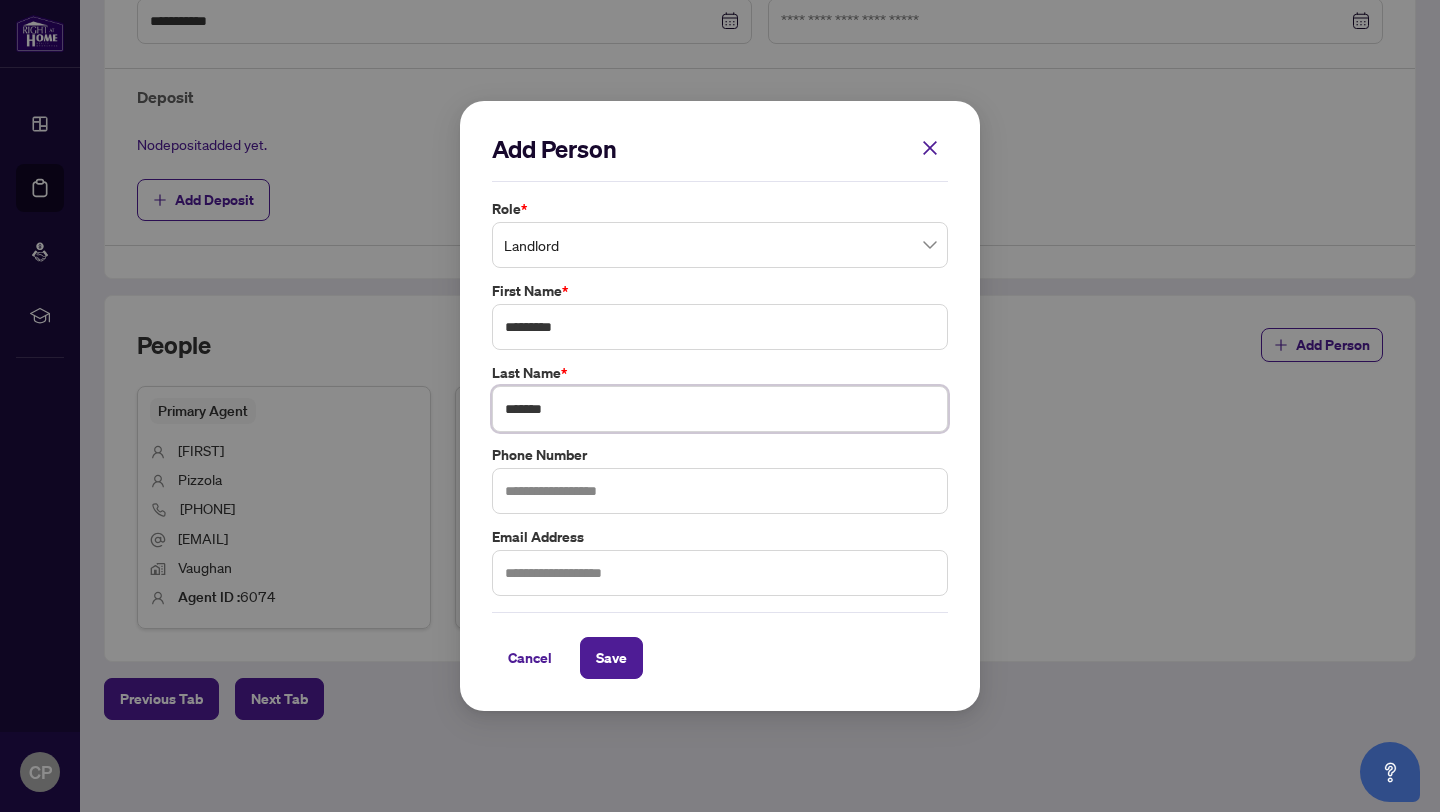 type on "*******" 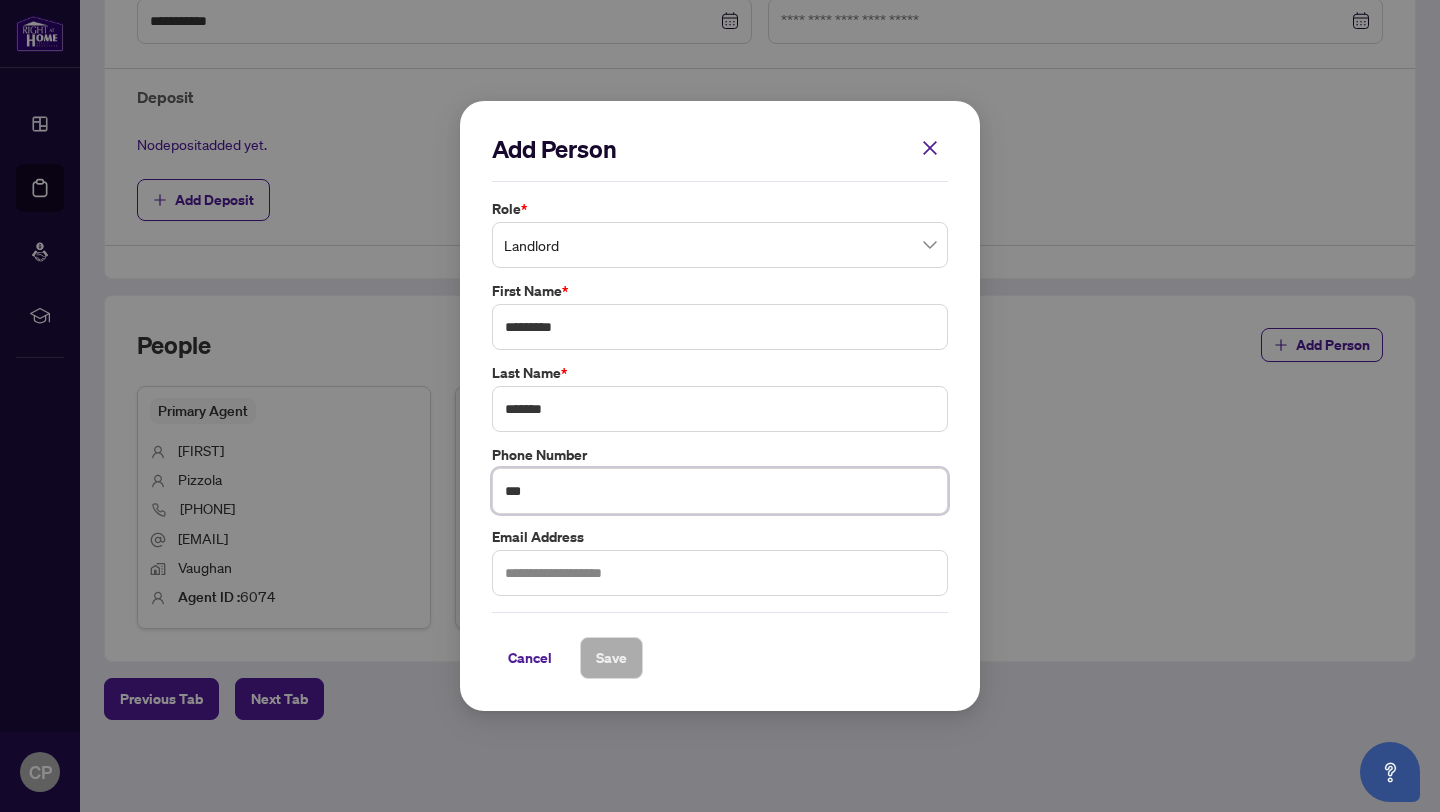 type on "**********" 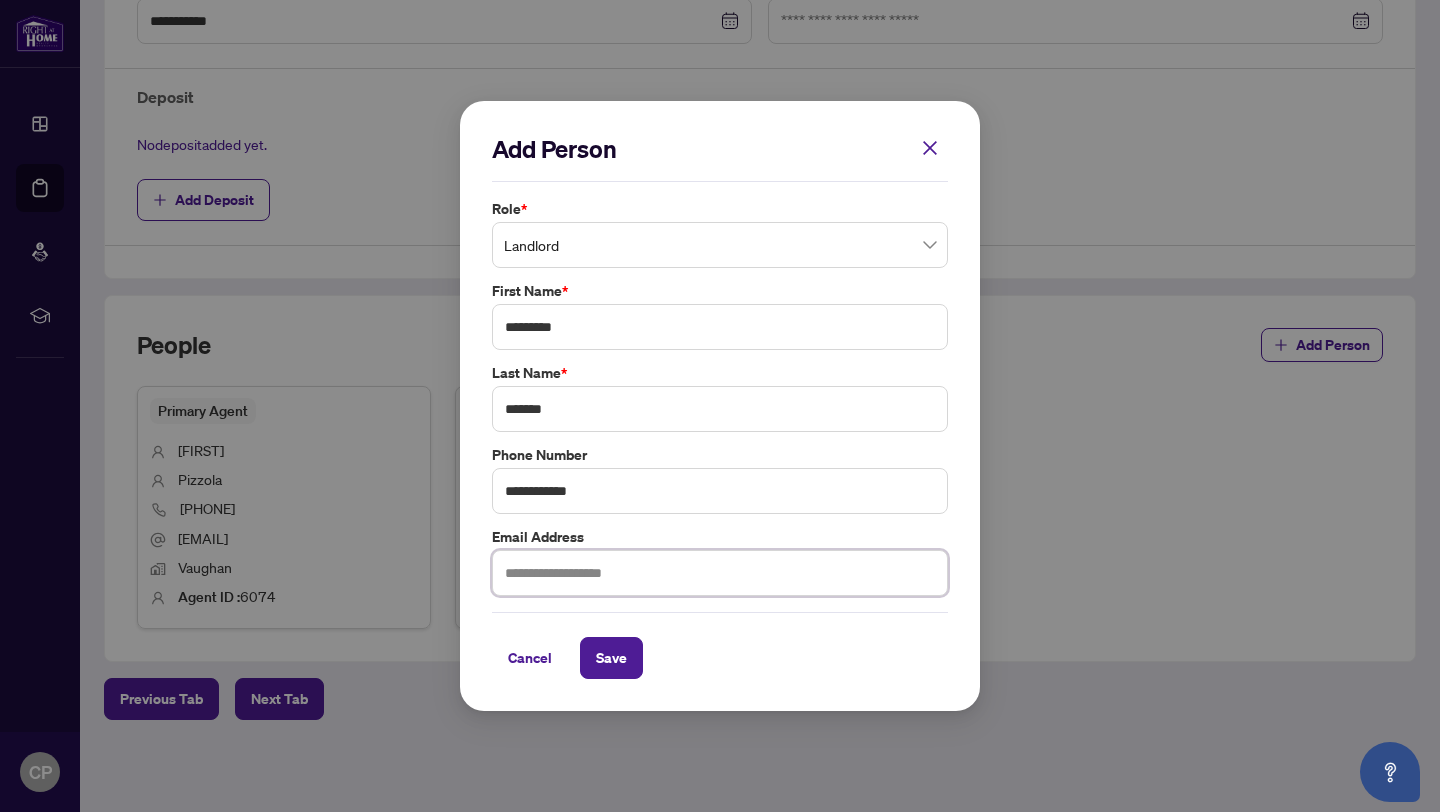 click at bounding box center [720, 573] 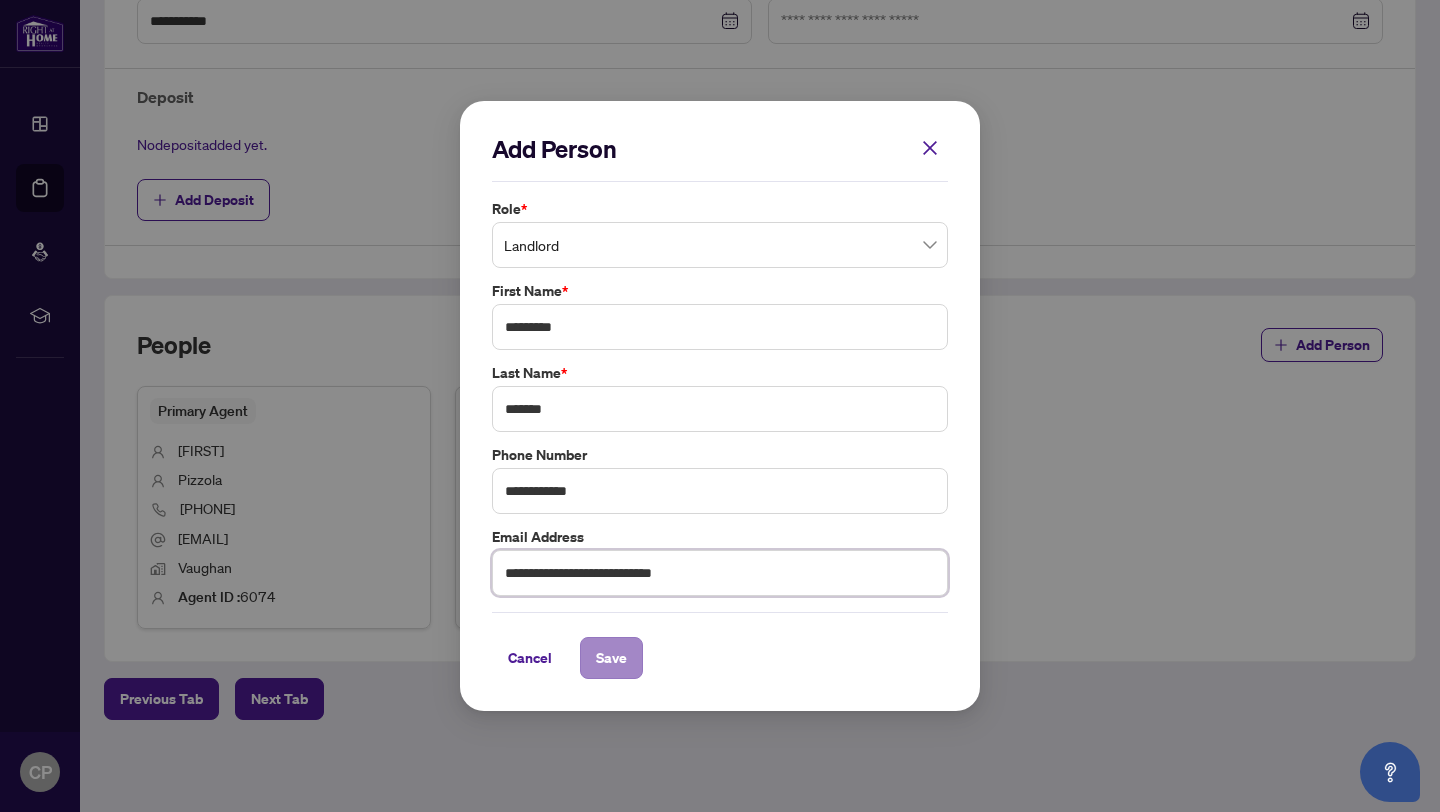 type on "**********" 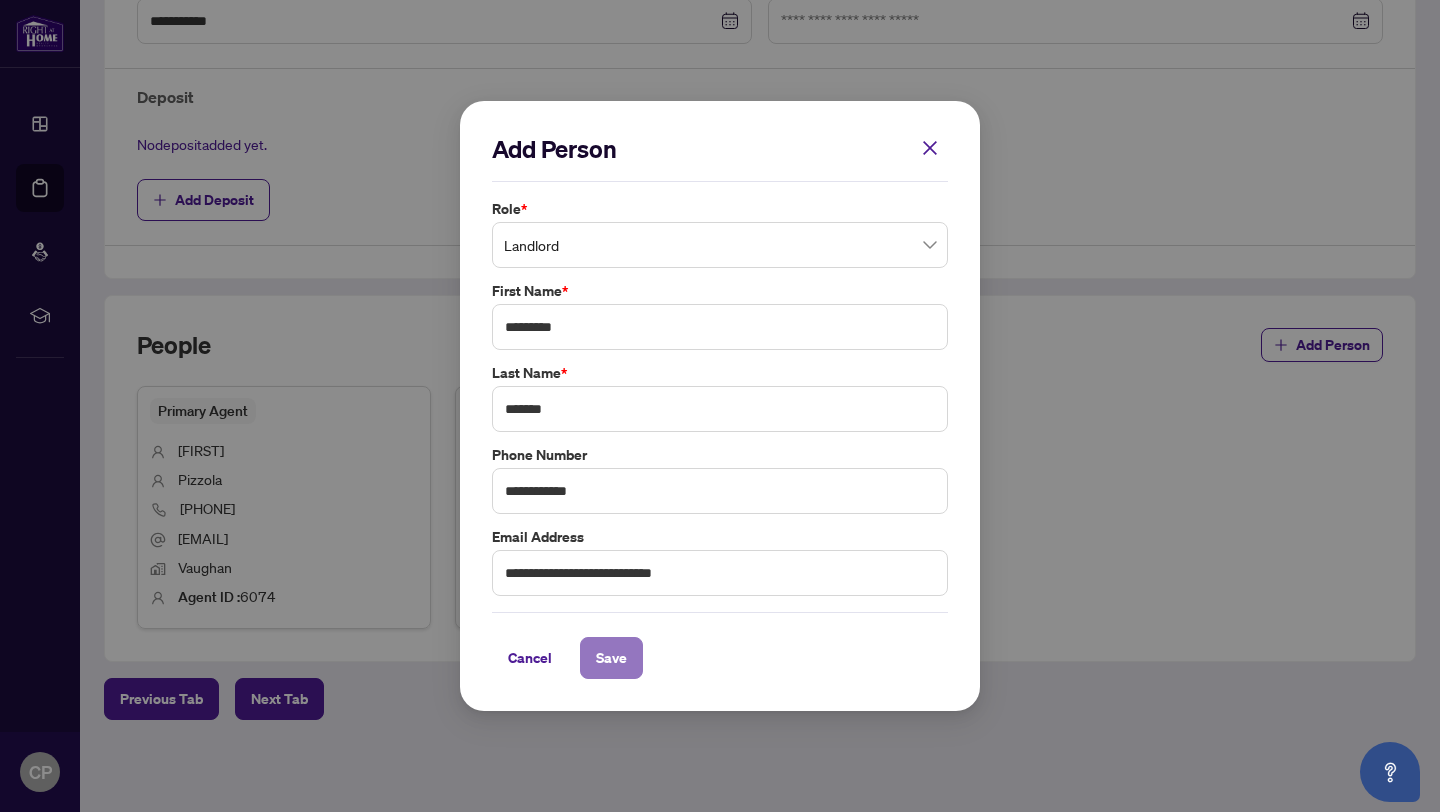 click on "Save" at bounding box center [611, 658] 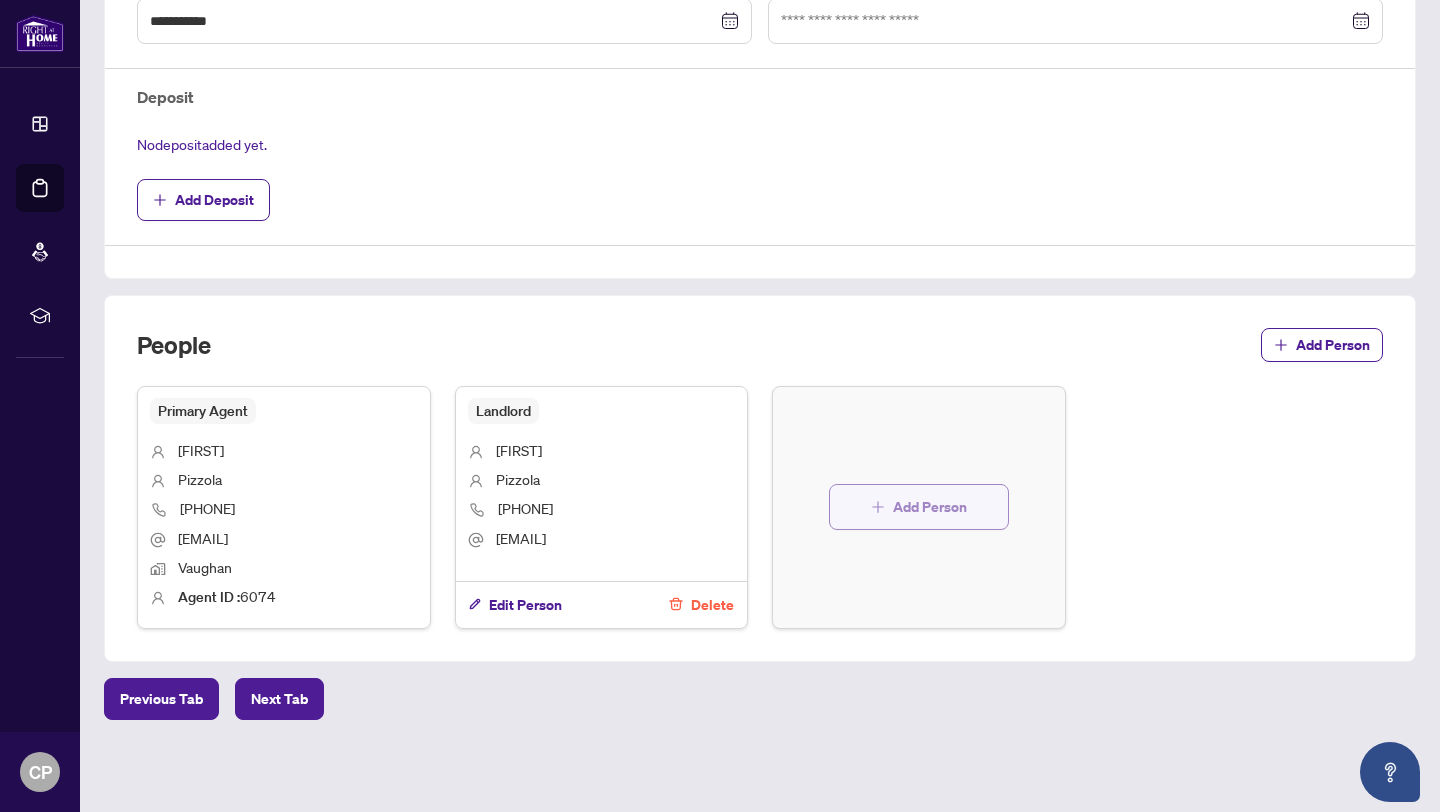 click on "Add Person" at bounding box center (930, 507) 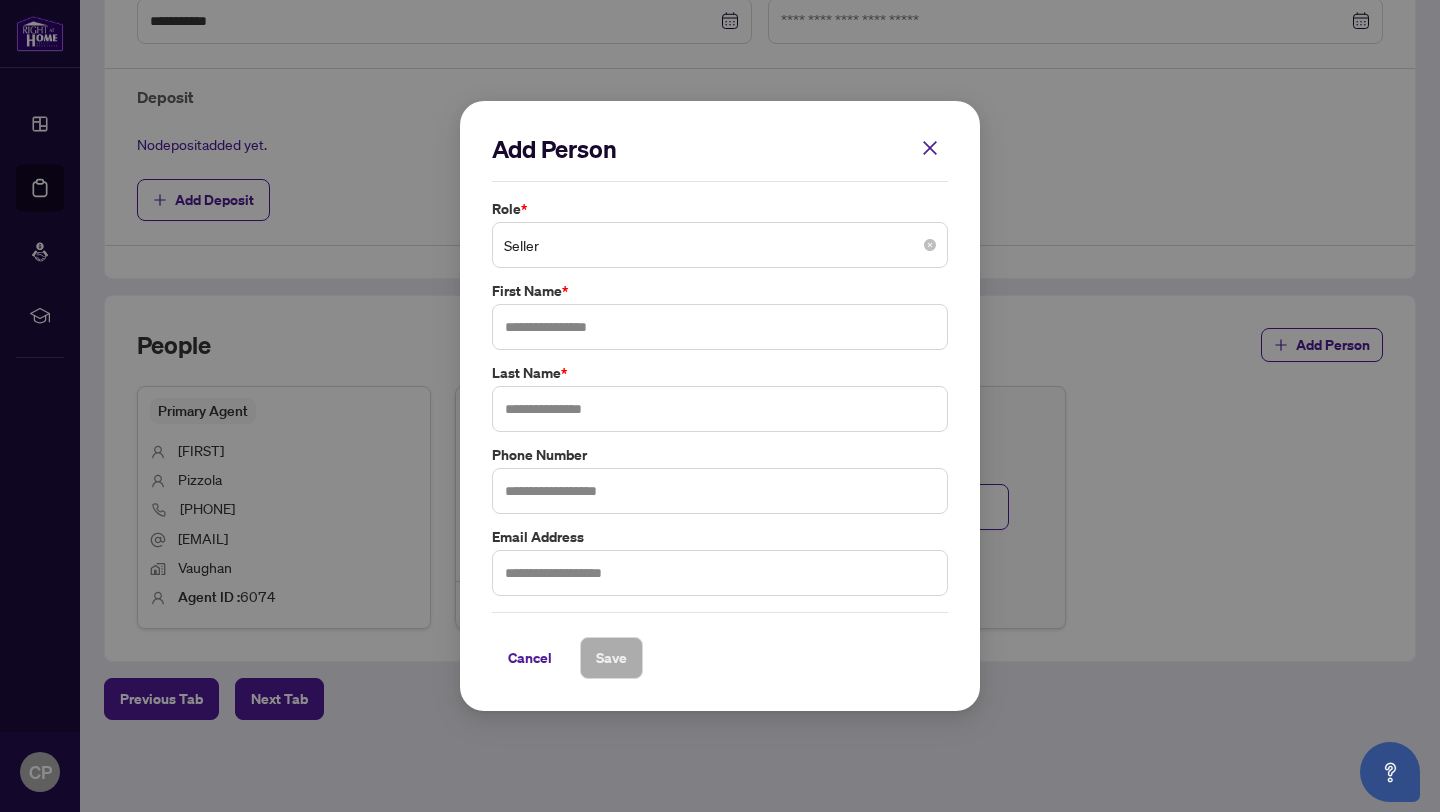 click on "Seller" at bounding box center (720, 245) 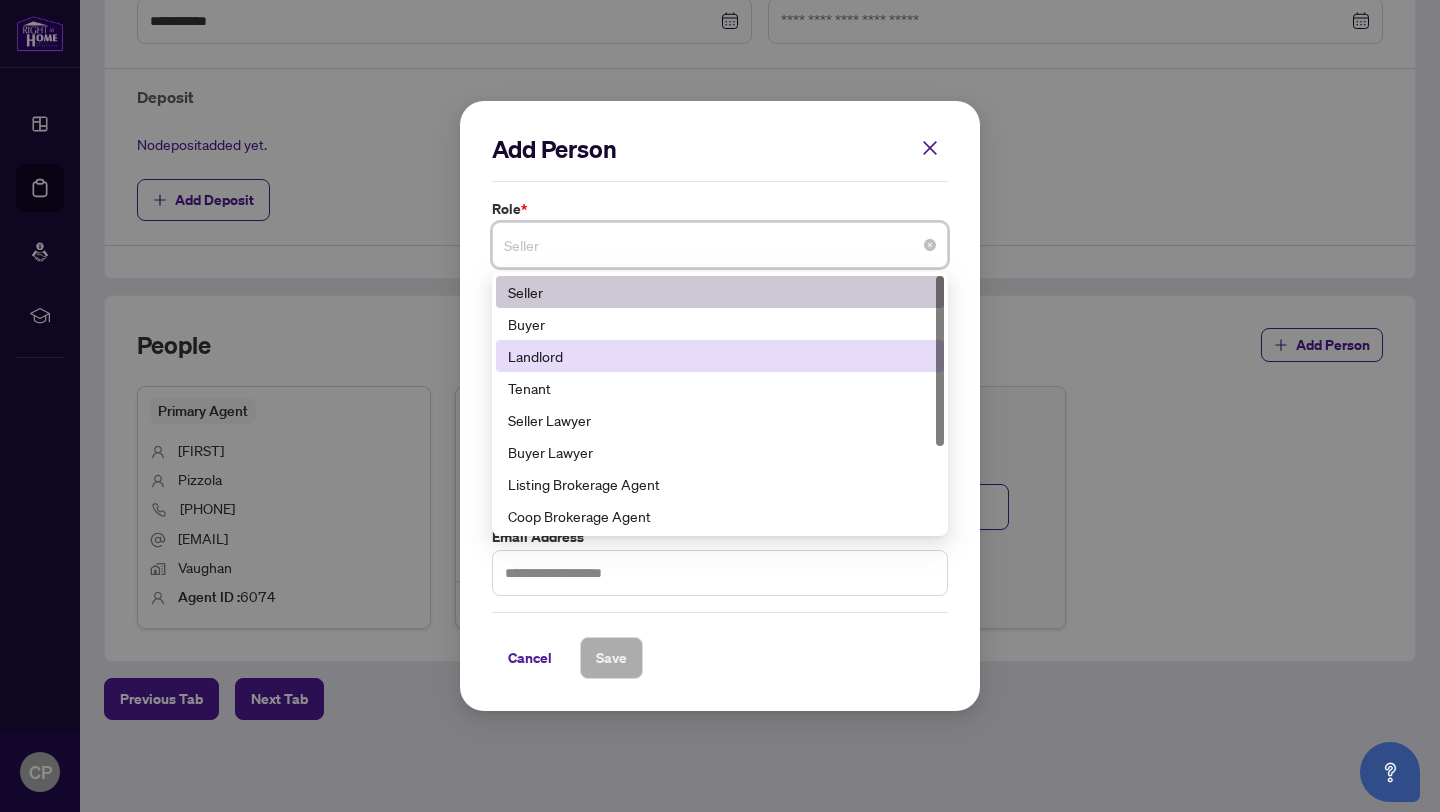 click on "Landlord" at bounding box center (720, 356) 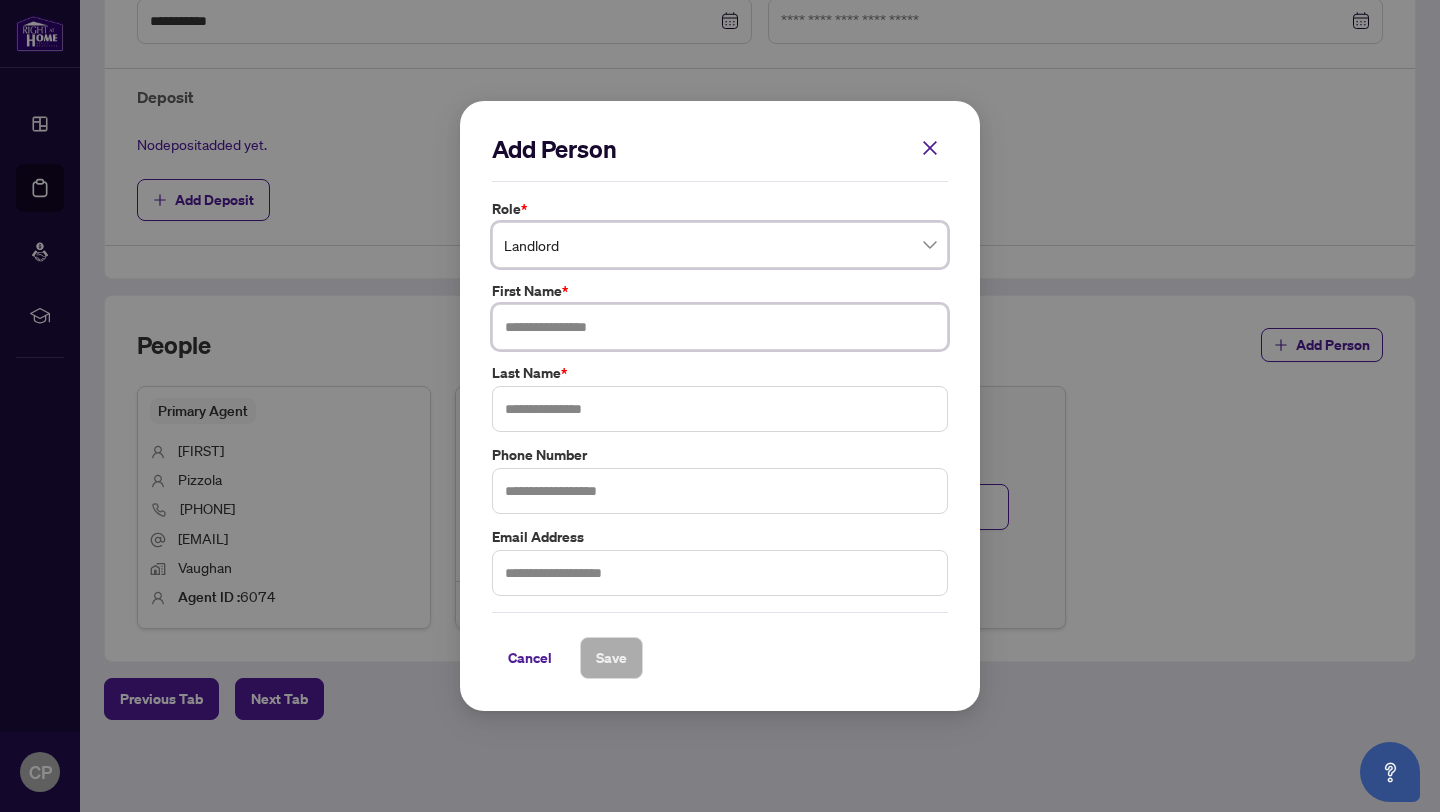 click at bounding box center [720, 327] 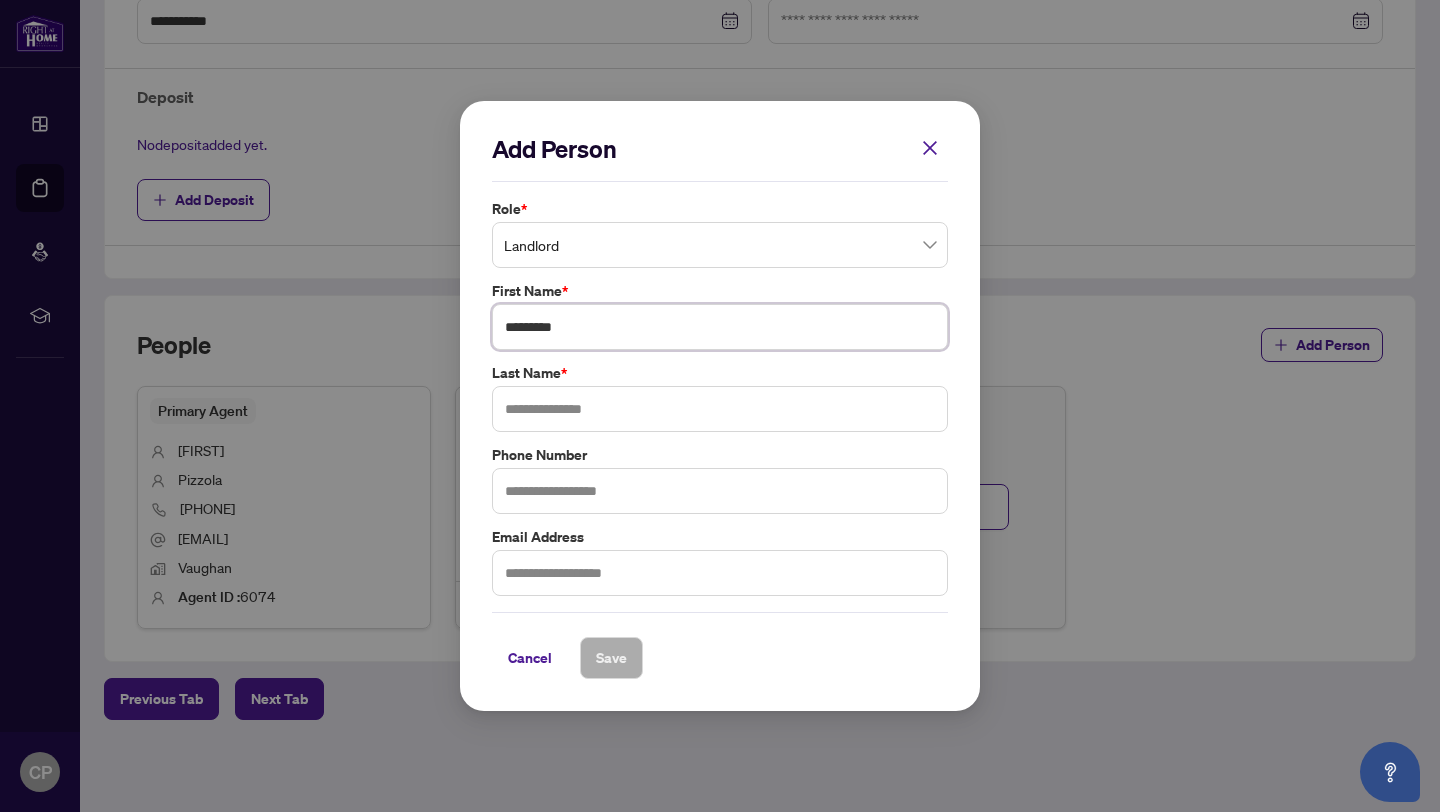 type on "********" 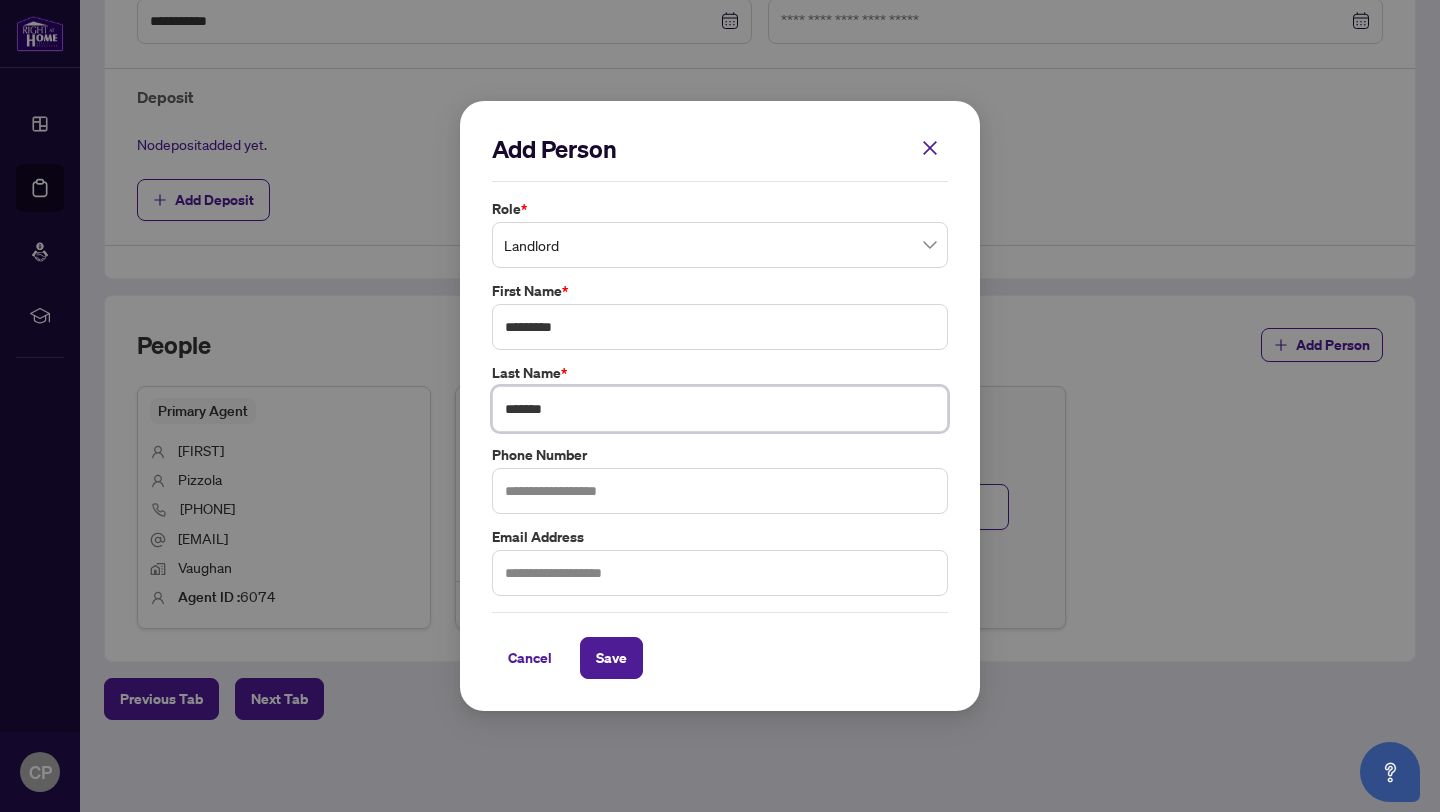 type on "*******" 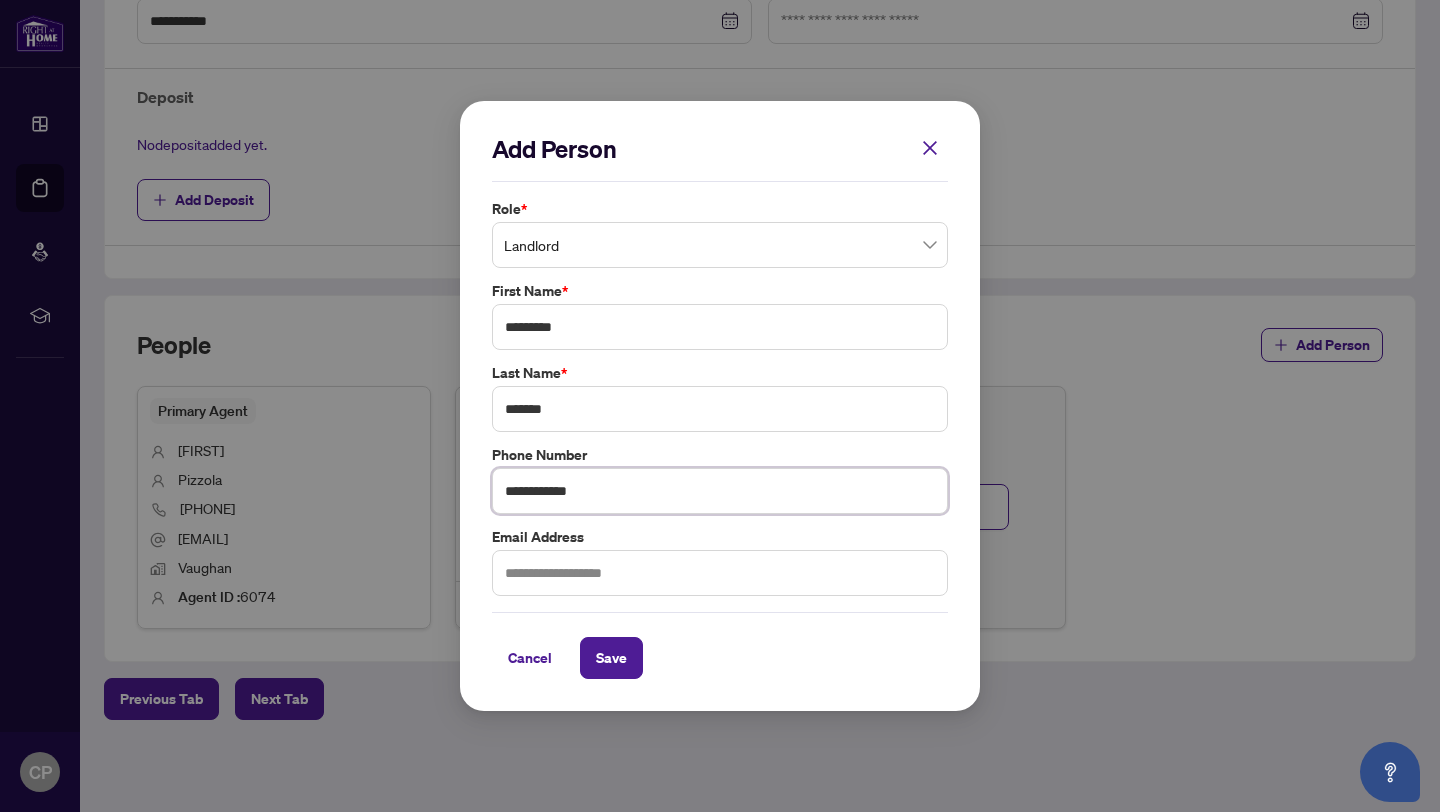 type on "**********" 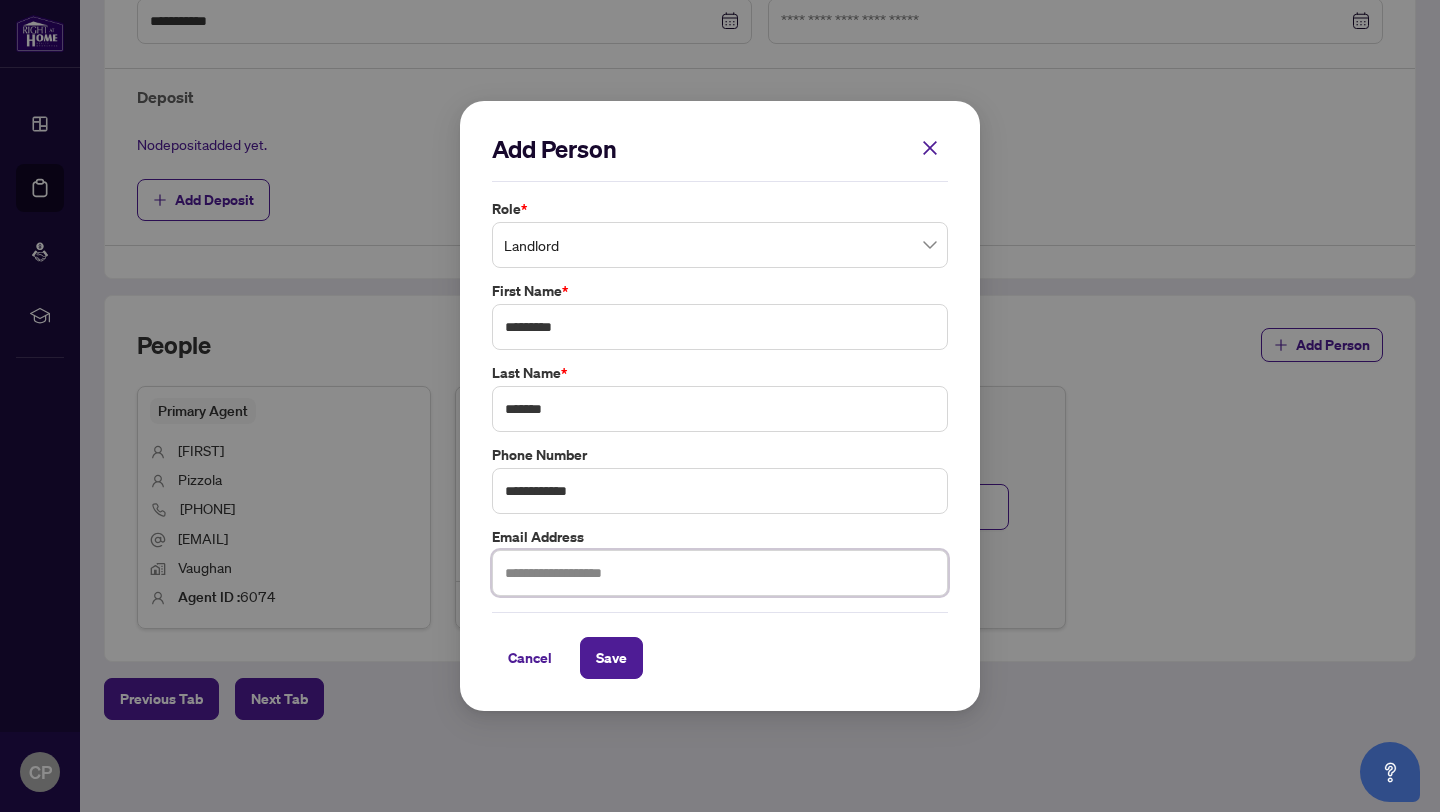 click at bounding box center [720, 573] 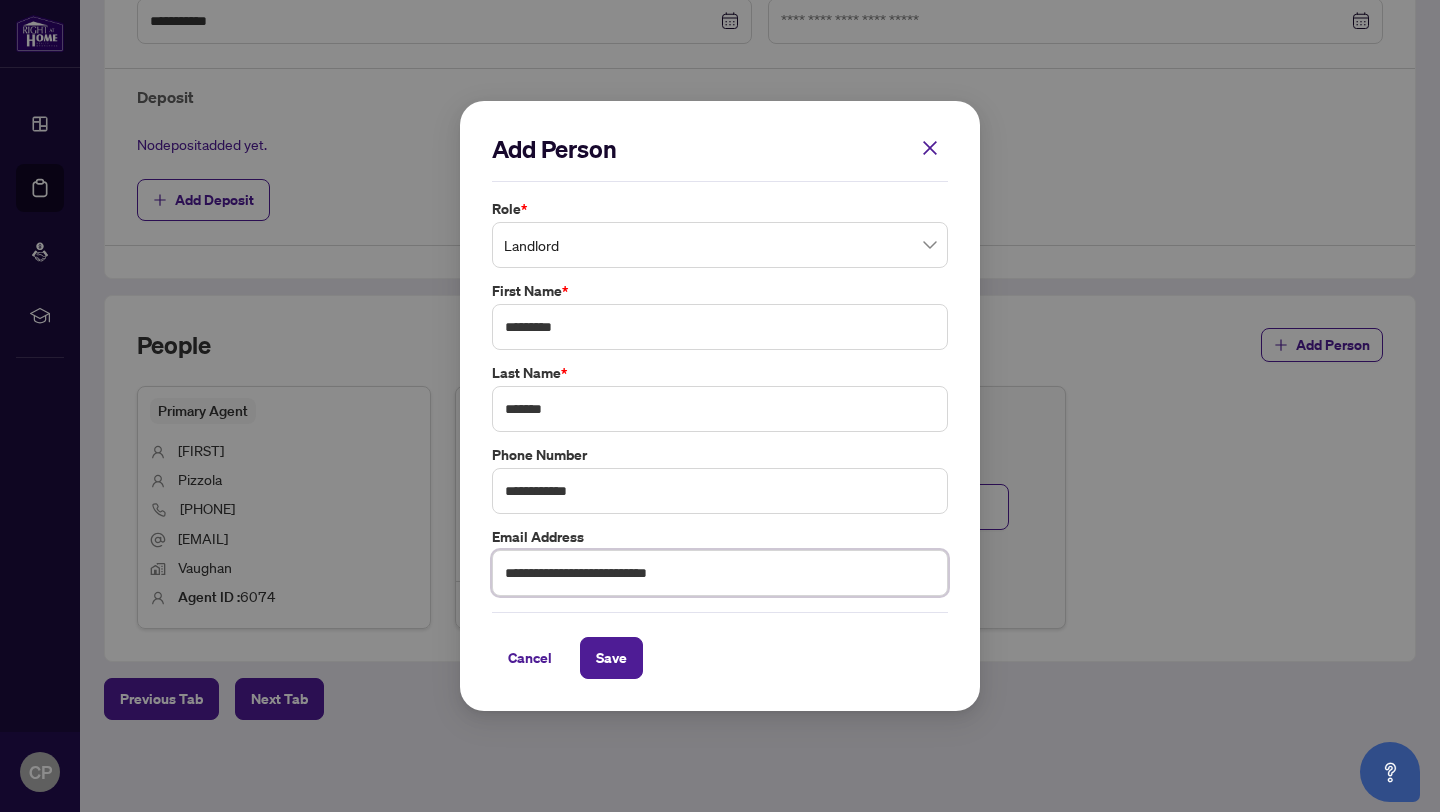 type on "**********" 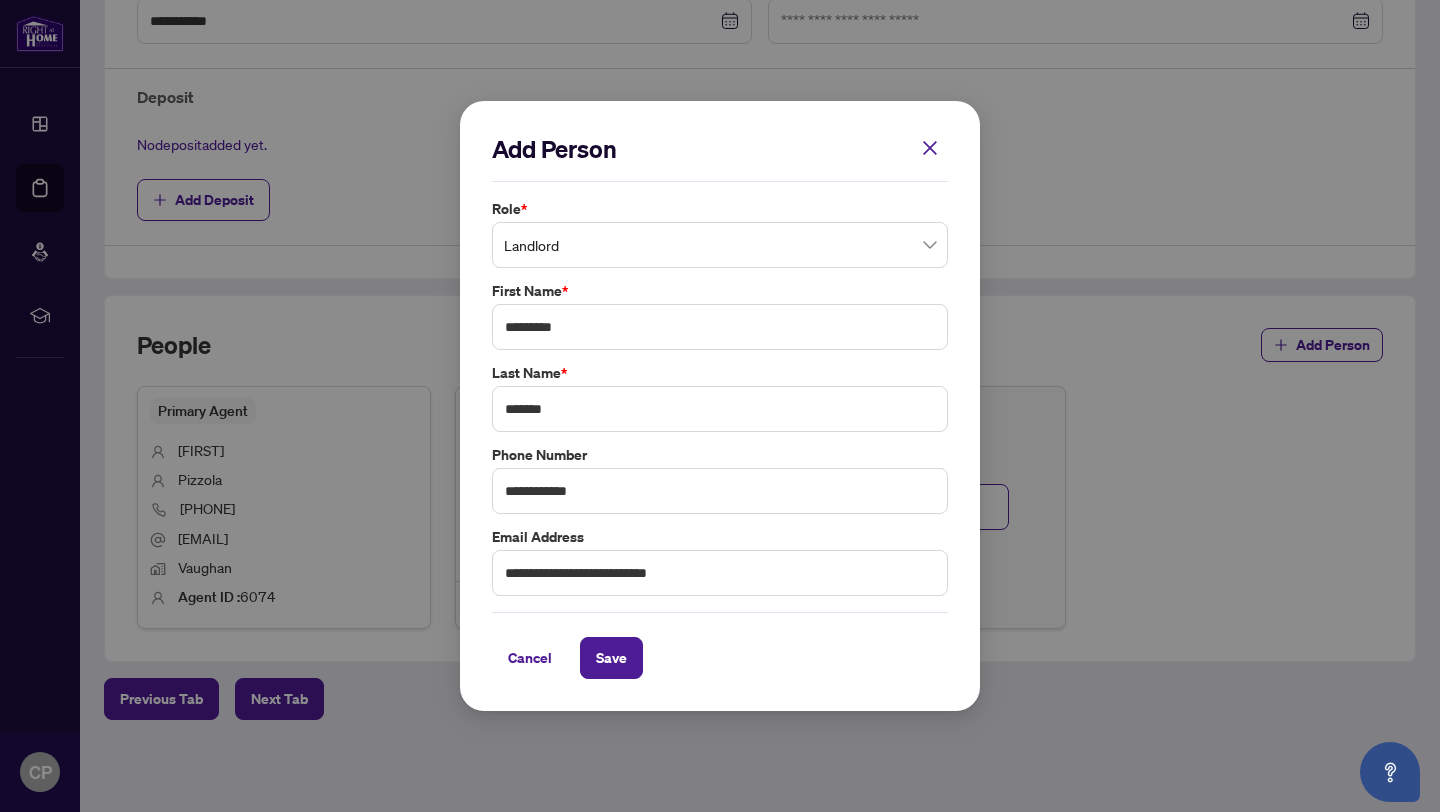 click on "**********" at bounding box center (720, 406) 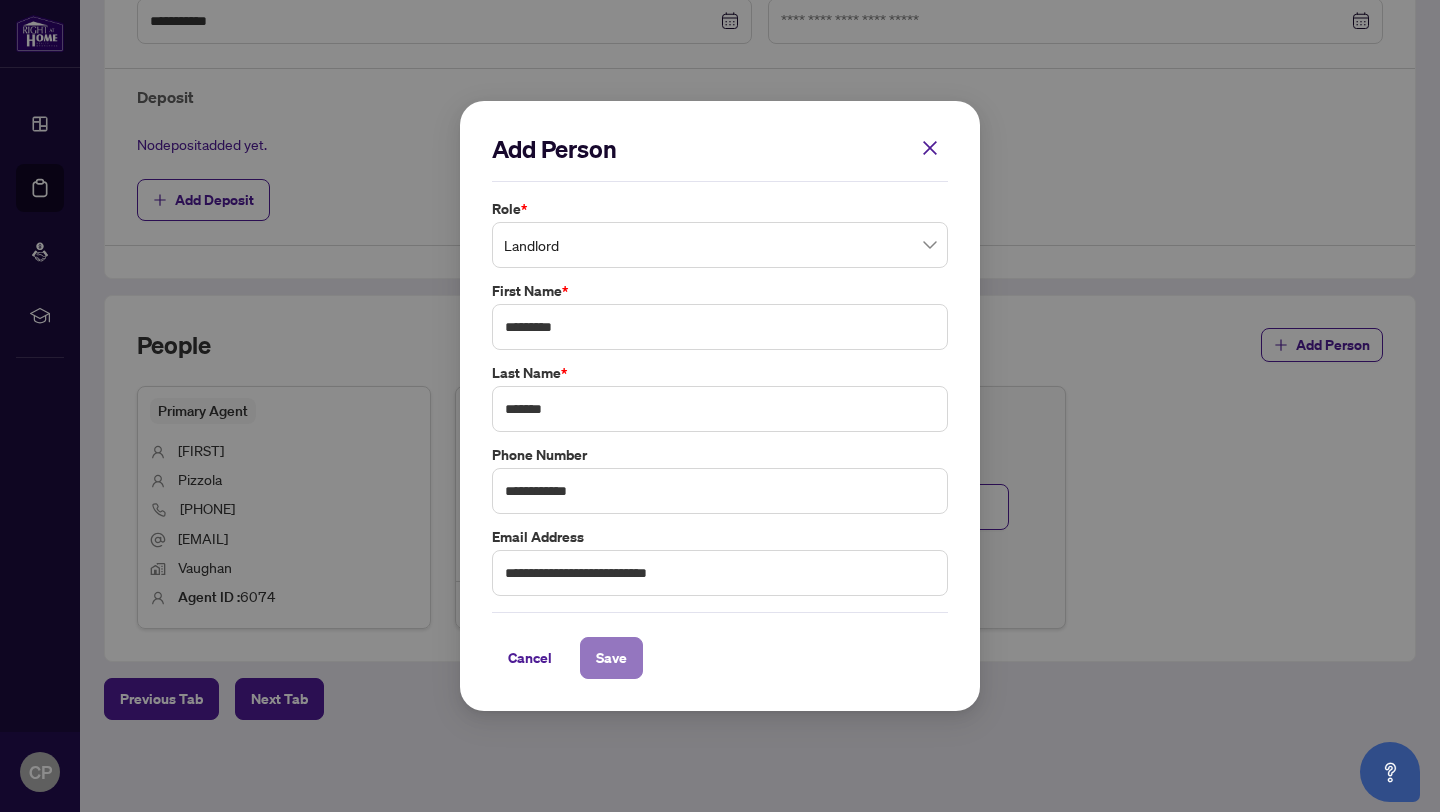 click on "Save" at bounding box center [611, 658] 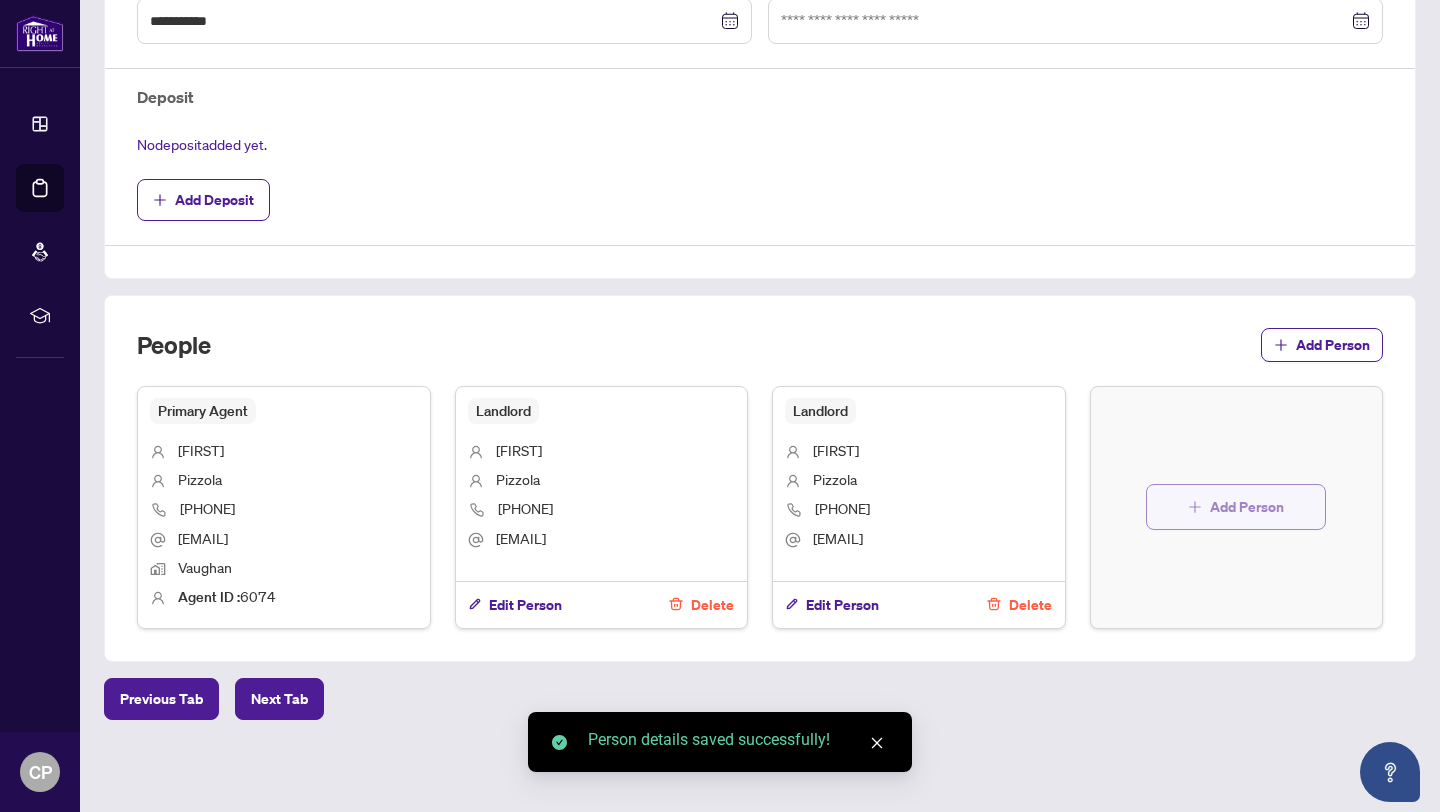 click on "Add Person" at bounding box center (1236, 507) 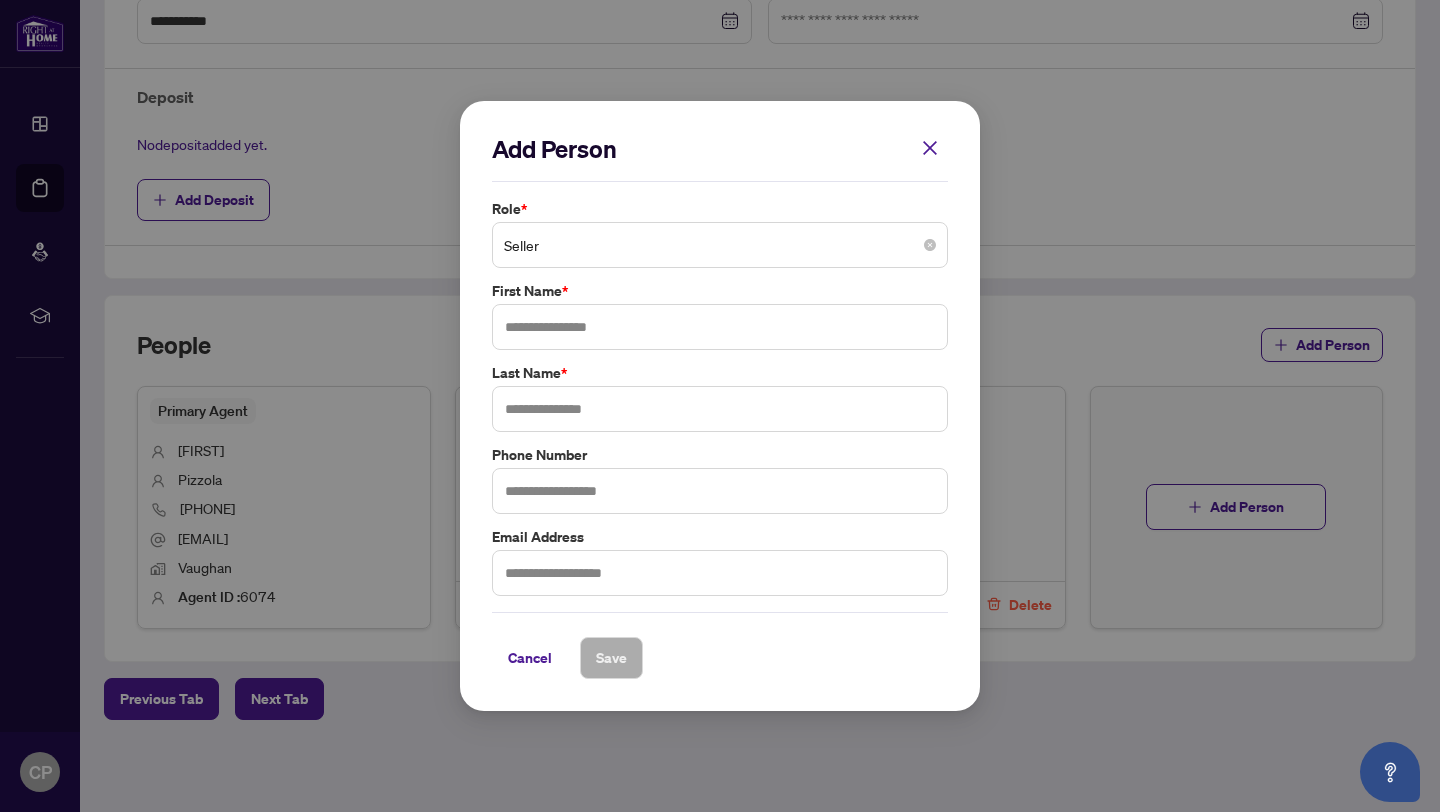 click on "Seller" at bounding box center (720, 245) 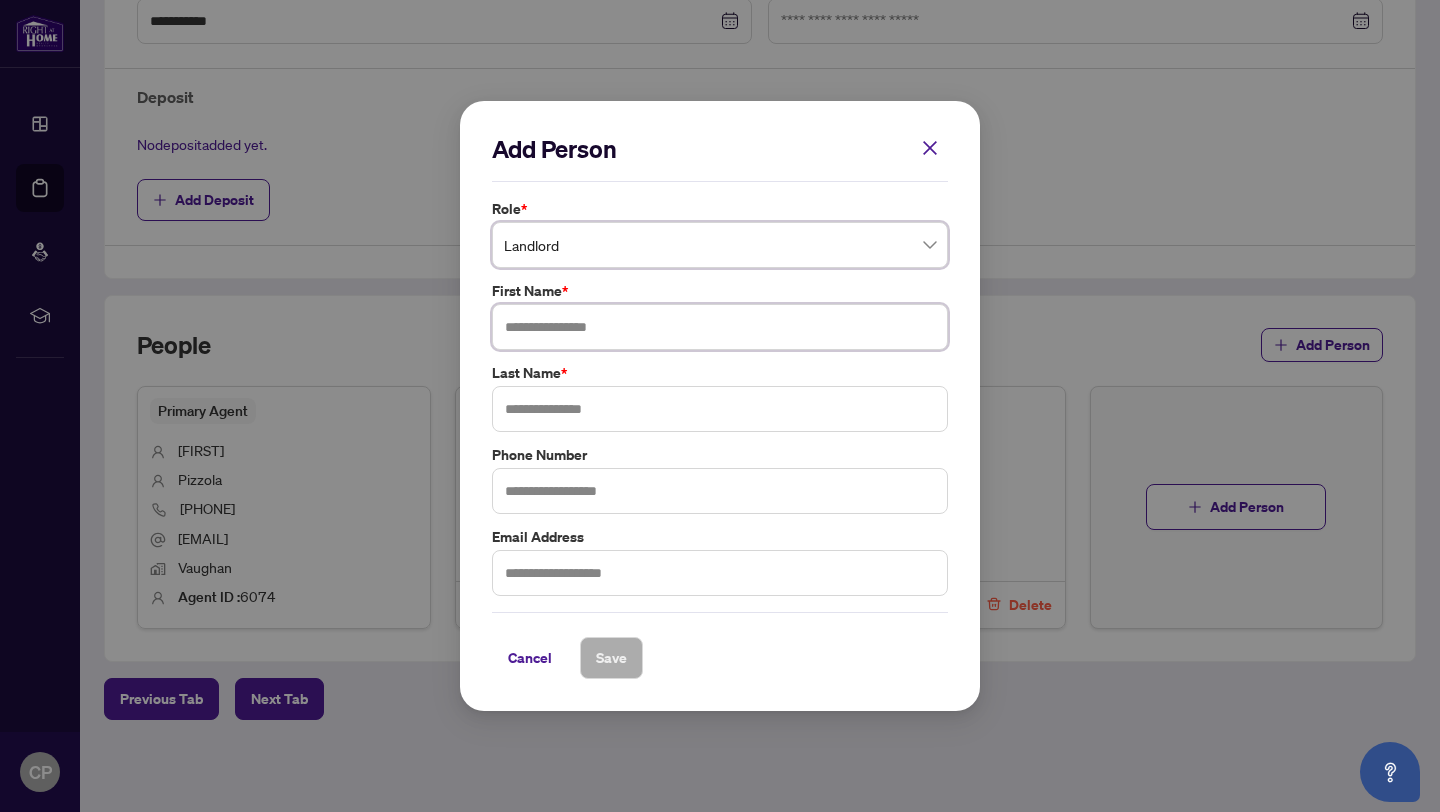 click at bounding box center [720, 327] 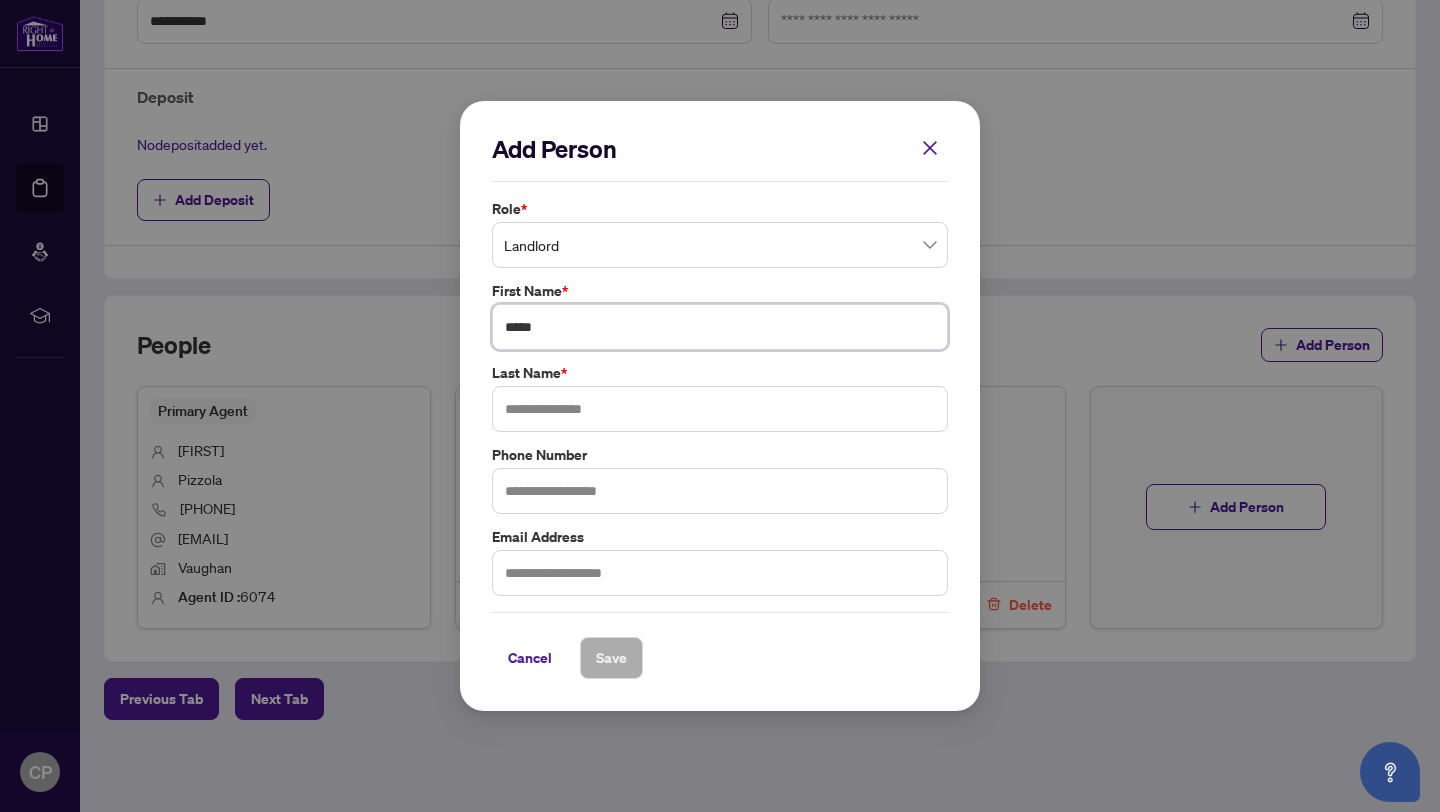 type on "*****" 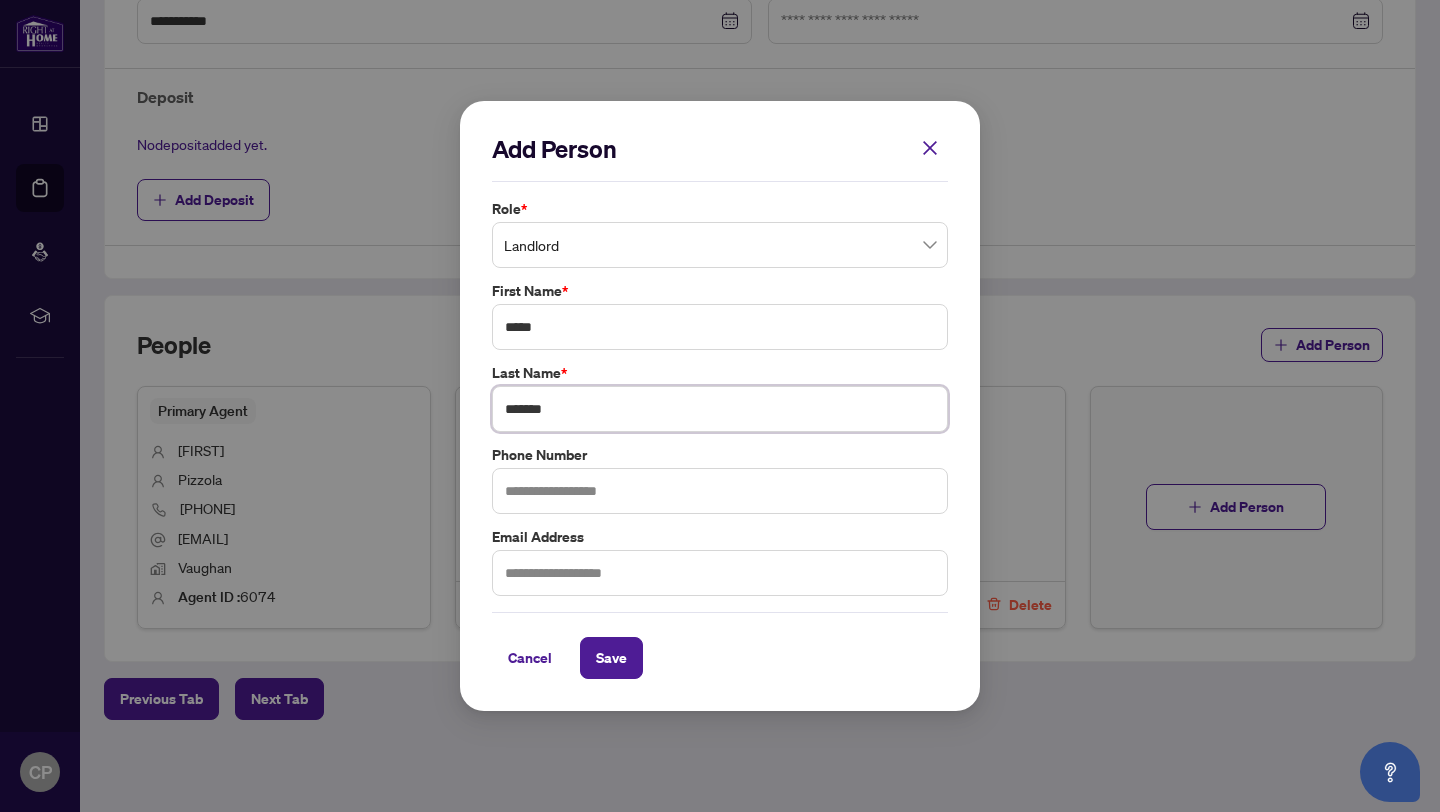 type on "*******" 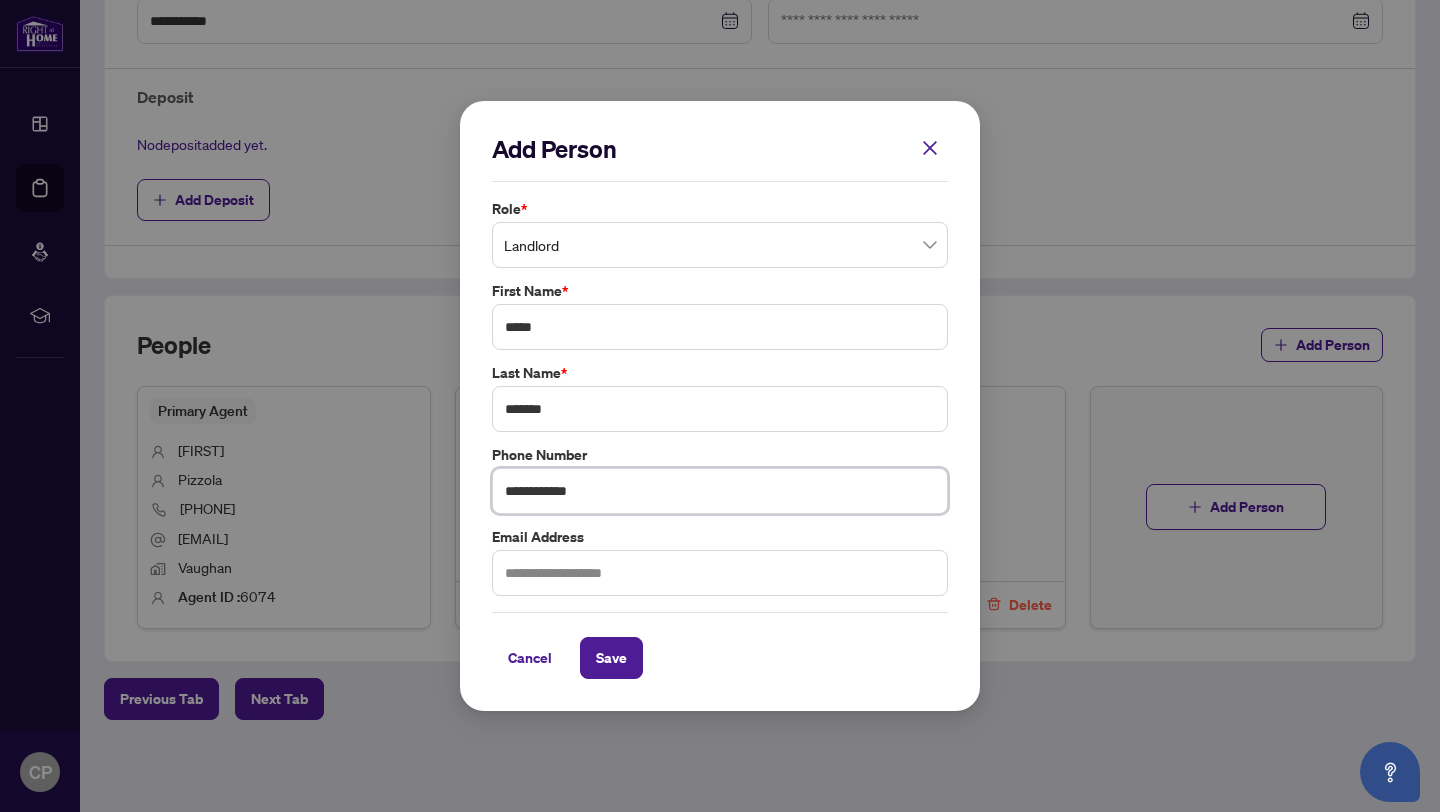 type on "**********" 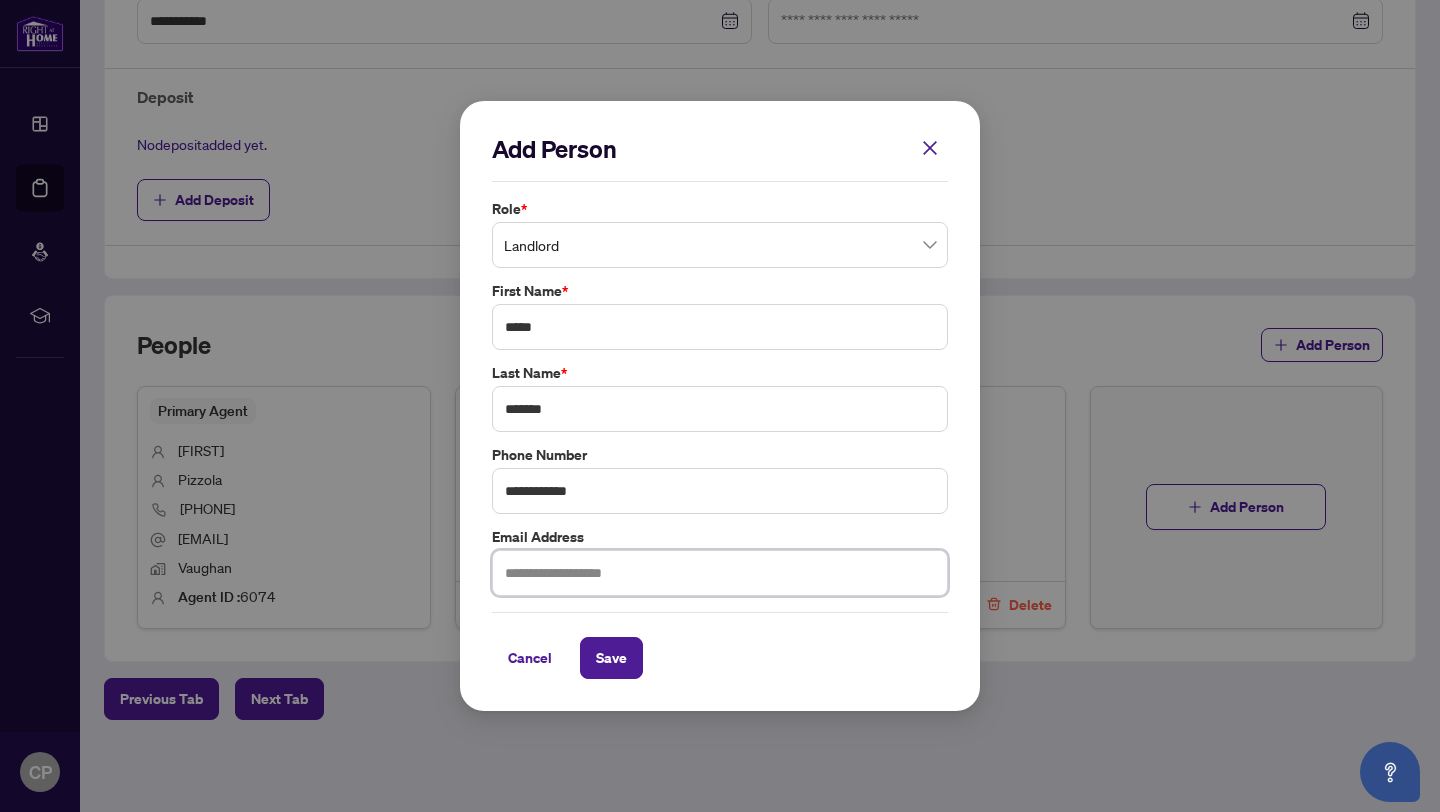 click at bounding box center [720, 573] 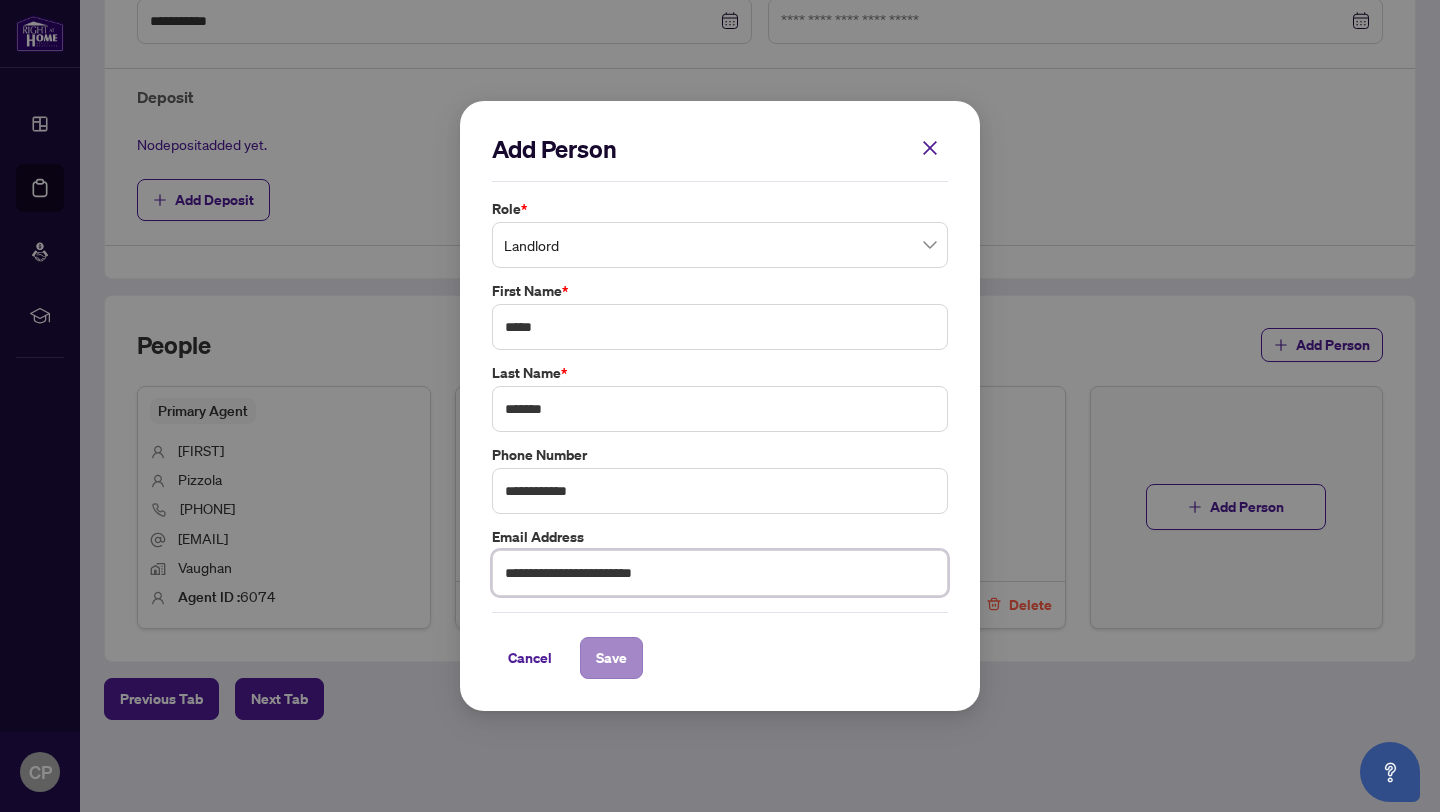 type on "**********" 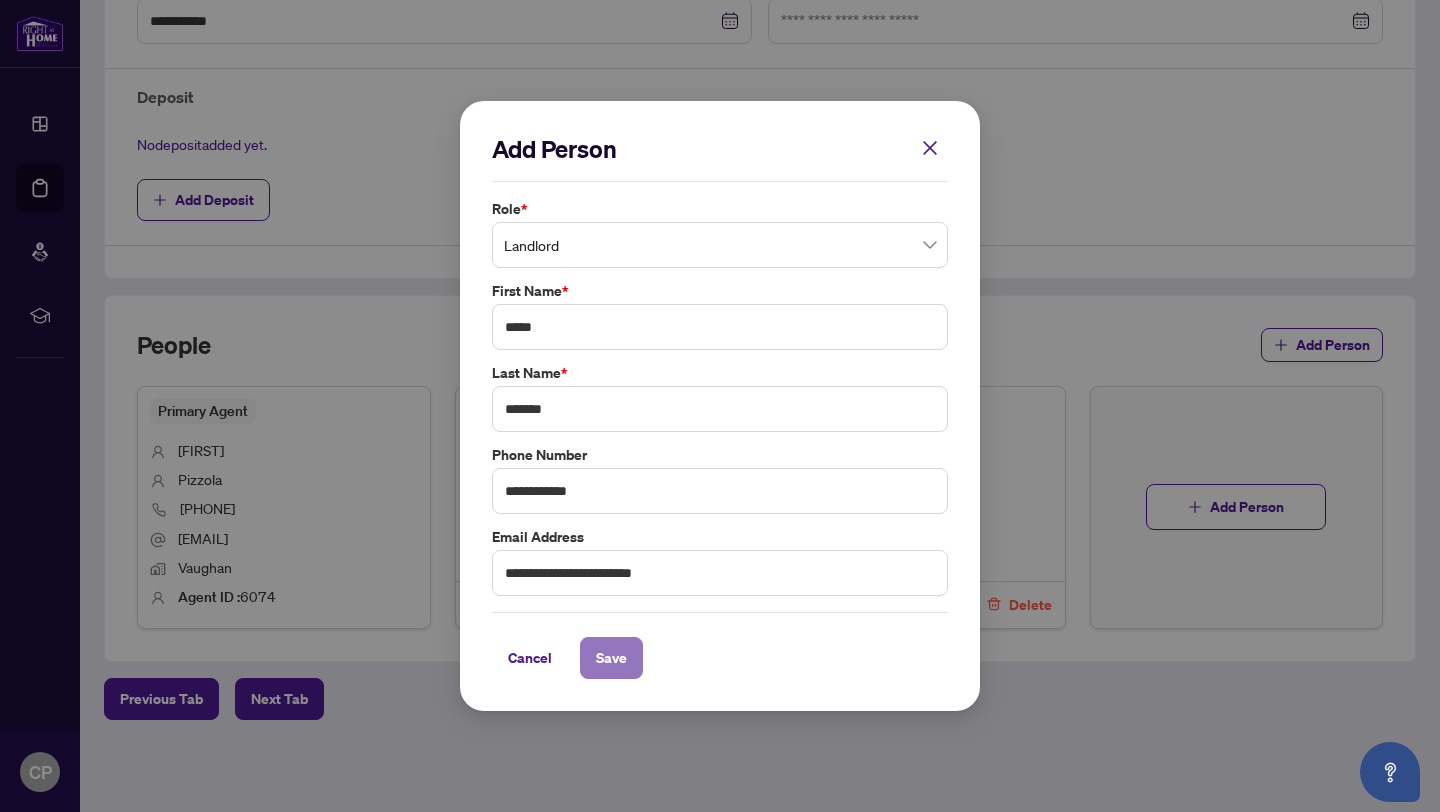 click on "Save" at bounding box center [611, 658] 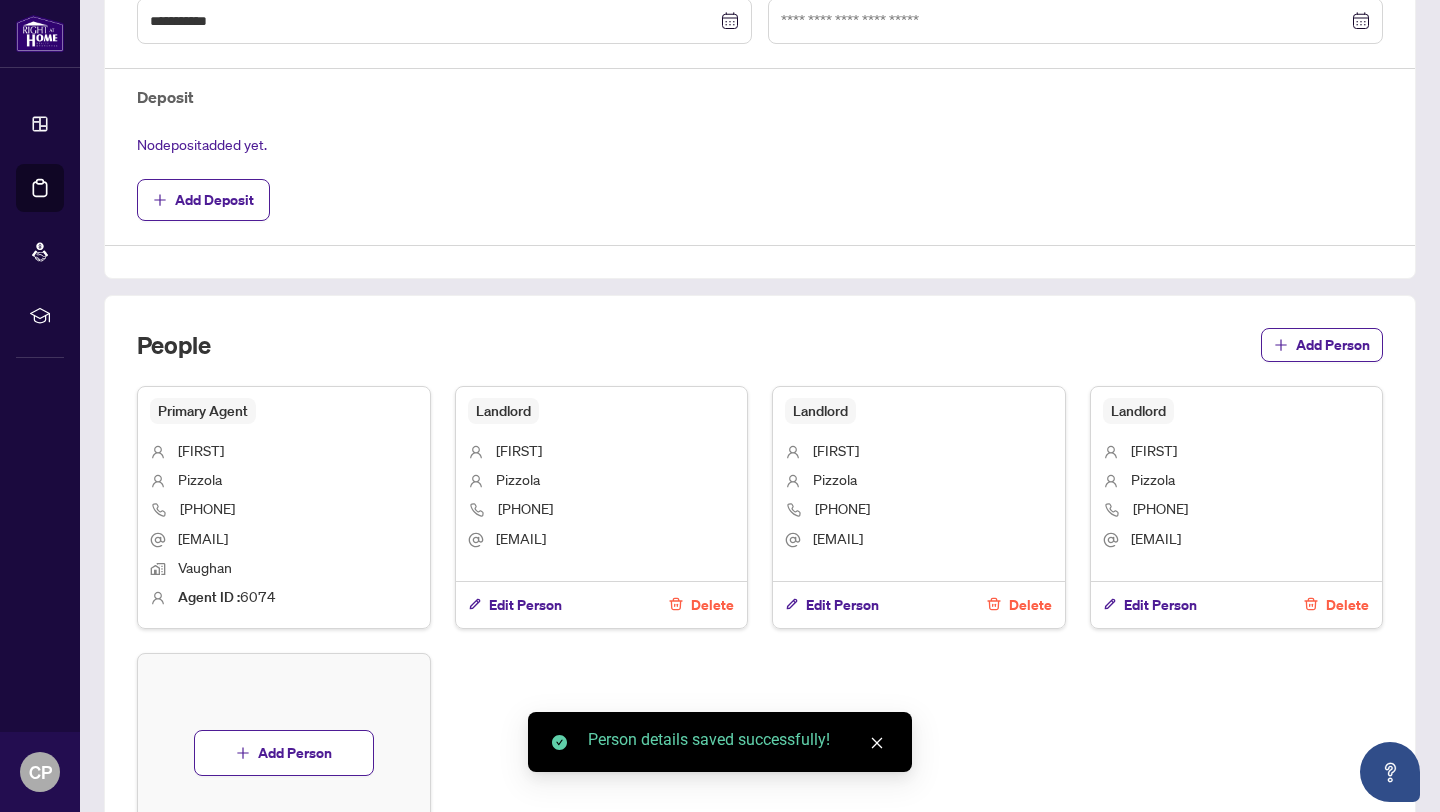 click on "People Add Person Primary Agent     [FIRST]     [LAST]
[PHONE]
[EMAIL]
[CITY]     Agent ID :  6074 Landlord     [FIRST]     [LAST]
[PHONE]
[EMAIL] Edit Person Delete Landlord     [FIRST]      [LAST]
[PHONE]
[EMAIL] Edit Person Delete Add Person" at bounding box center [760, 590] 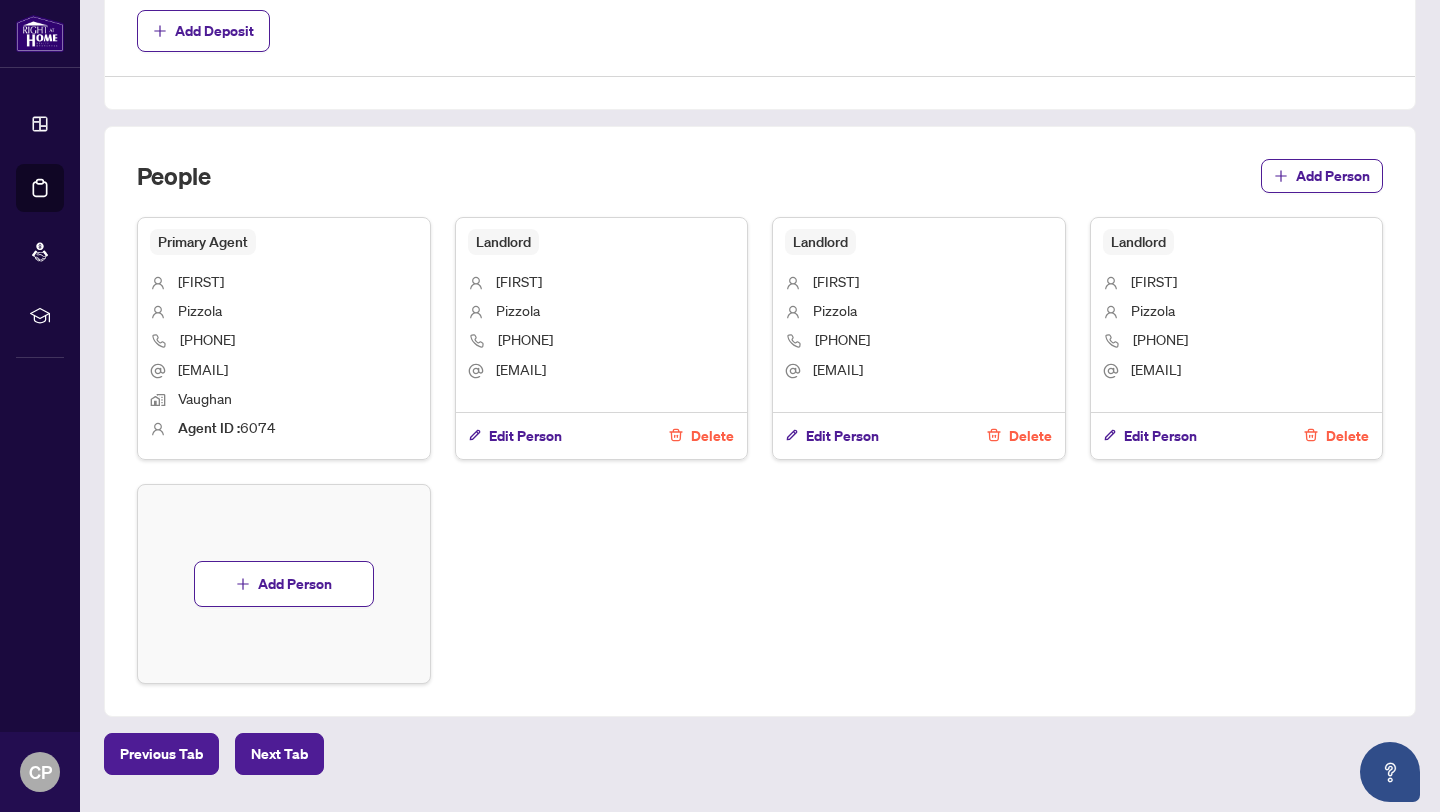 scroll, scrollTop: 895, scrollLeft: 0, axis: vertical 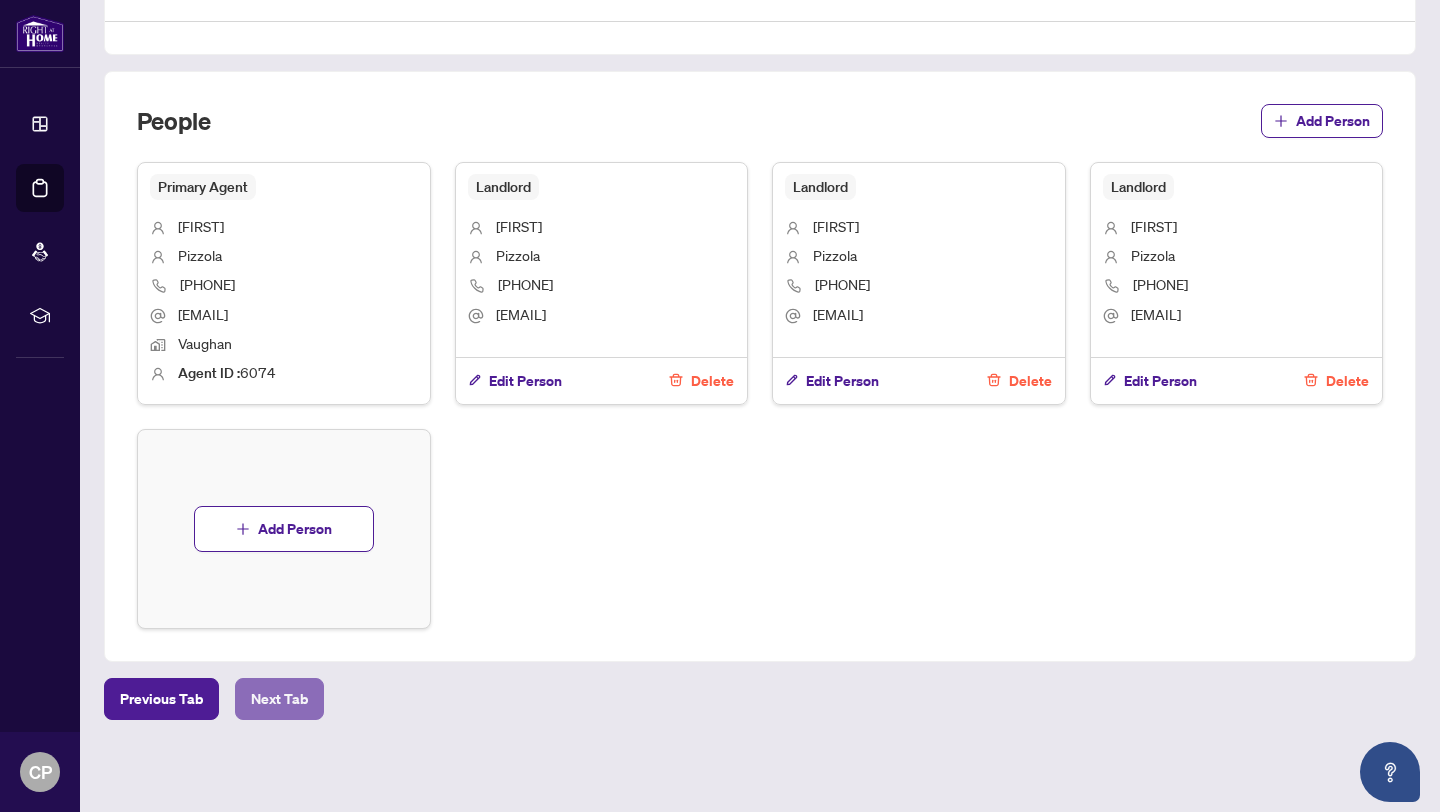 click on "Next Tab" at bounding box center (279, 699) 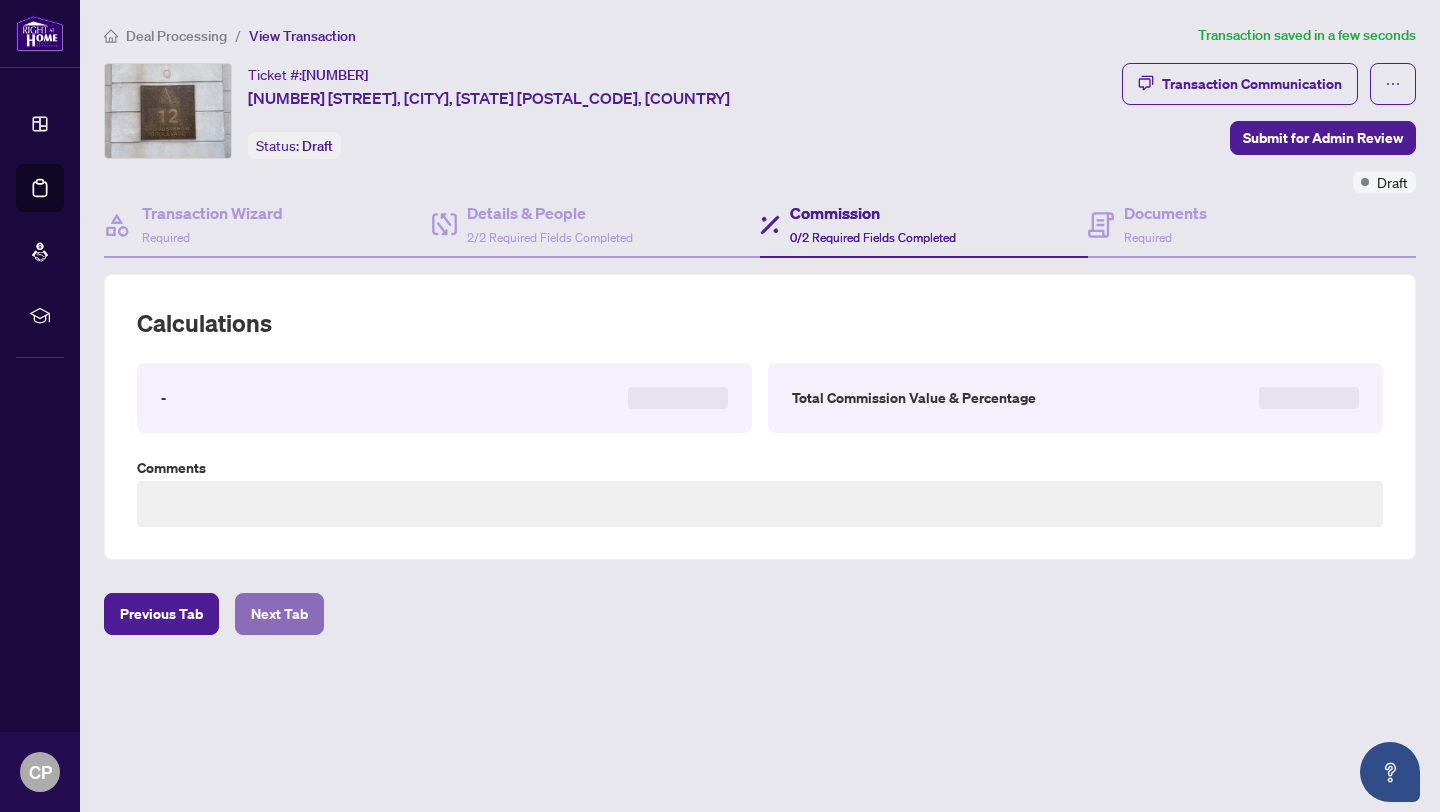 scroll, scrollTop: 0, scrollLeft: 0, axis: both 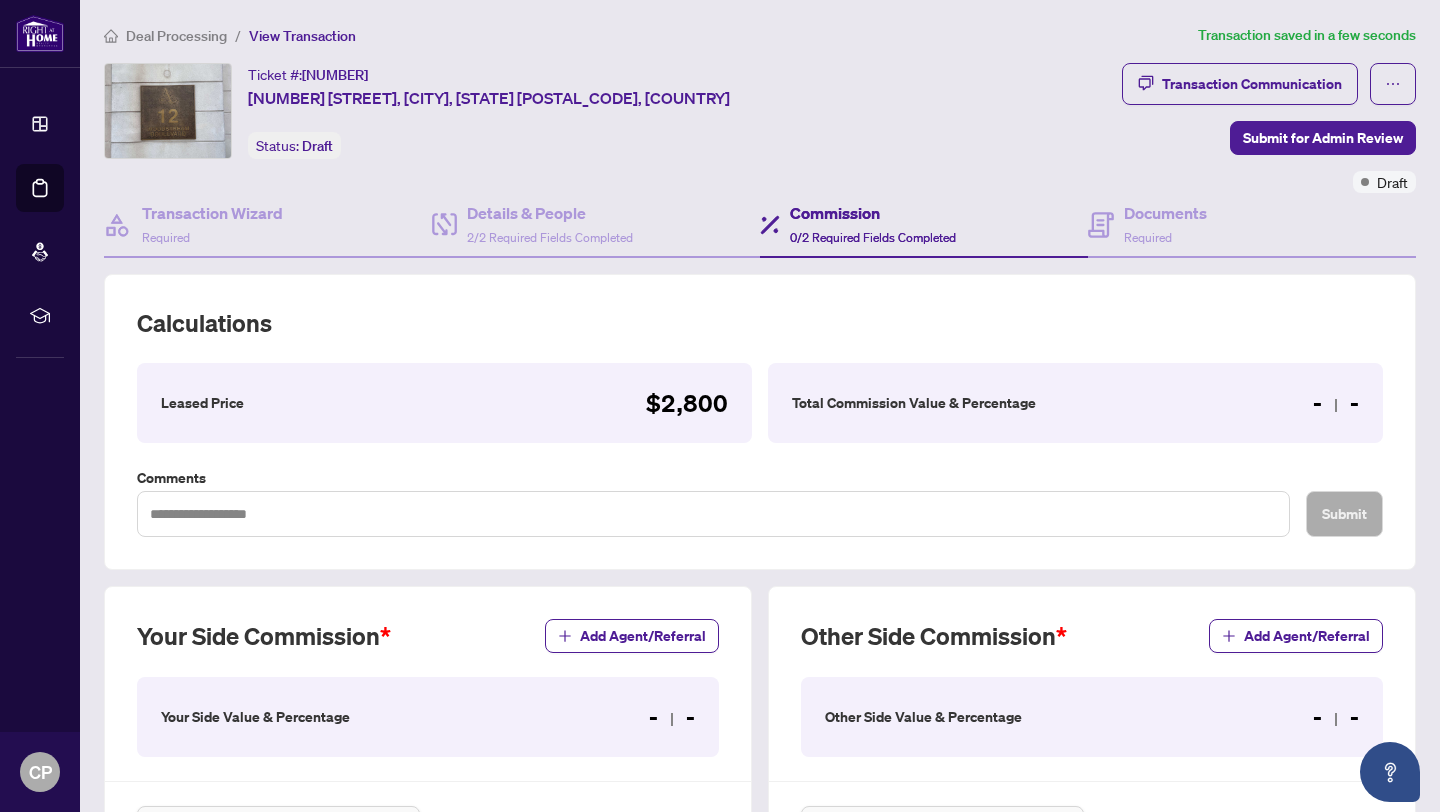 click on "Calculations Leased Price $2,800   Total Commission Value & Percentage -     - Comments Submit" at bounding box center [760, 422] 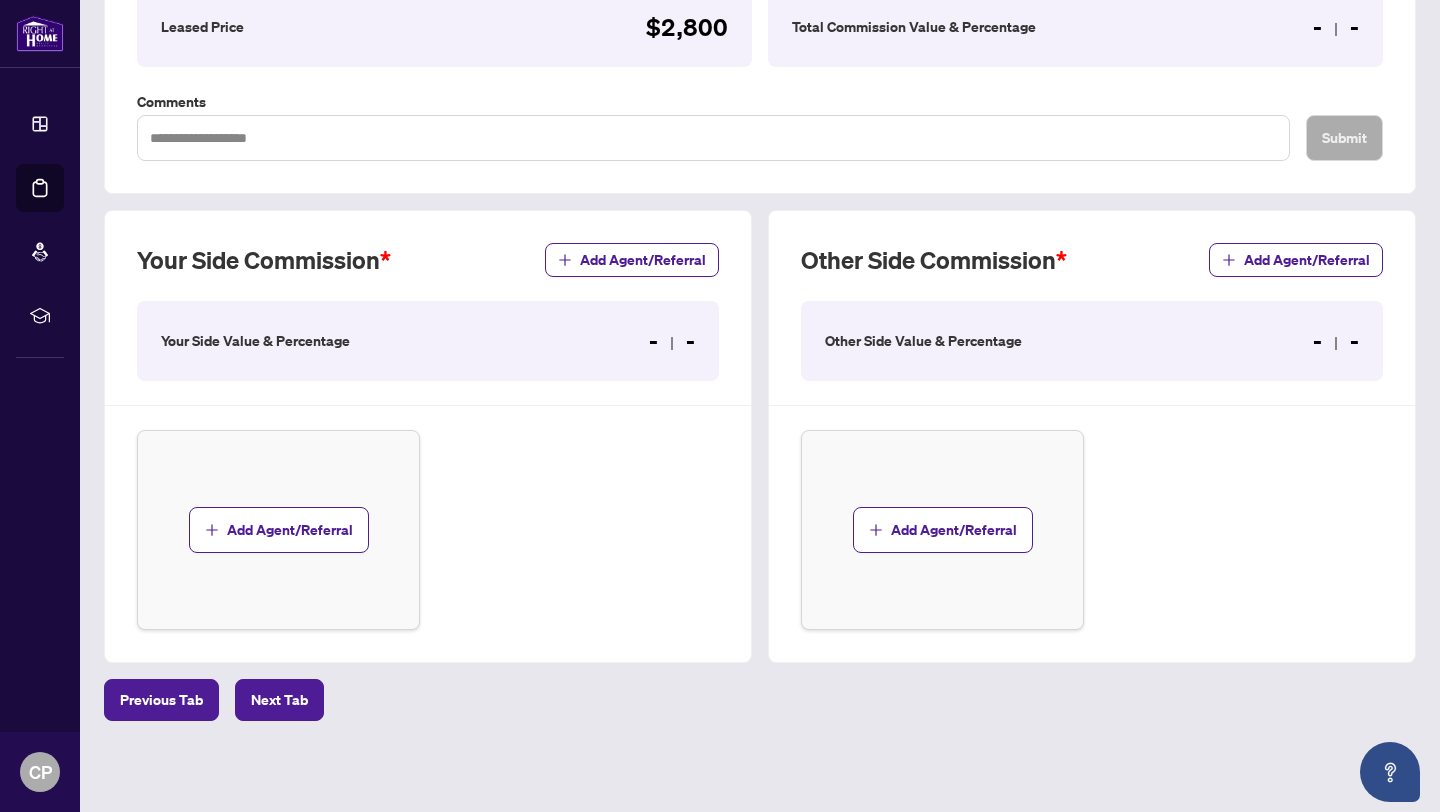 scroll, scrollTop: 378, scrollLeft: 0, axis: vertical 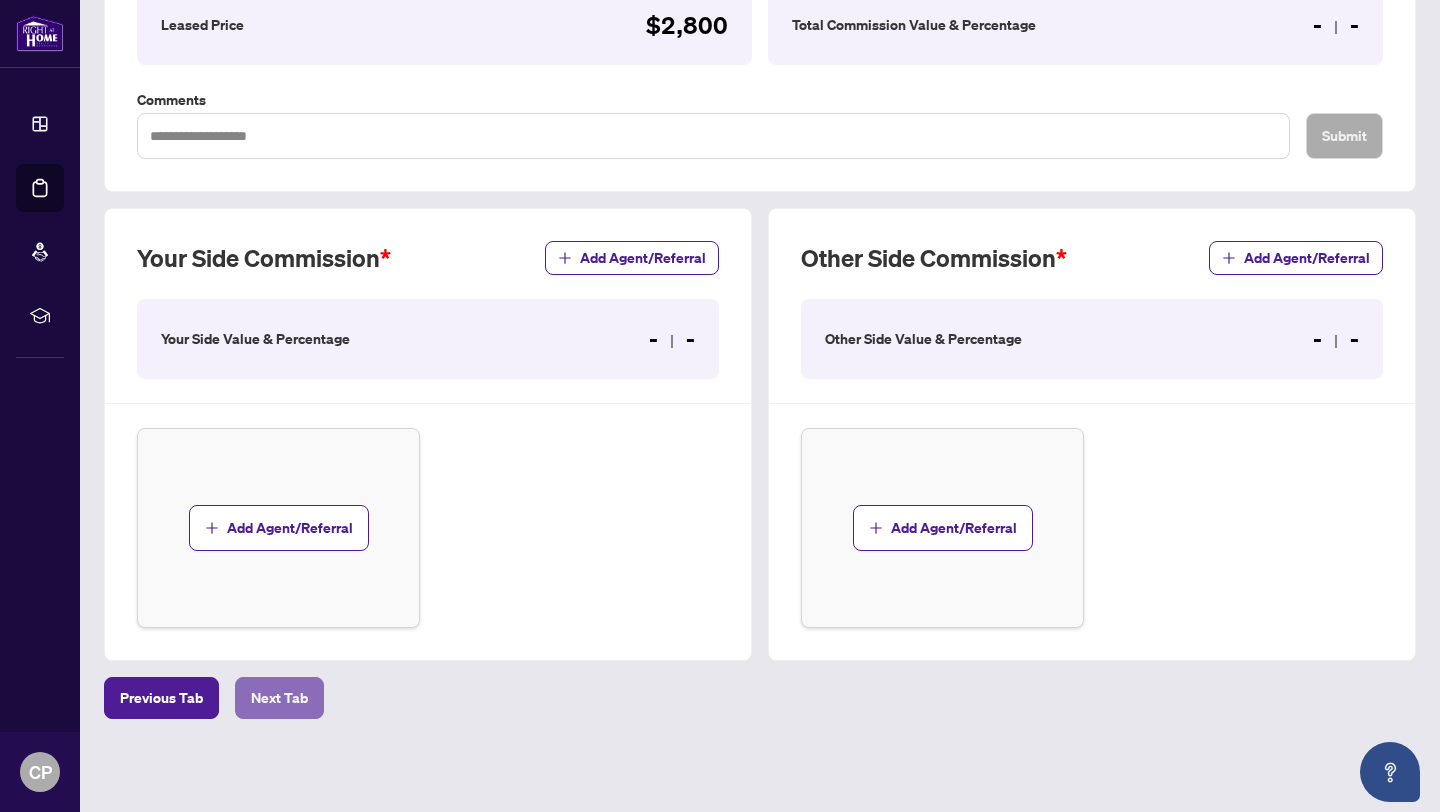 click on "Next Tab" at bounding box center (279, 698) 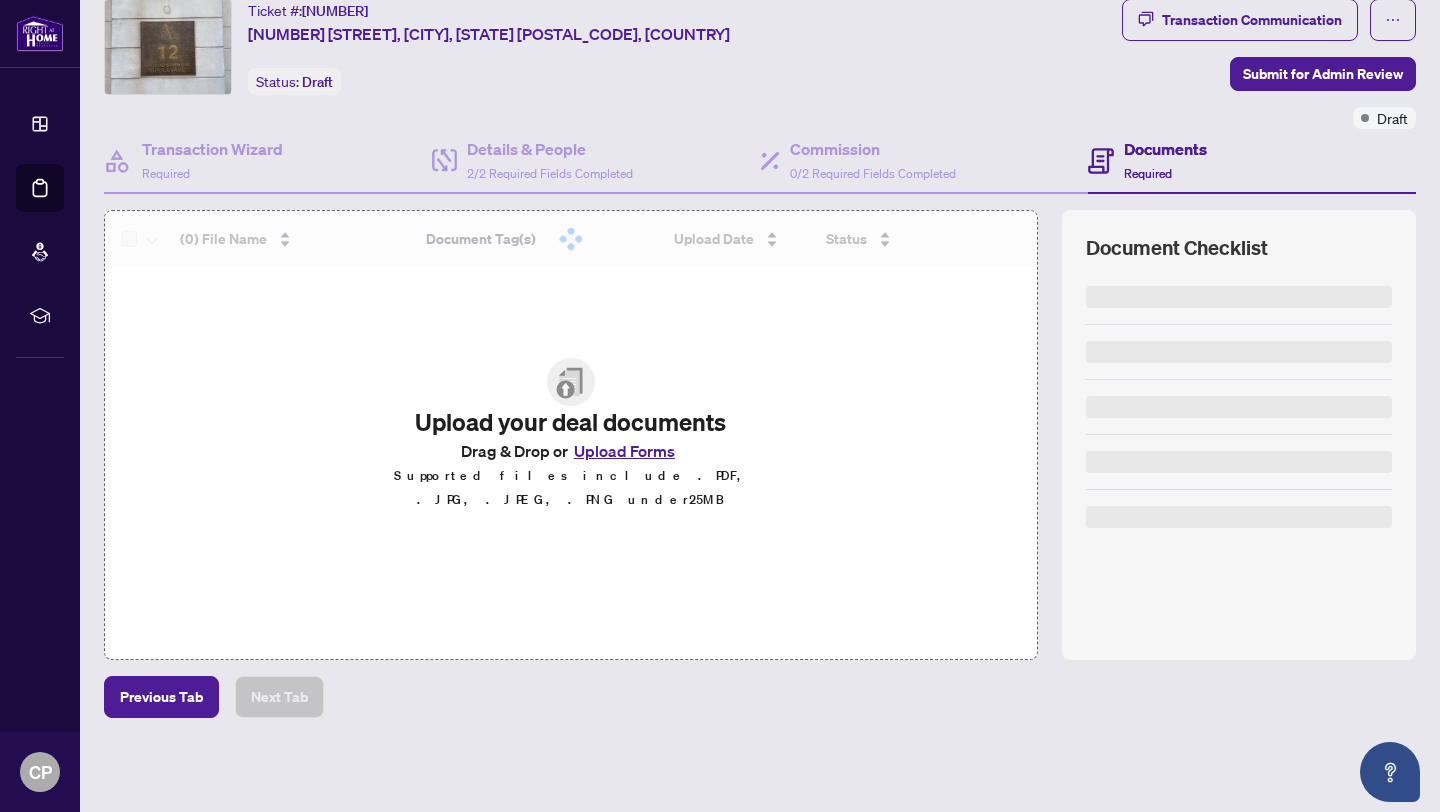 scroll, scrollTop: 0, scrollLeft: 0, axis: both 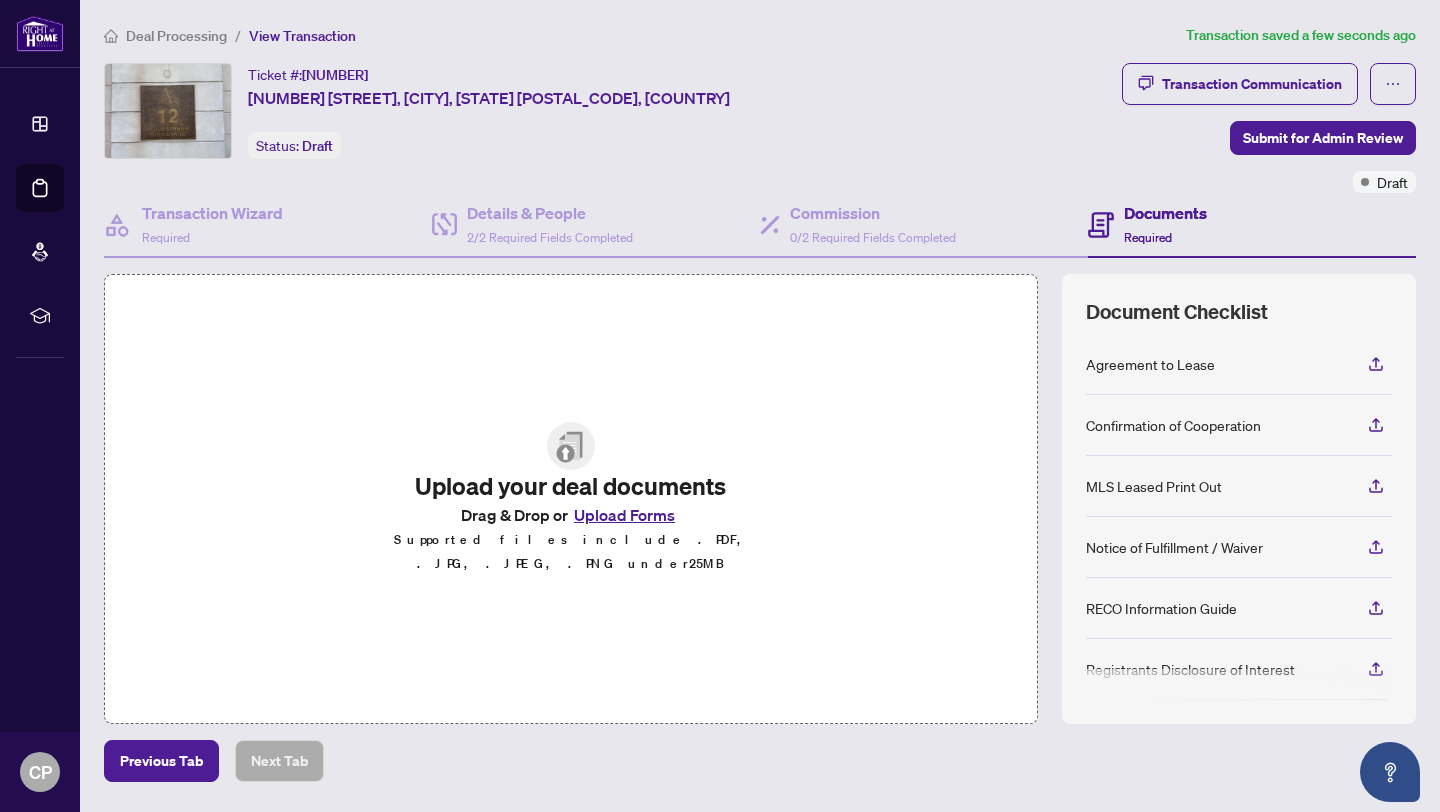 click on "Previous Tab Next Tab" at bounding box center [760, 761] 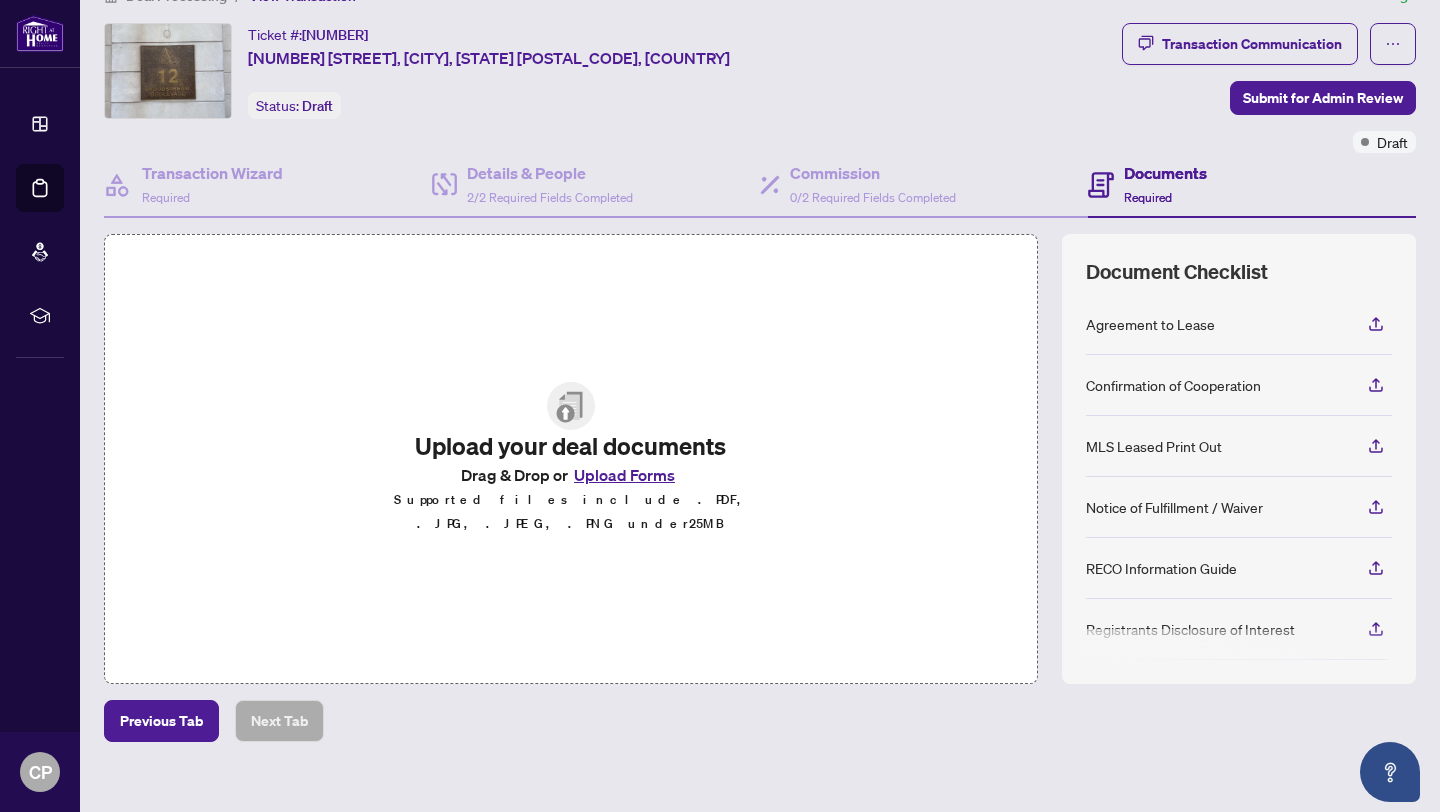 scroll, scrollTop: 63, scrollLeft: 0, axis: vertical 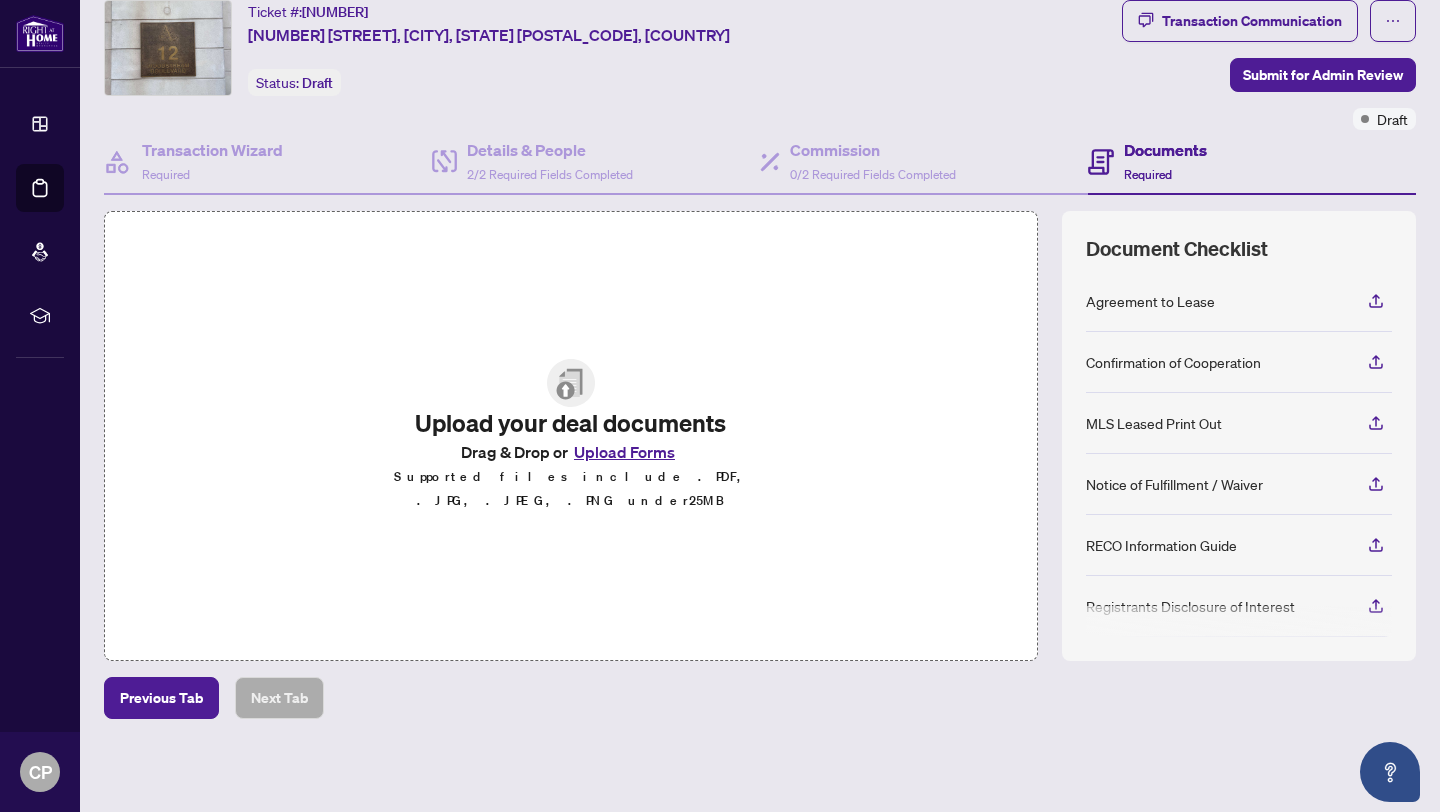 click on "Deal Processing / View Transaction Transaction saved   a few seconds ago Ticket #:  [NUMBER] [NUMBER] [STREET], [CITY], [STATE] [POSTAL_CODE], [COUNTRY] Status:   Draft Transaction Communication Submit for Admin Review Draft Transaction Wizard Required Details & People 2/2 Required Fields Completed Commission 0/2 Required Fields Completed Documents Required Upload your deal documents Drag & Drop or Upload Forms Supported files include   .PDF, .JPG, .JPEG, .PNG   under  25 MB Document Checklist Agreement to Lease Confirmation of Cooperation MLS Leased Print Out Notice of Fulfillment / Waiver RECO Information Guide Registrants Disclosure of Interest Right at Home Schedule B Previous Tab Next Tab" at bounding box center [760, 406] 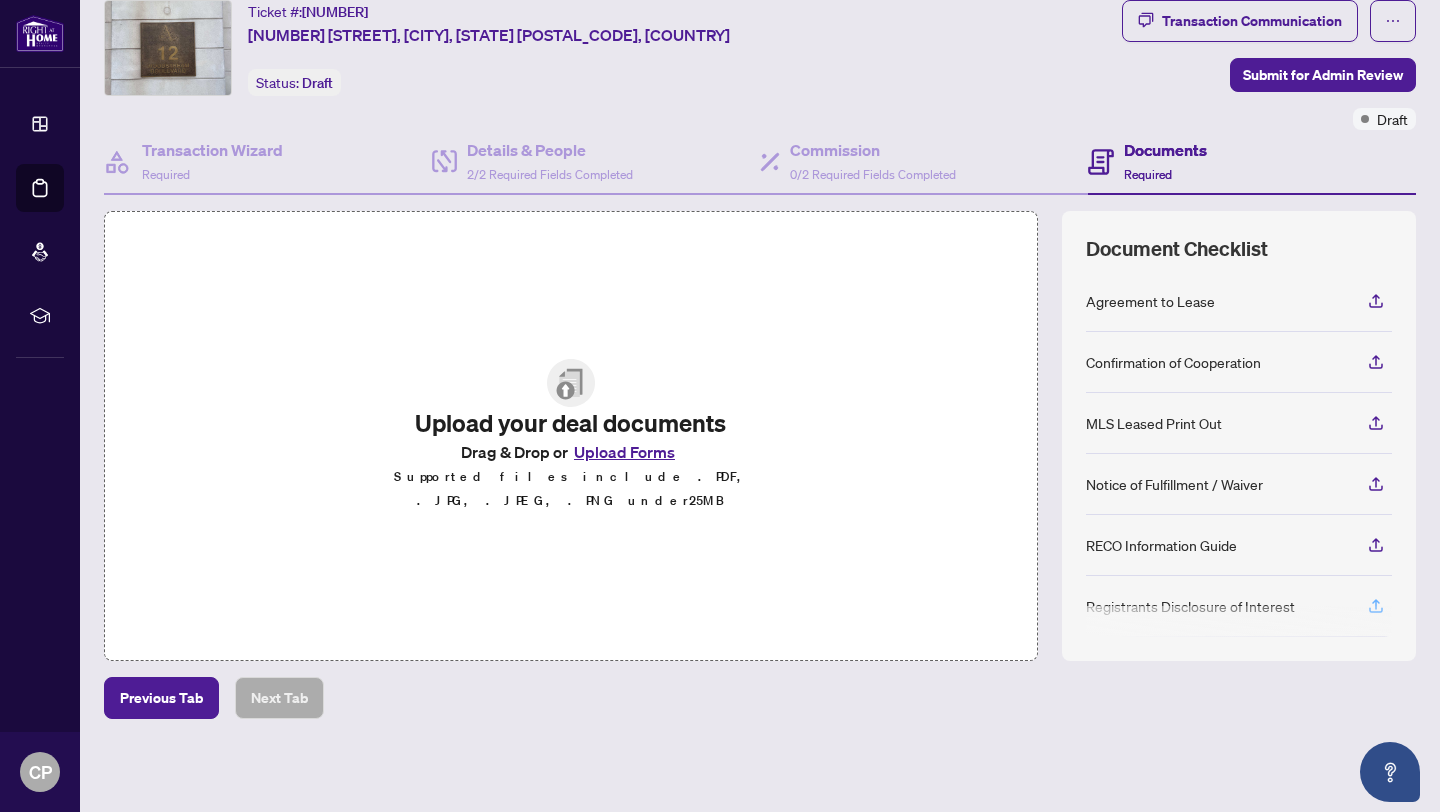 click 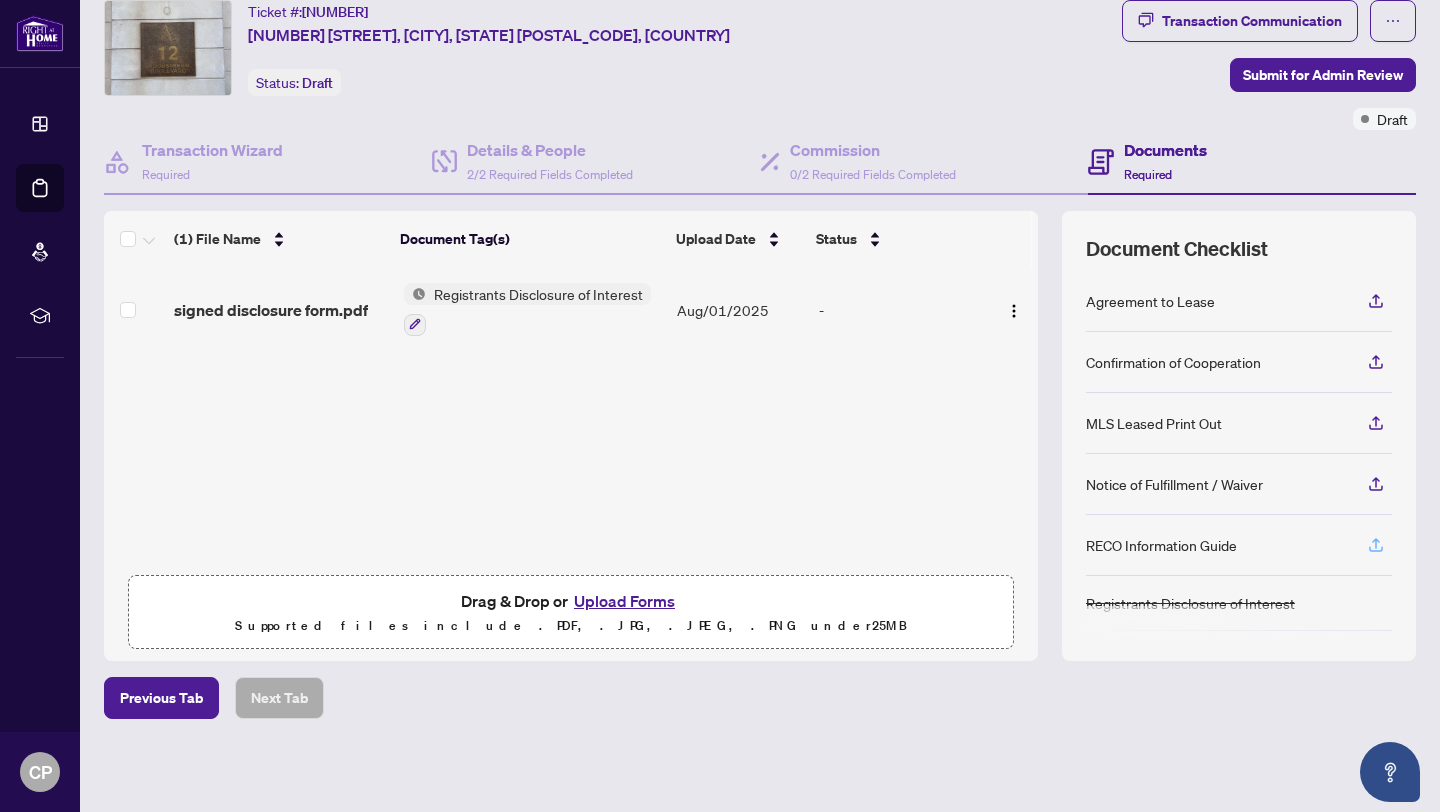 click 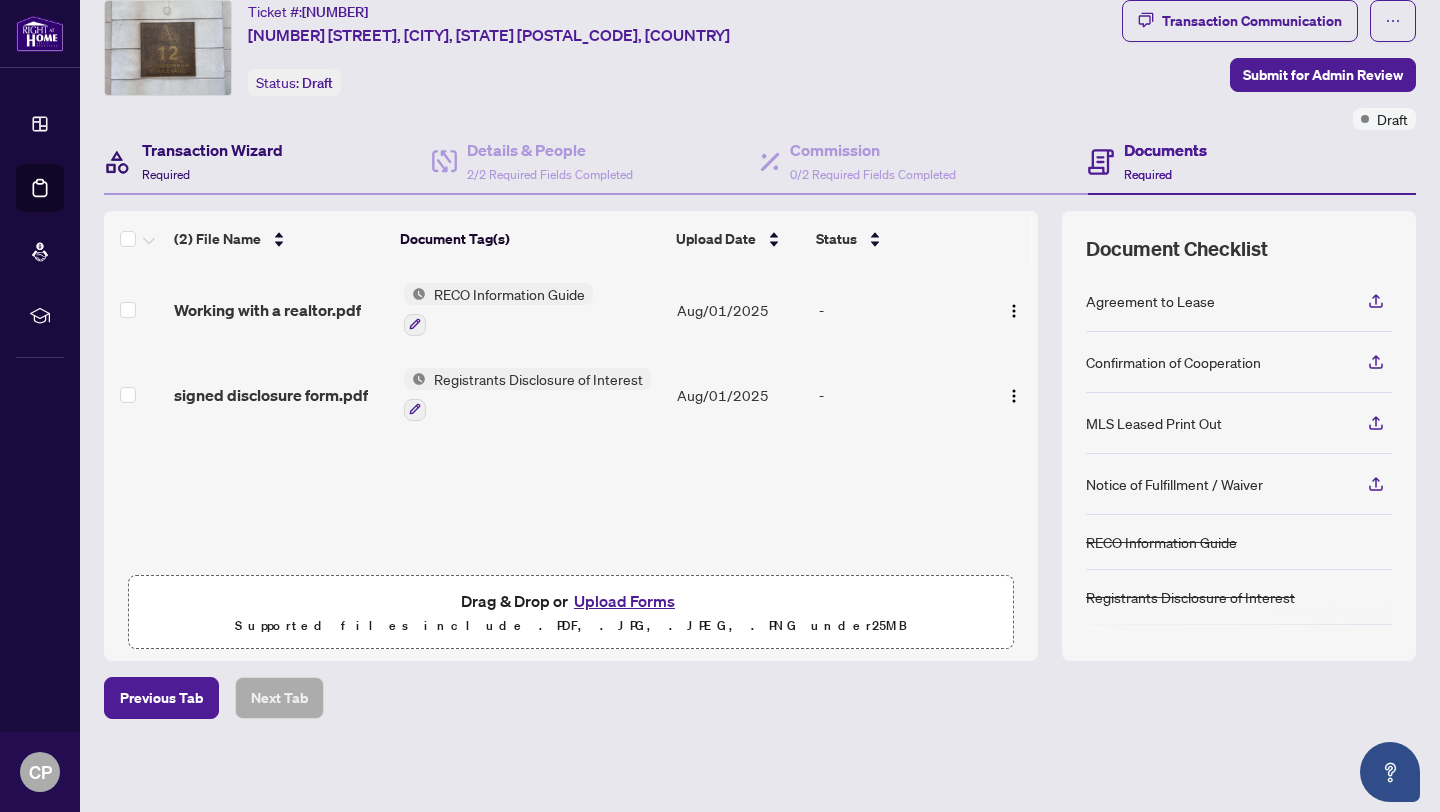 click on "Required" at bounding box center (166, 174) 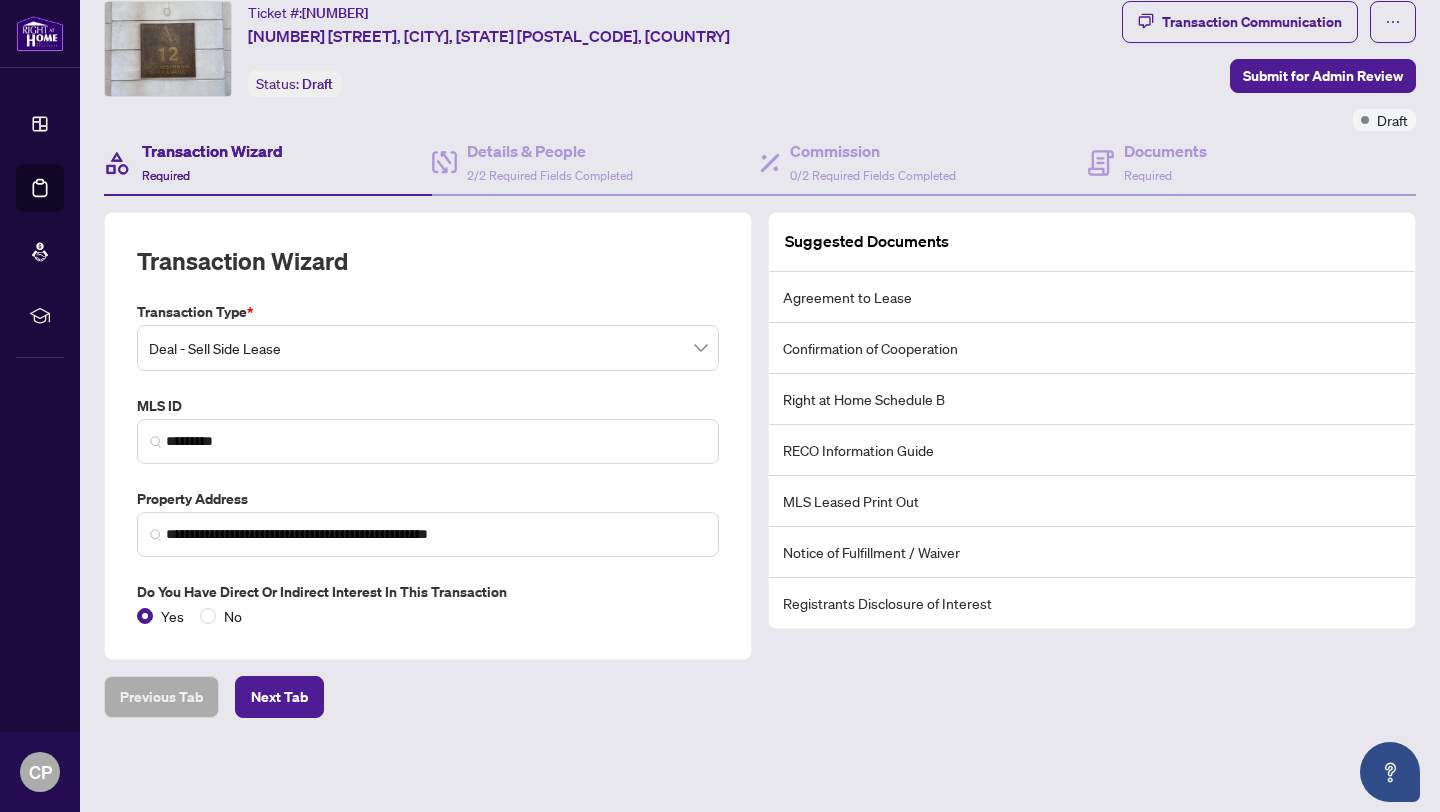 scroll, scrollTop: 61, scrollLeft: 0, axis: vertical 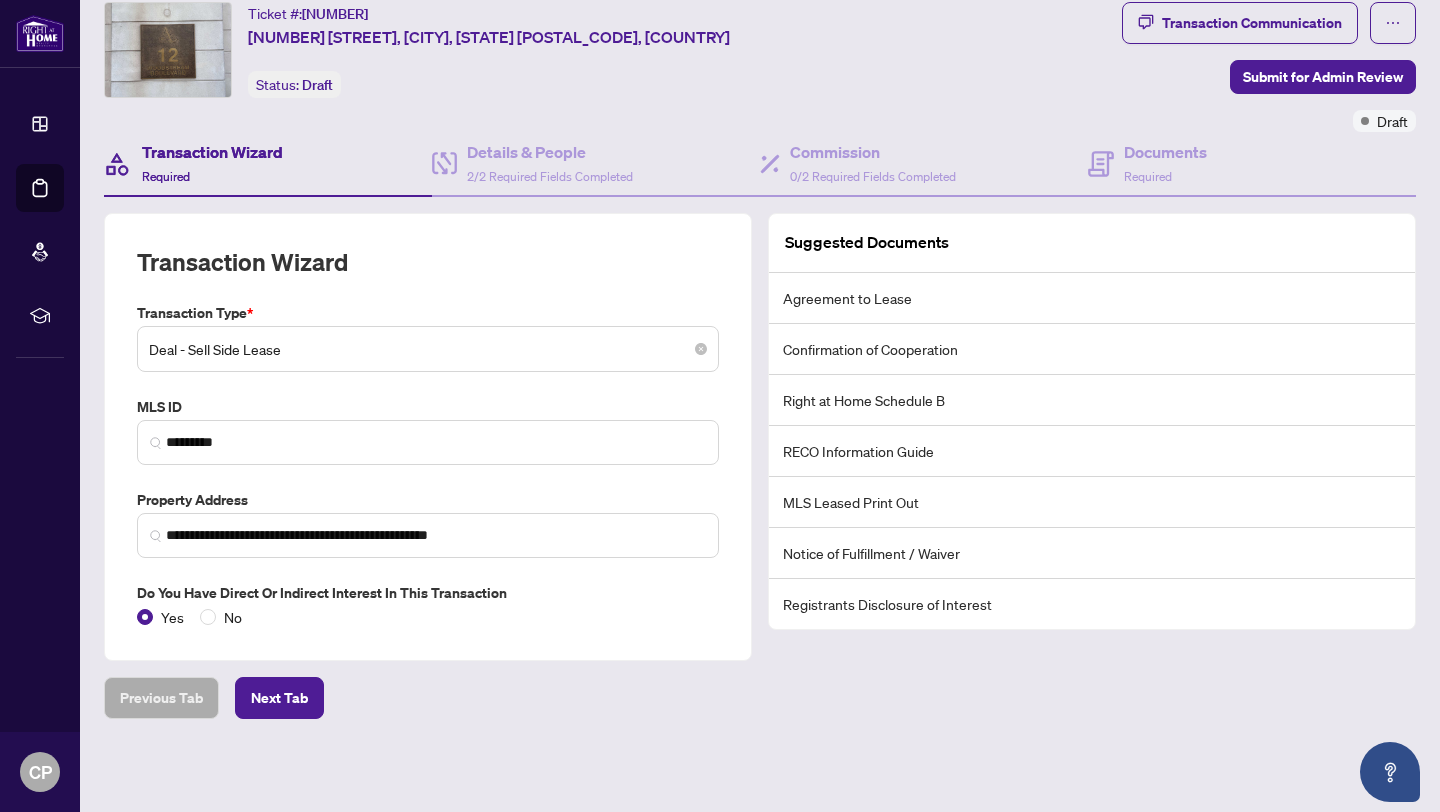 click on "Deal - Sell Side Lease" at bounding box center (428, 349) 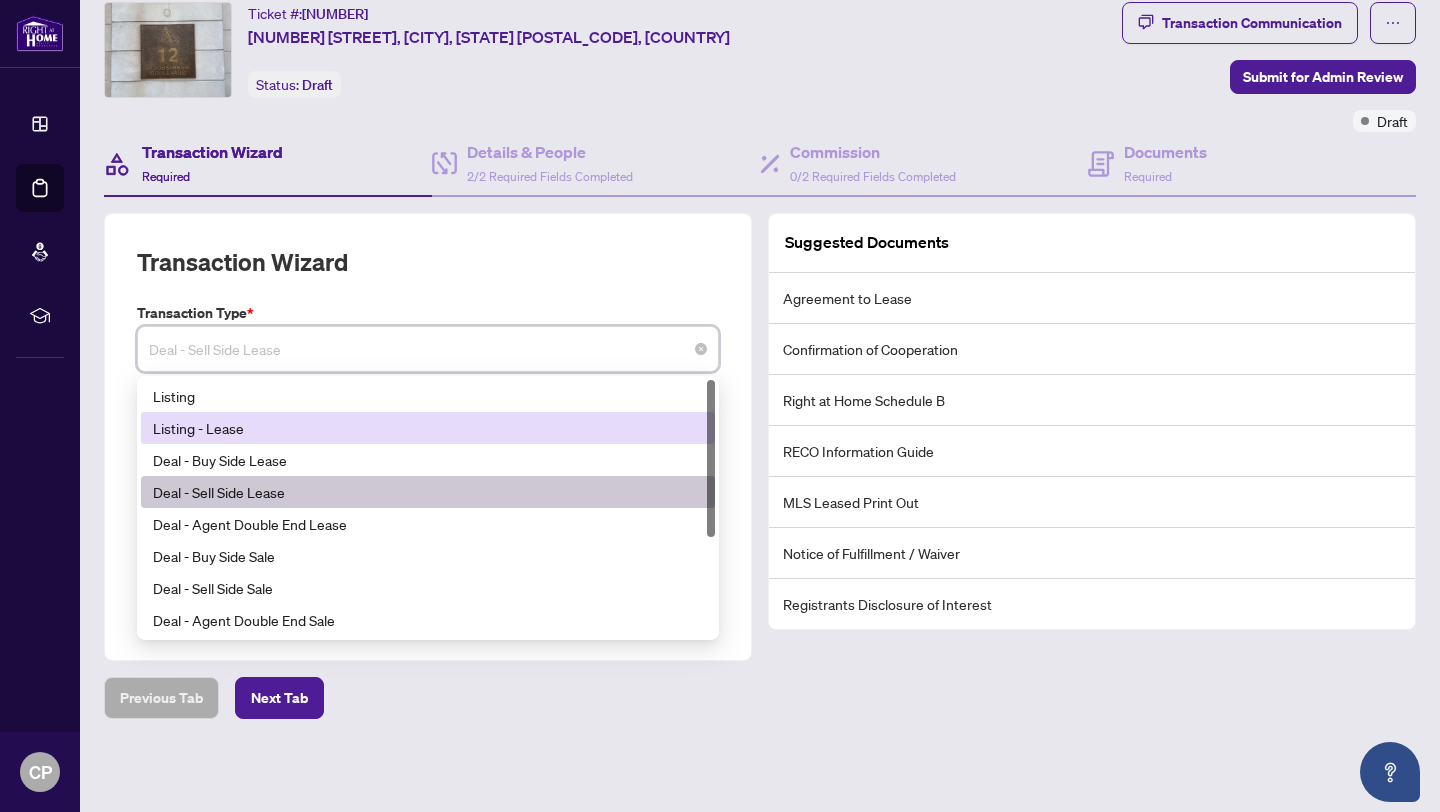 click on "Listing - Lease" at bounding box center (428, 428) 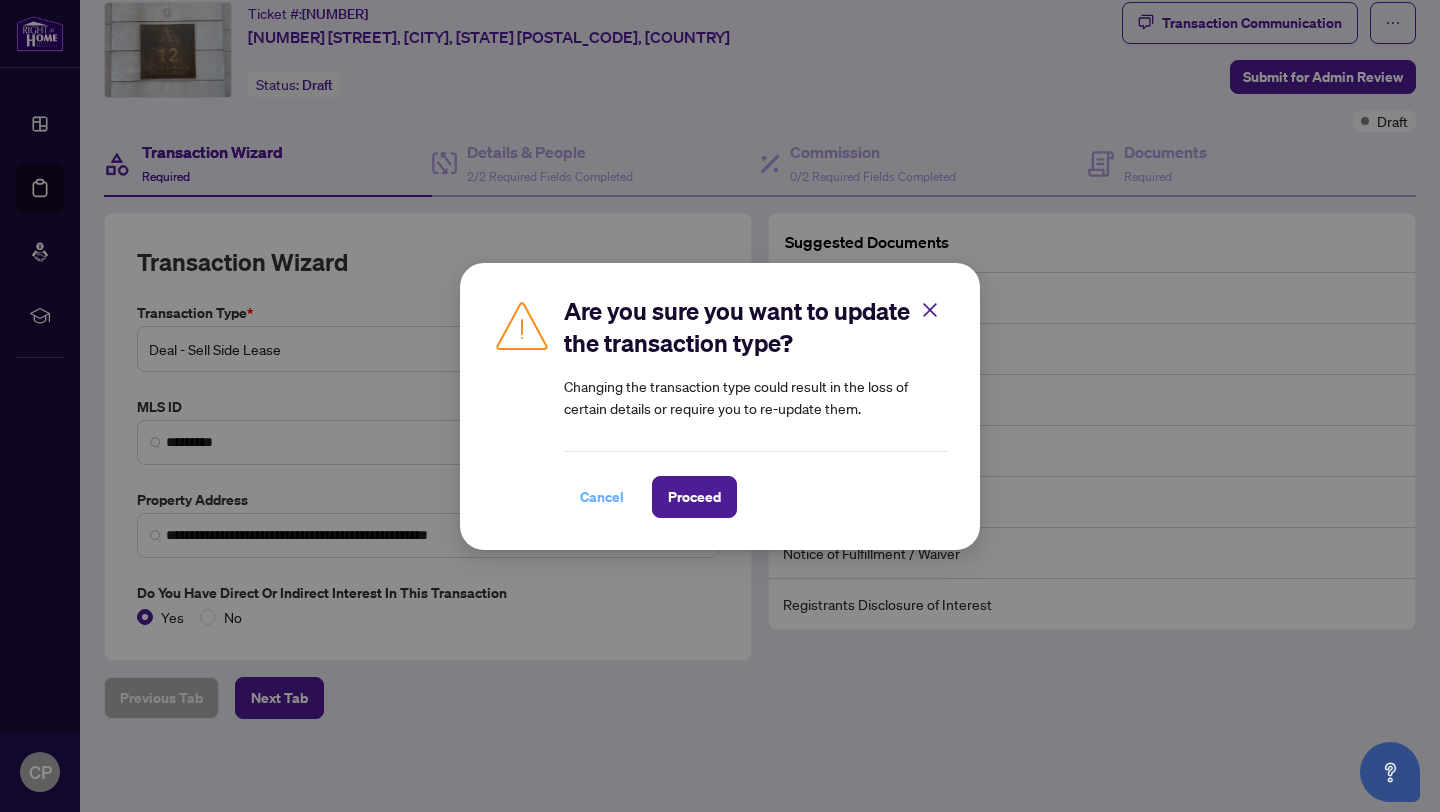 click on "Cancel" at bounding box center (602, 497) 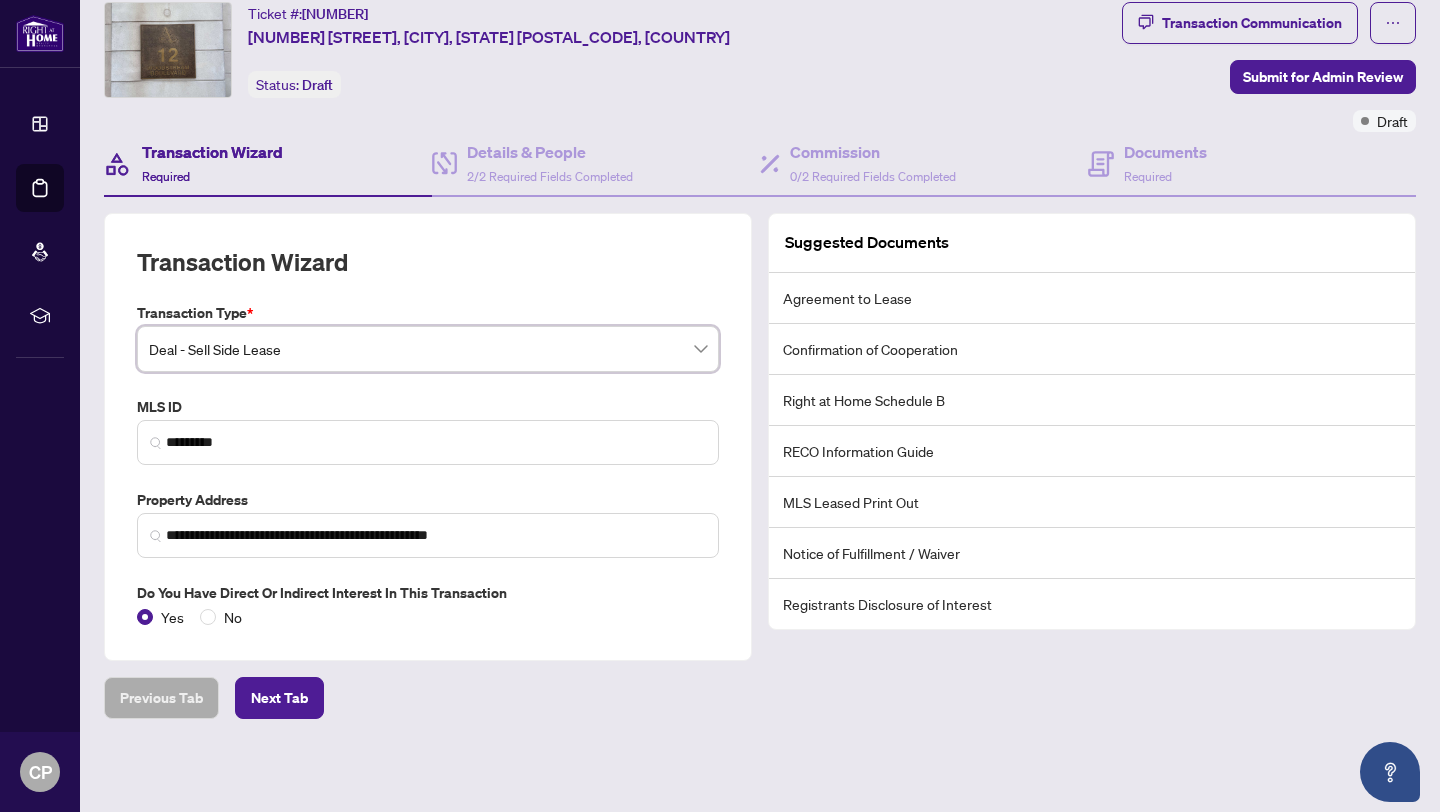 click on "Transaction Wizard" at bounding box center [428, 274] 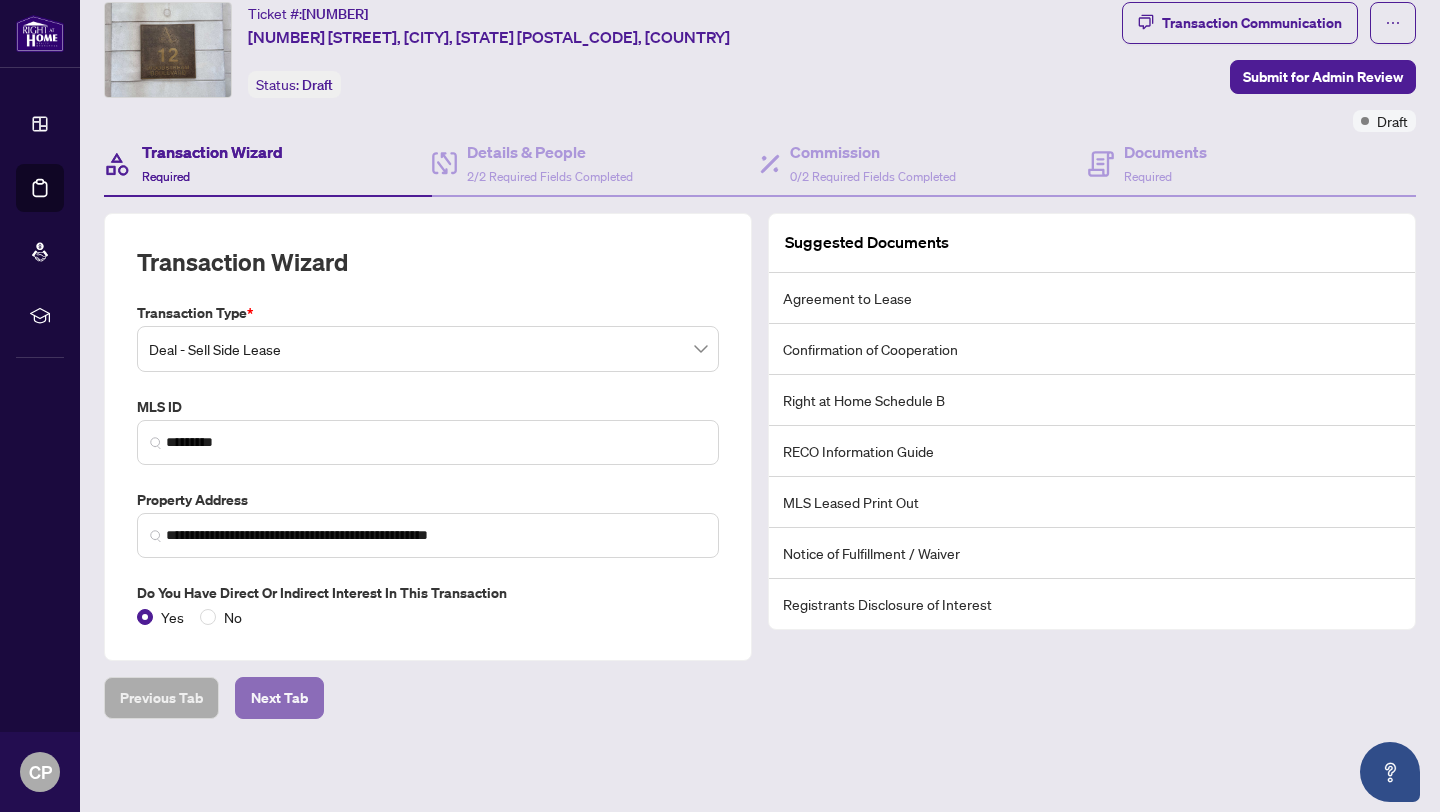 click on "Next Tab" at bounding box center [279, 698] 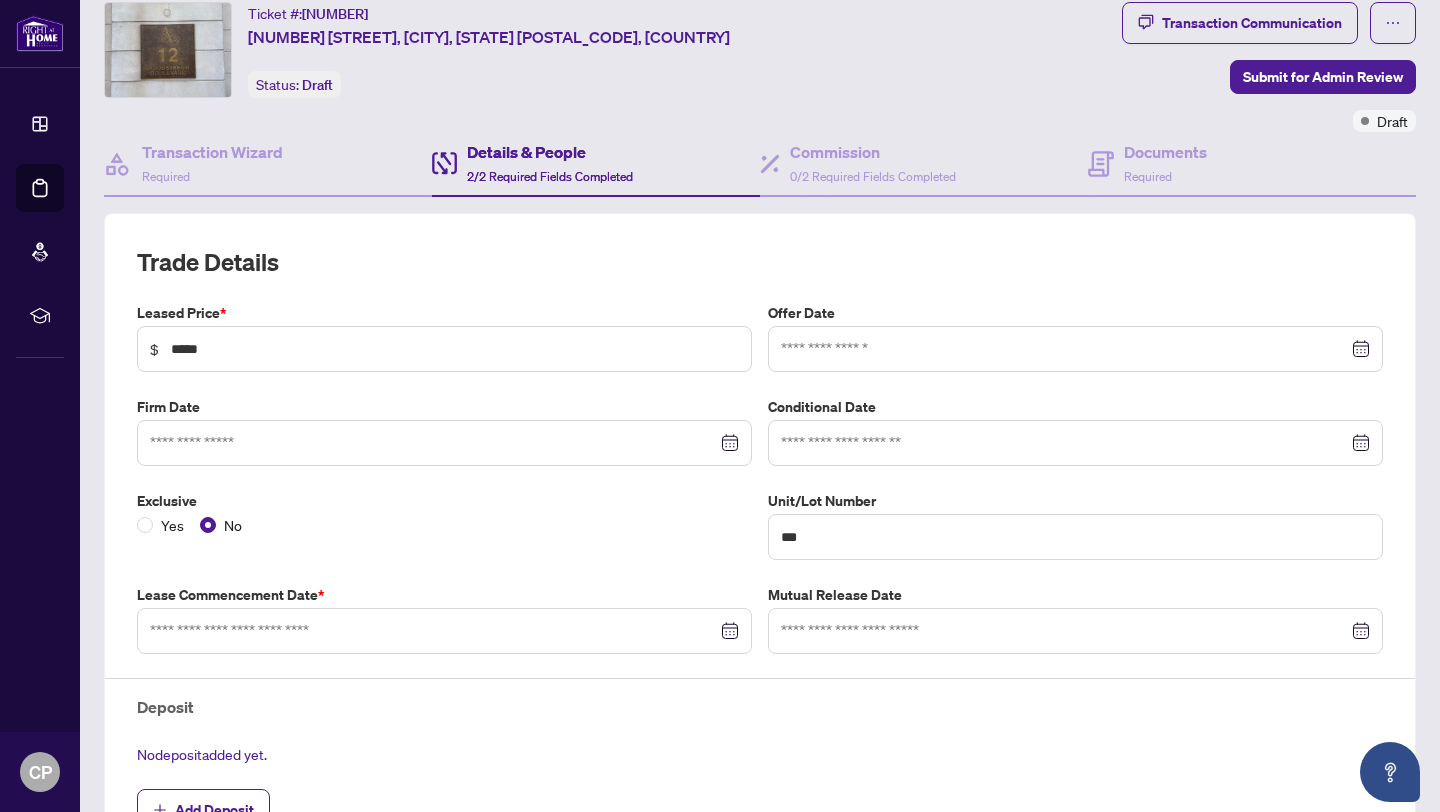 type on "**********" 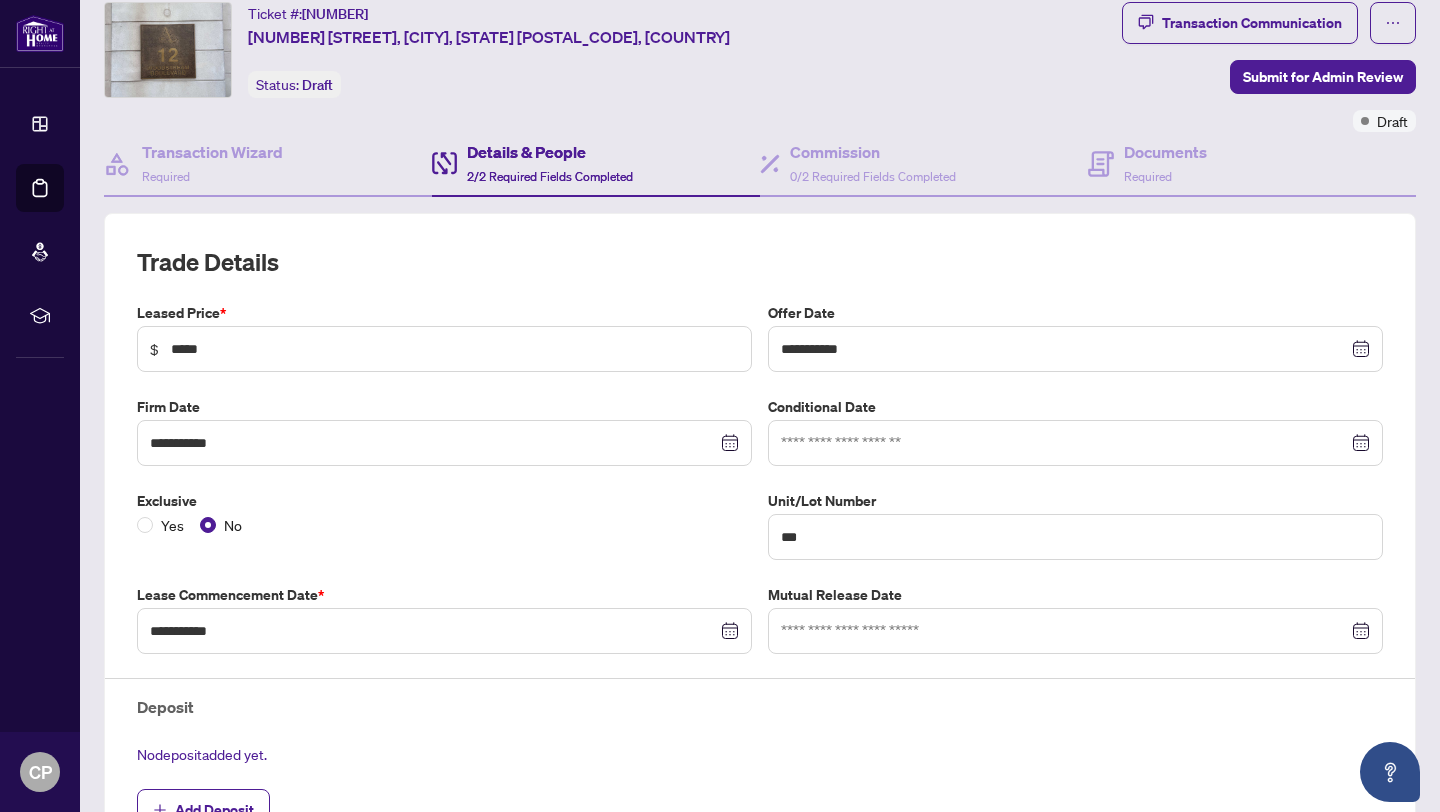 click on "Deposit" at bounding box center [760, 707] 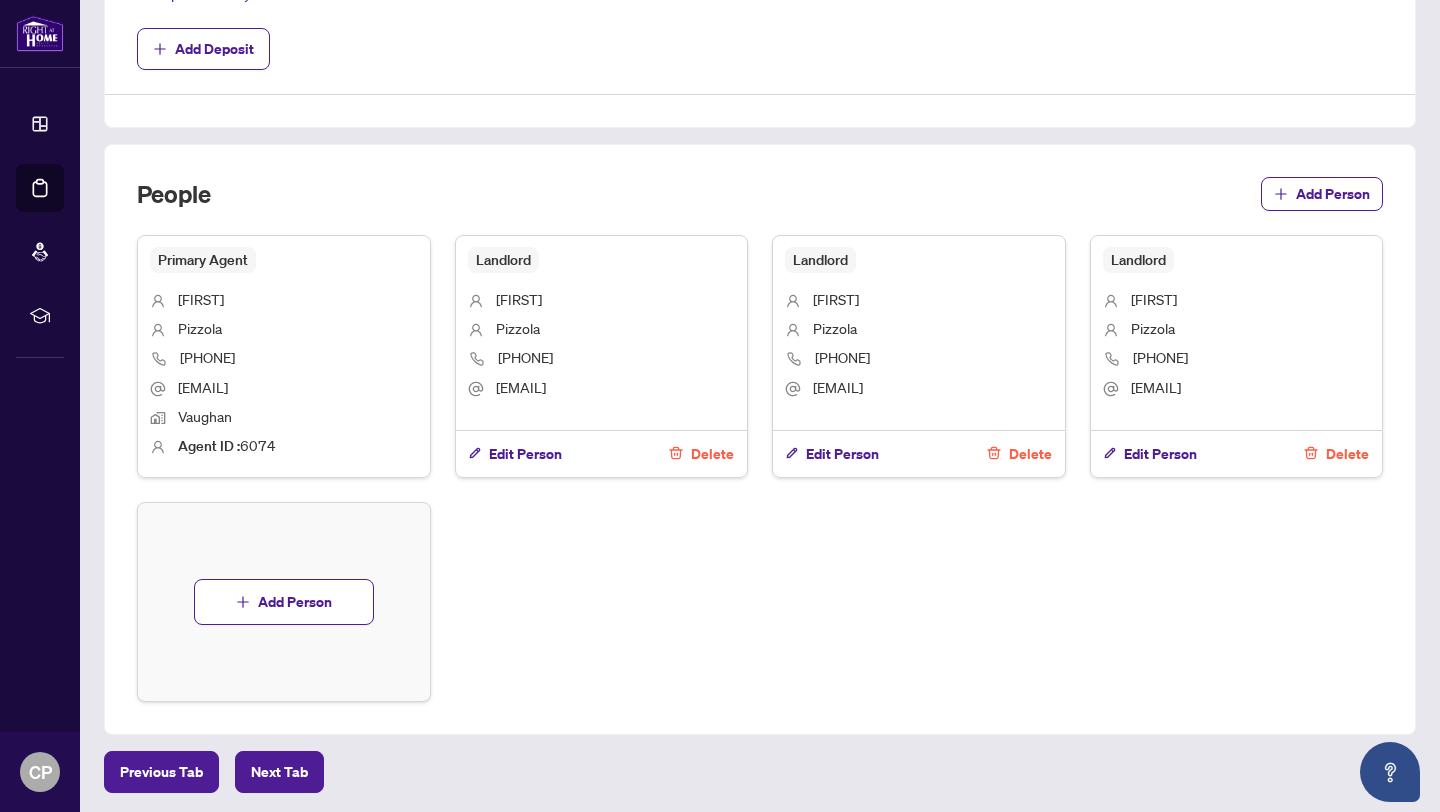scroll, scrollTop: 861, scrollLeft: 0, axis: vertical 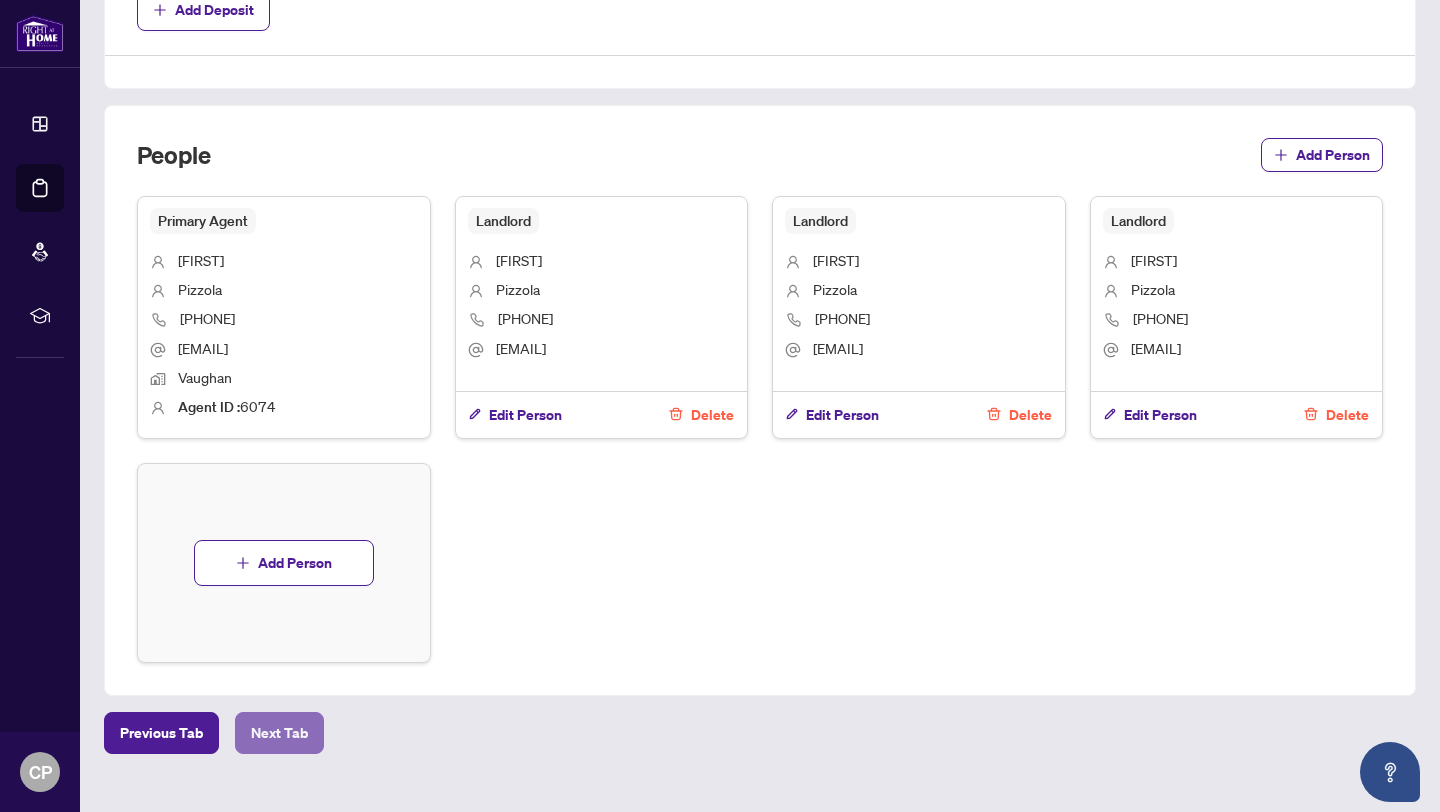 click on "Next Tab" at bounding box center (279, 733) 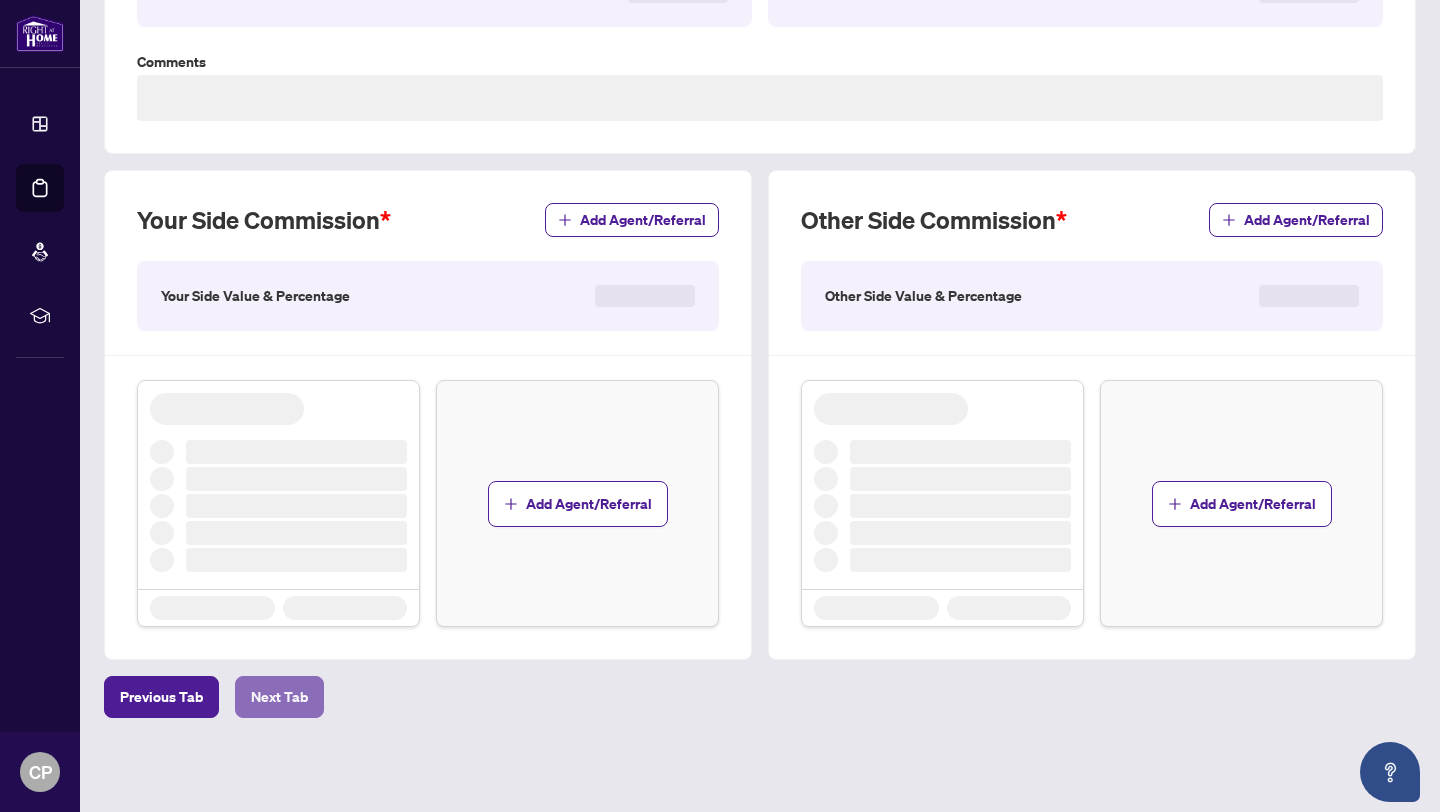 scroll, scrollTop: 0, scrollLeft: 0, axis: both 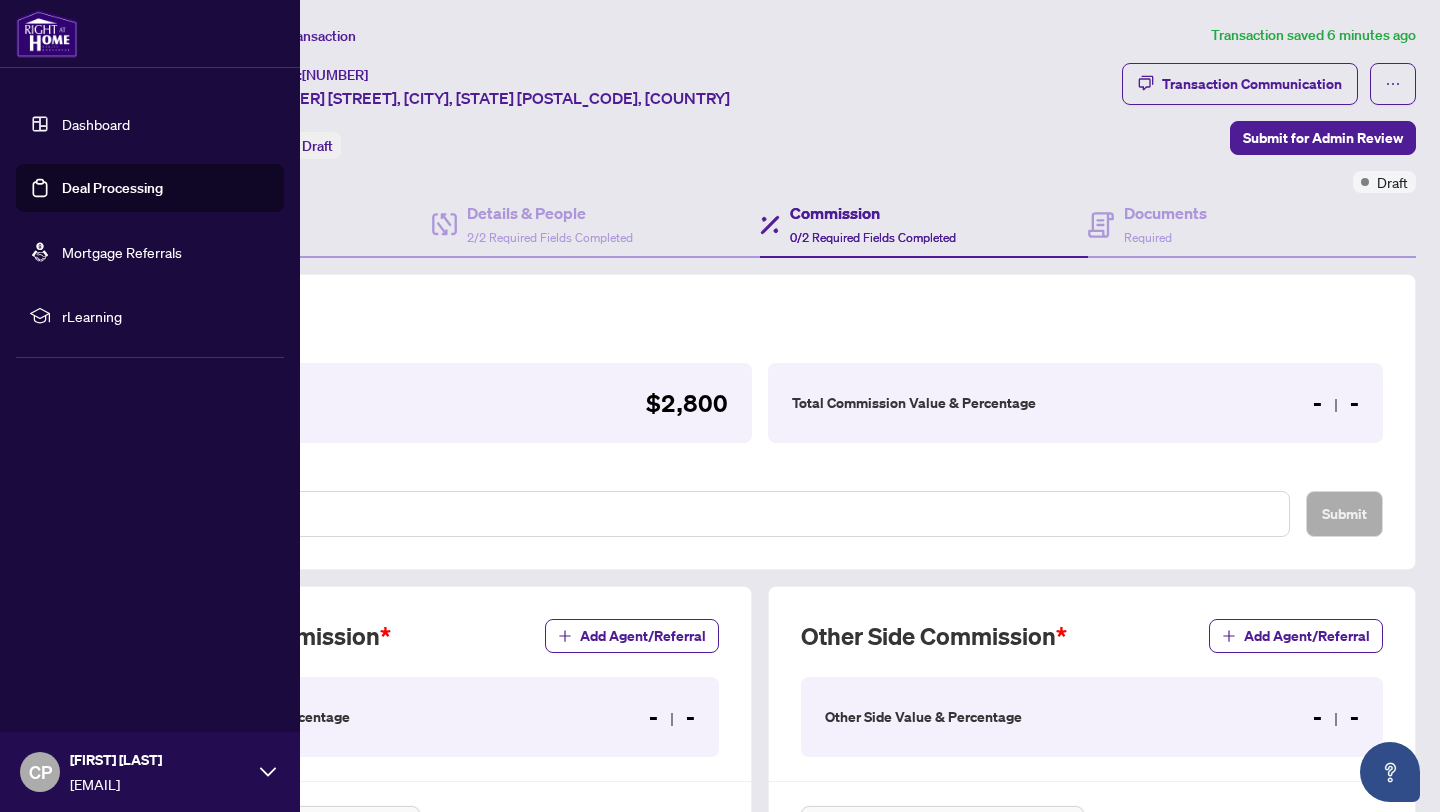 click on "Dashboard" at bounding box center [96, 124] 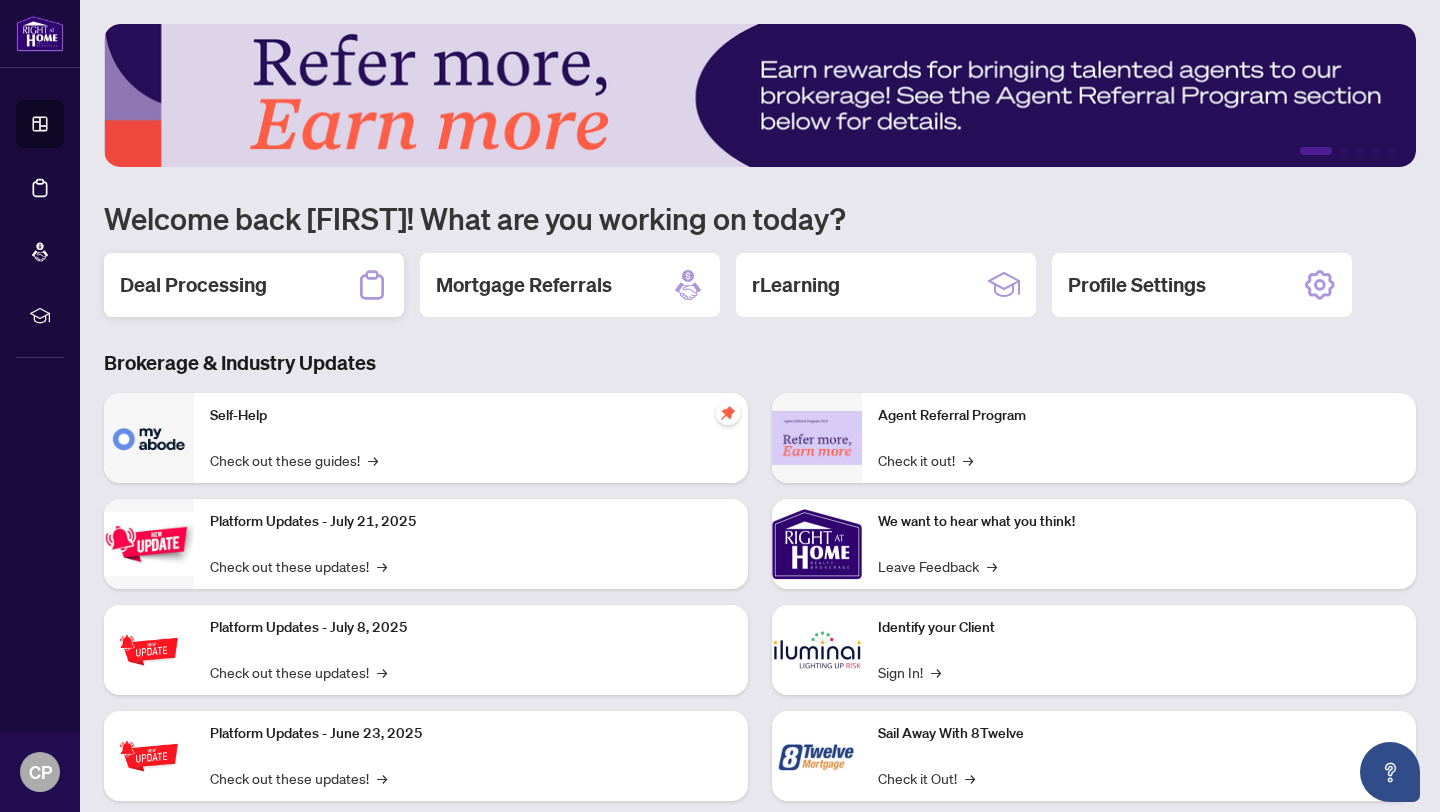 click on "Deal Processing" at bounding box center [254, 285] 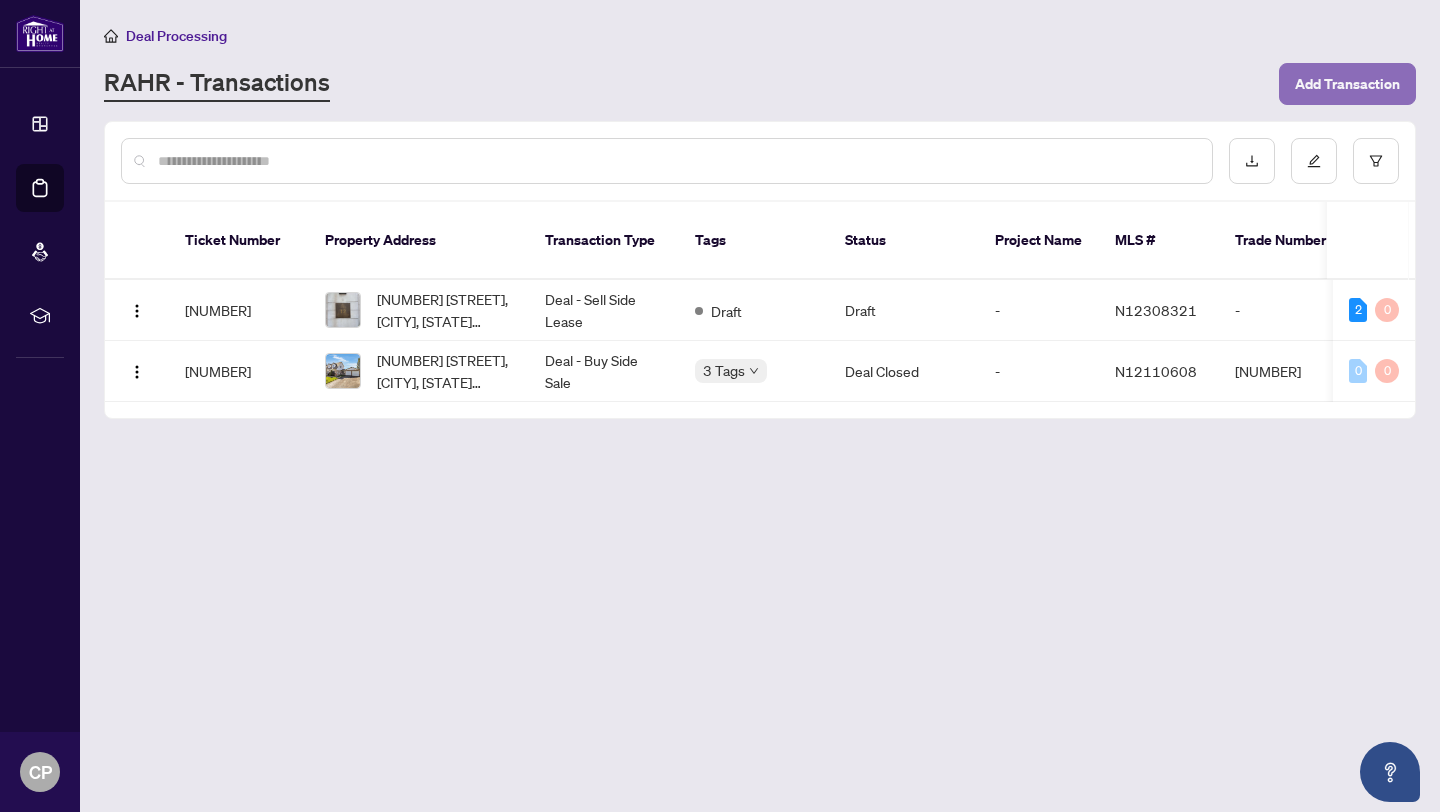 click on "Add Transaction" at bounding box center (1347, 84) 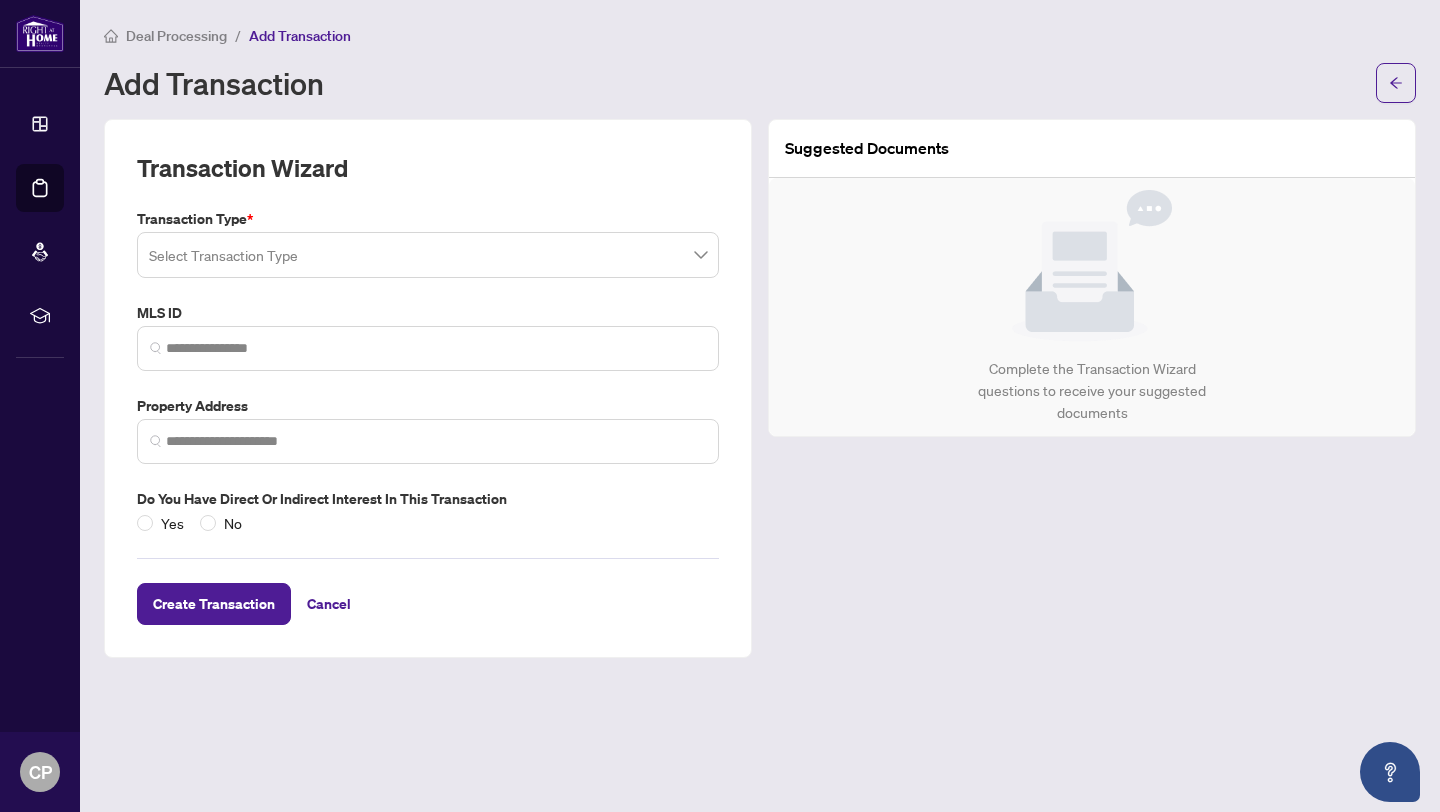 click at bounding box center [428, 255] 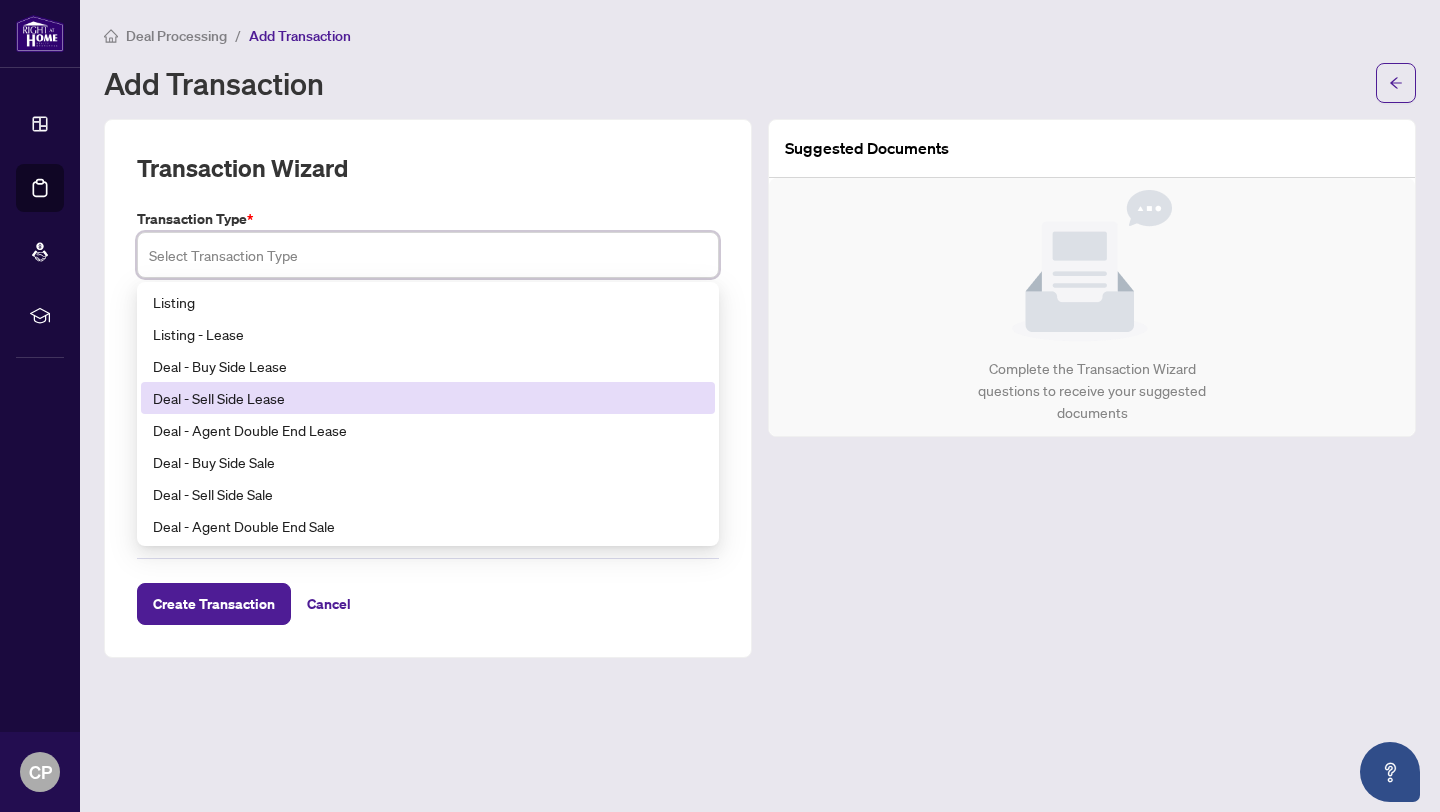 click on "Deal - Sell Side Lease" at bounding box center (428, 398) 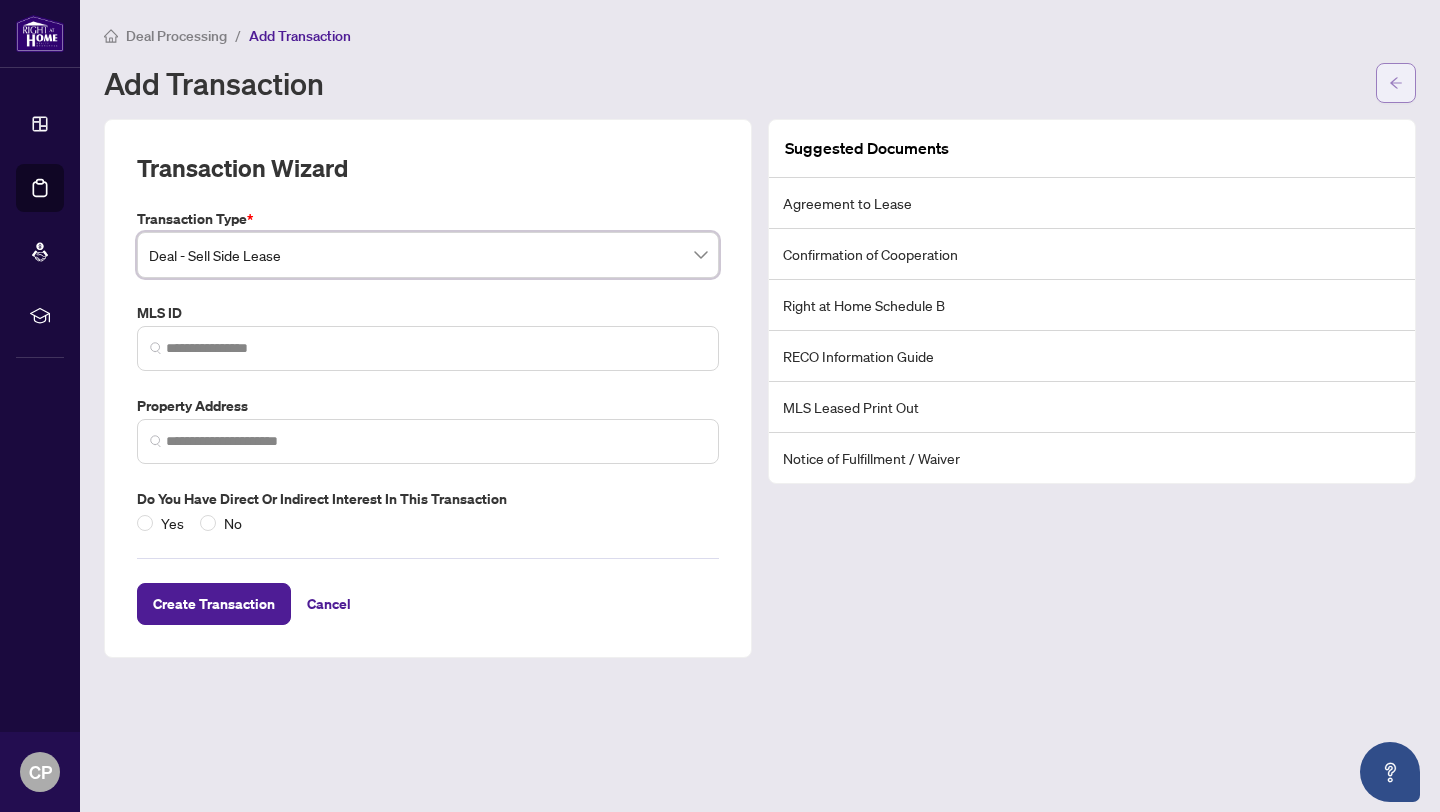 click at bounding box center [1396, 83] 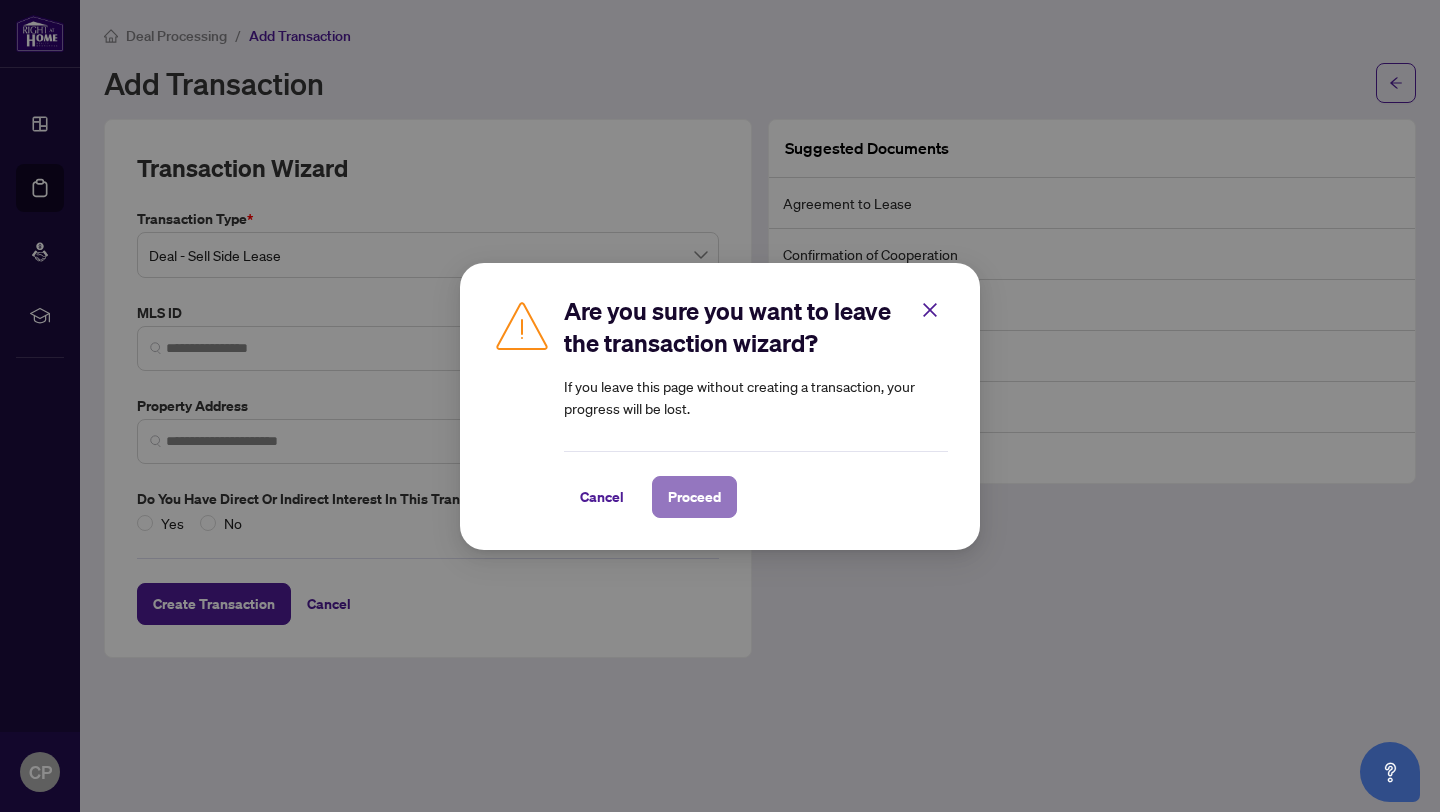 click on "Proceed" at bounding box center (694, 497) 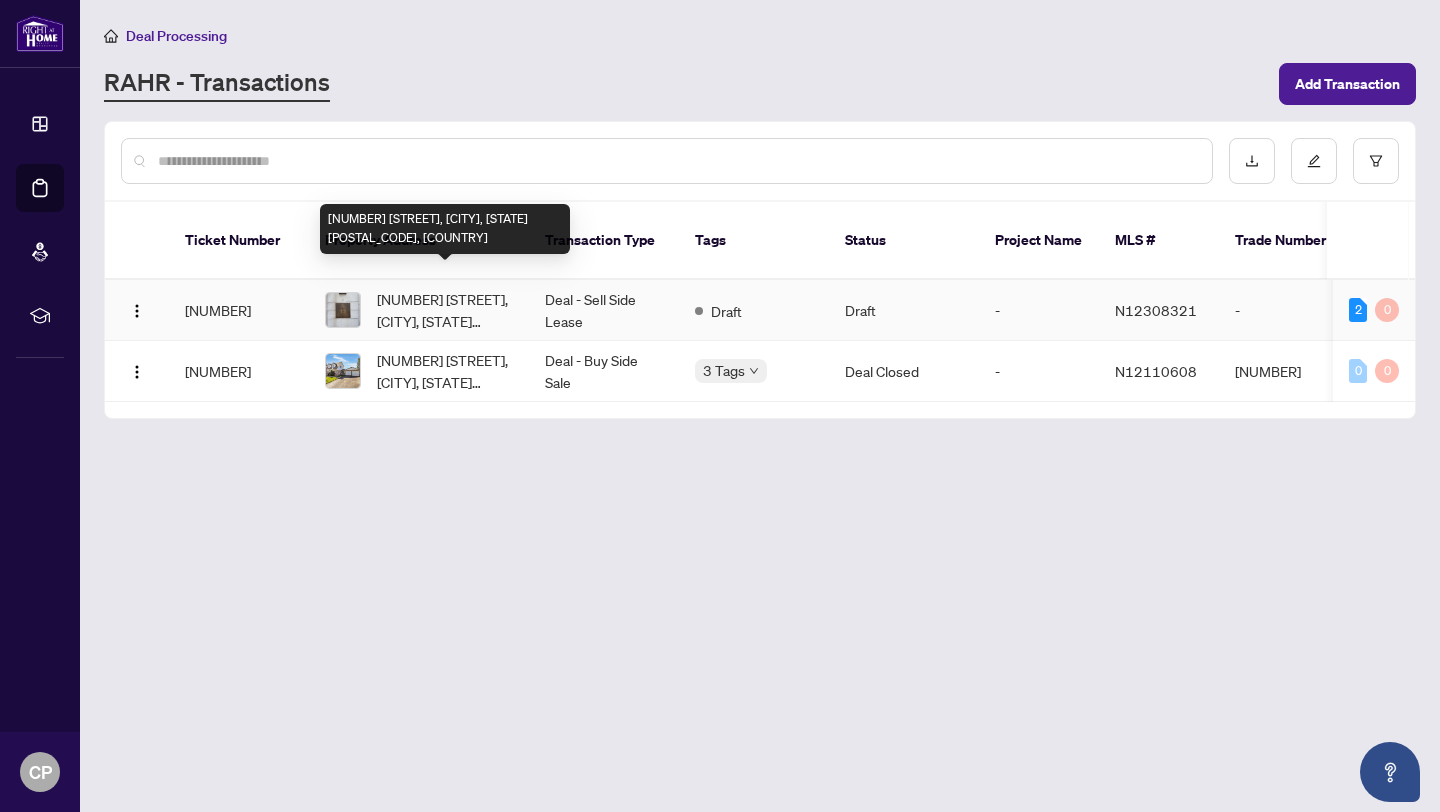 click on "[NUMBER] [STREET], [CITY], [STATE] [POSTAL_CODE], [COUNTRY]" at bounding box center [445, 310] 